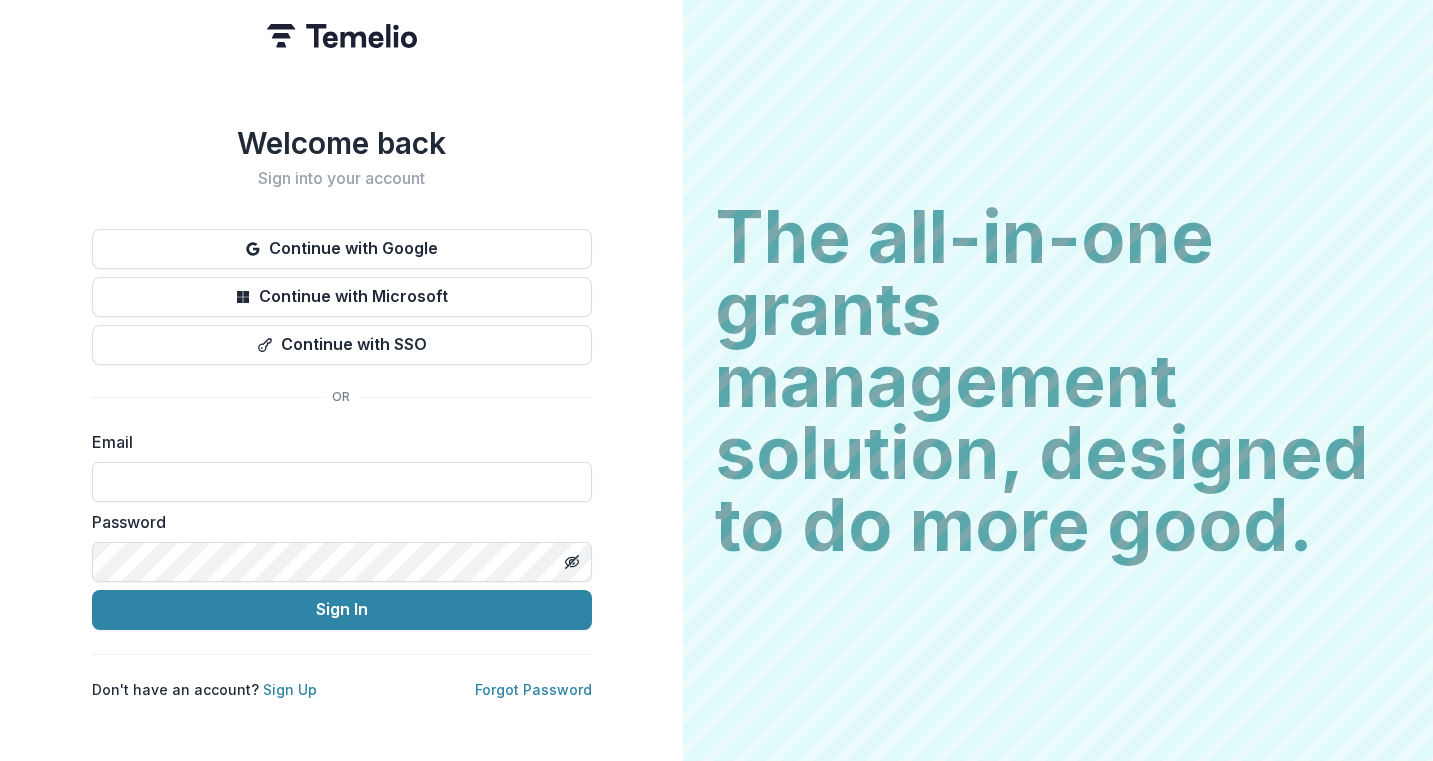 scroll, scrollTop: 0, scrollLeft: 0, axis: both 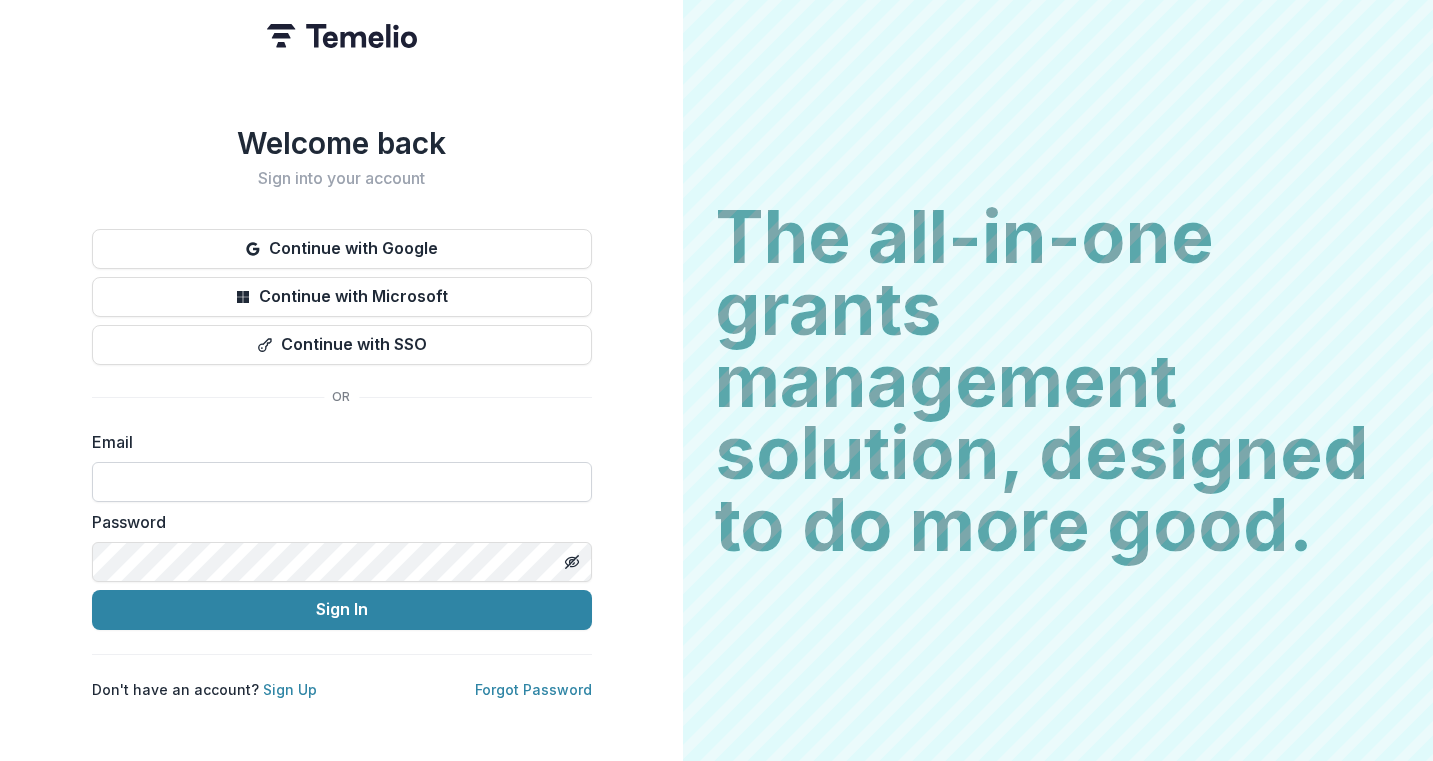 click at bounding box center (342, 482) 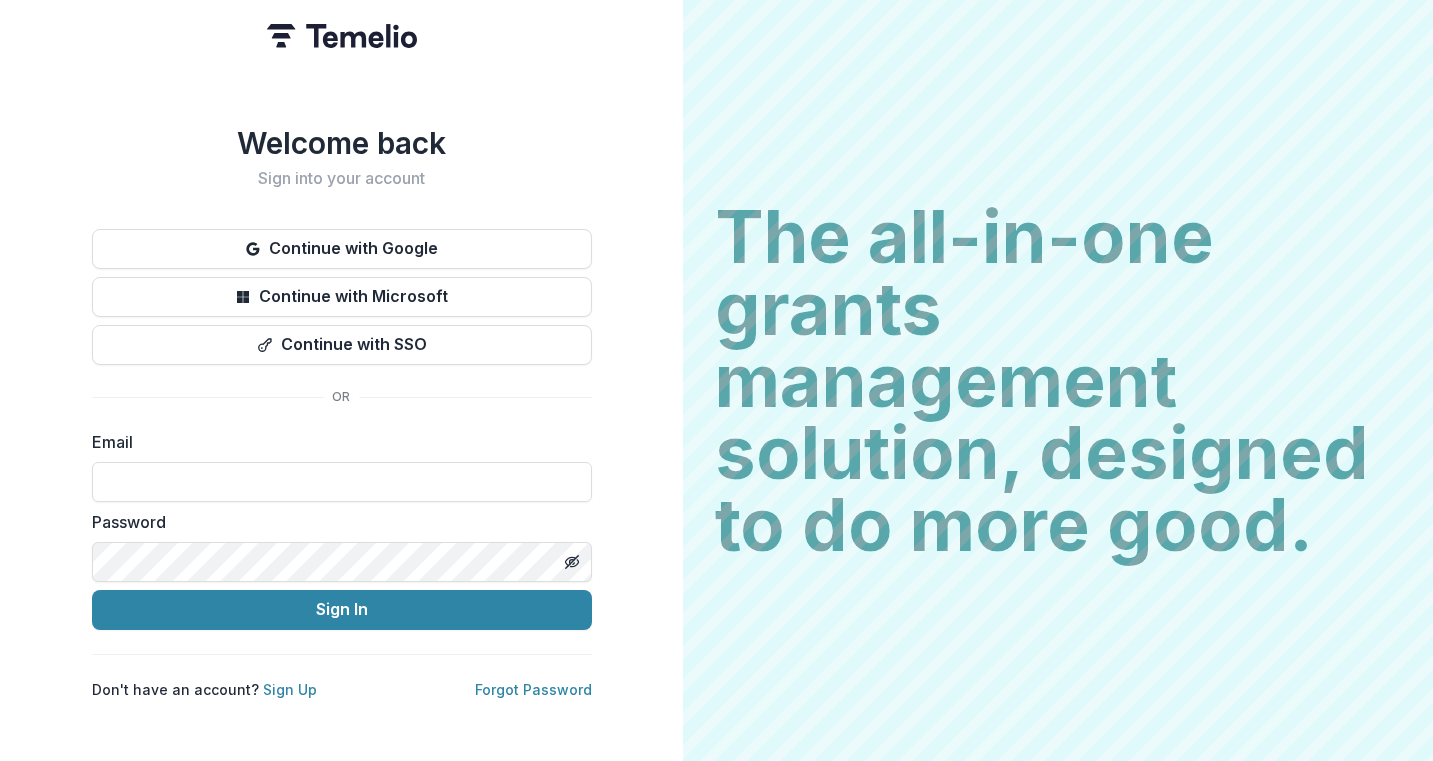 type on "**********" 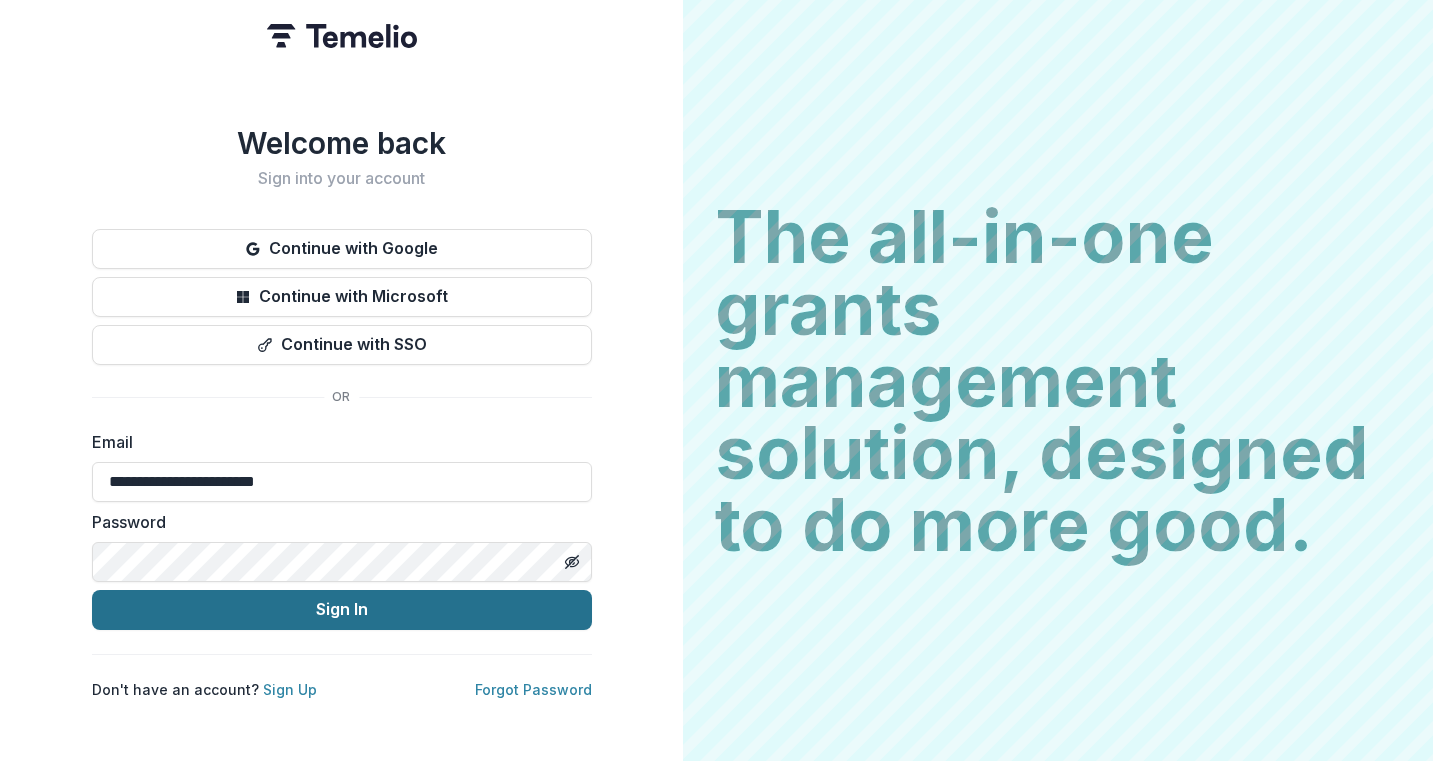 click on "Sign In" at bounding box center [342, 610] 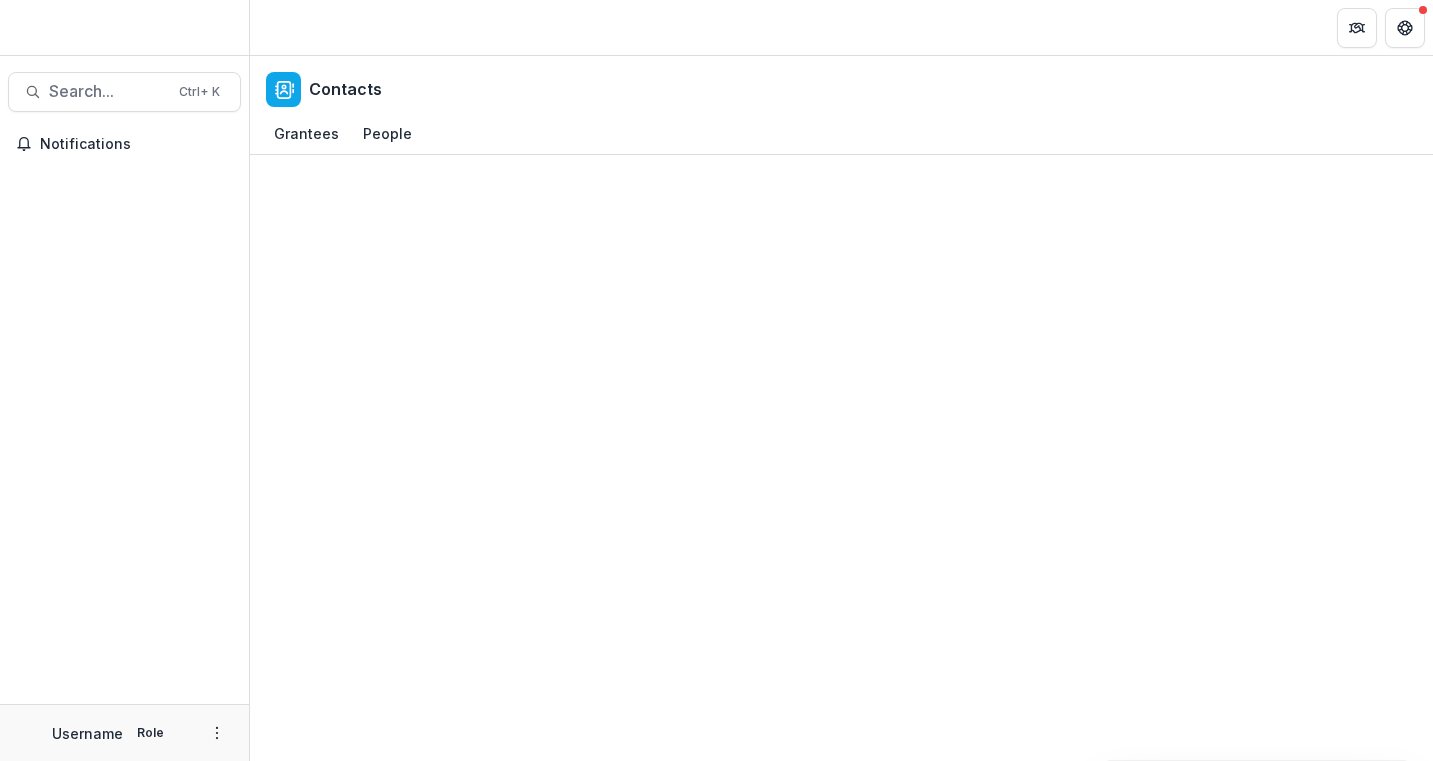 scroll, scrollTop: 0, scrollLeft: 0, axis: both 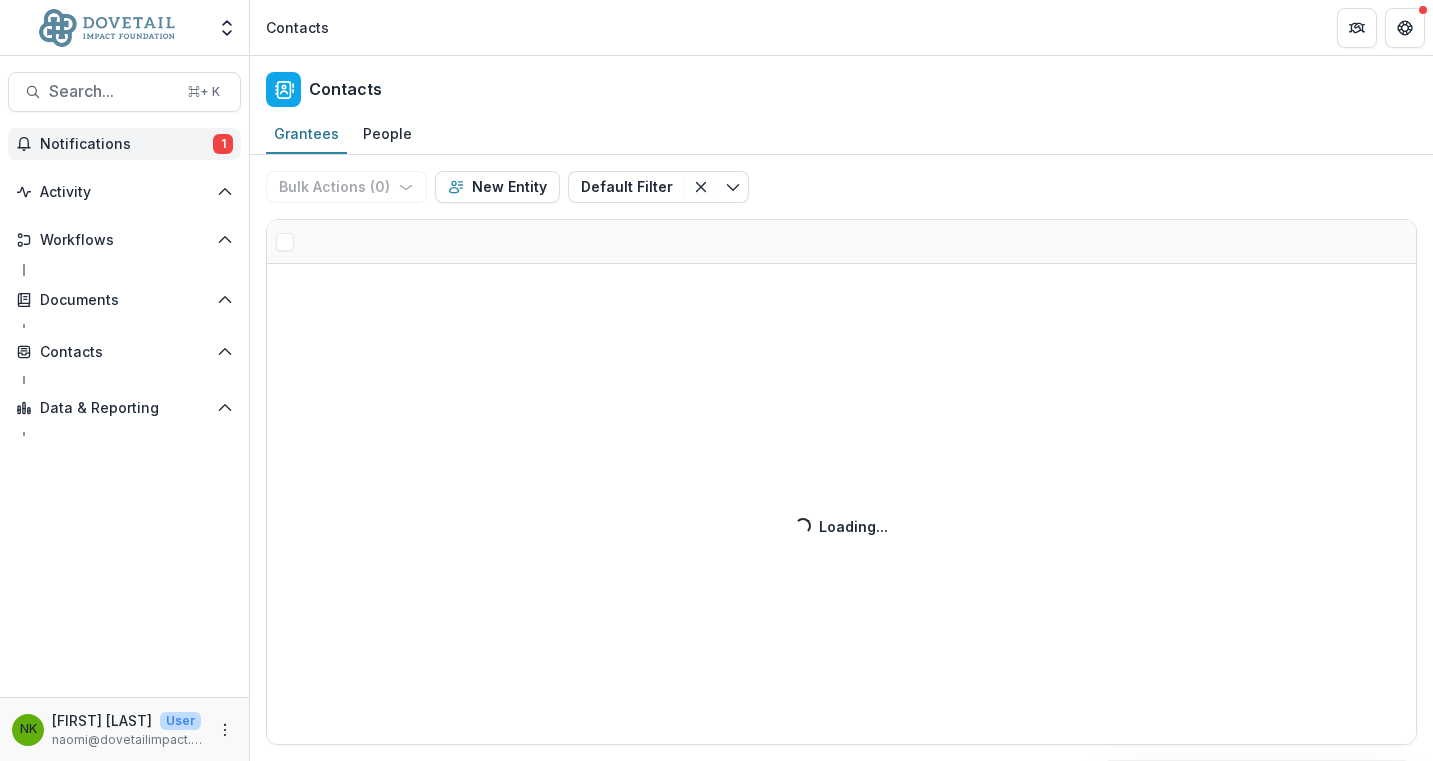 click on "Notifications" at bounding box center (126, 144) 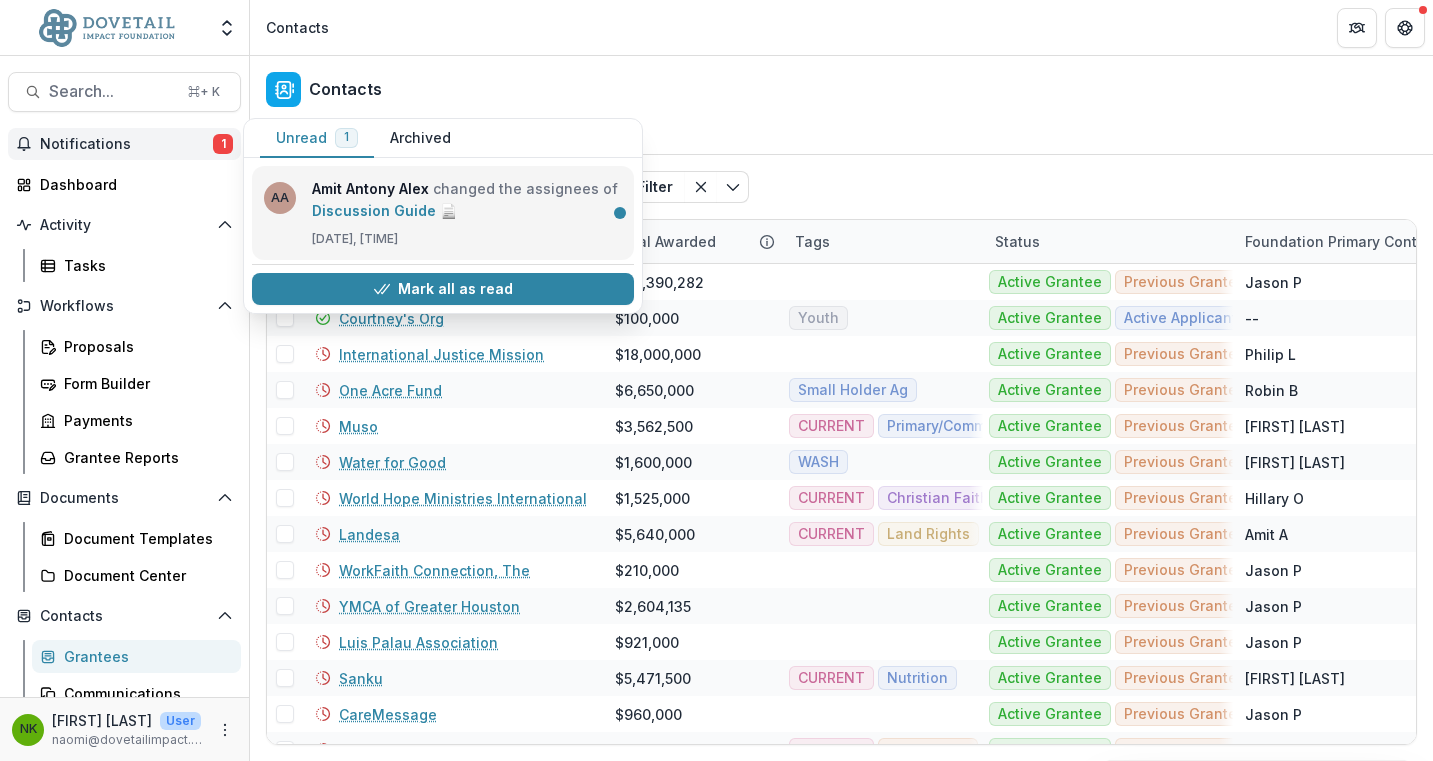 click on "Discussion Guide 📄" at bounding box center (384, 210) 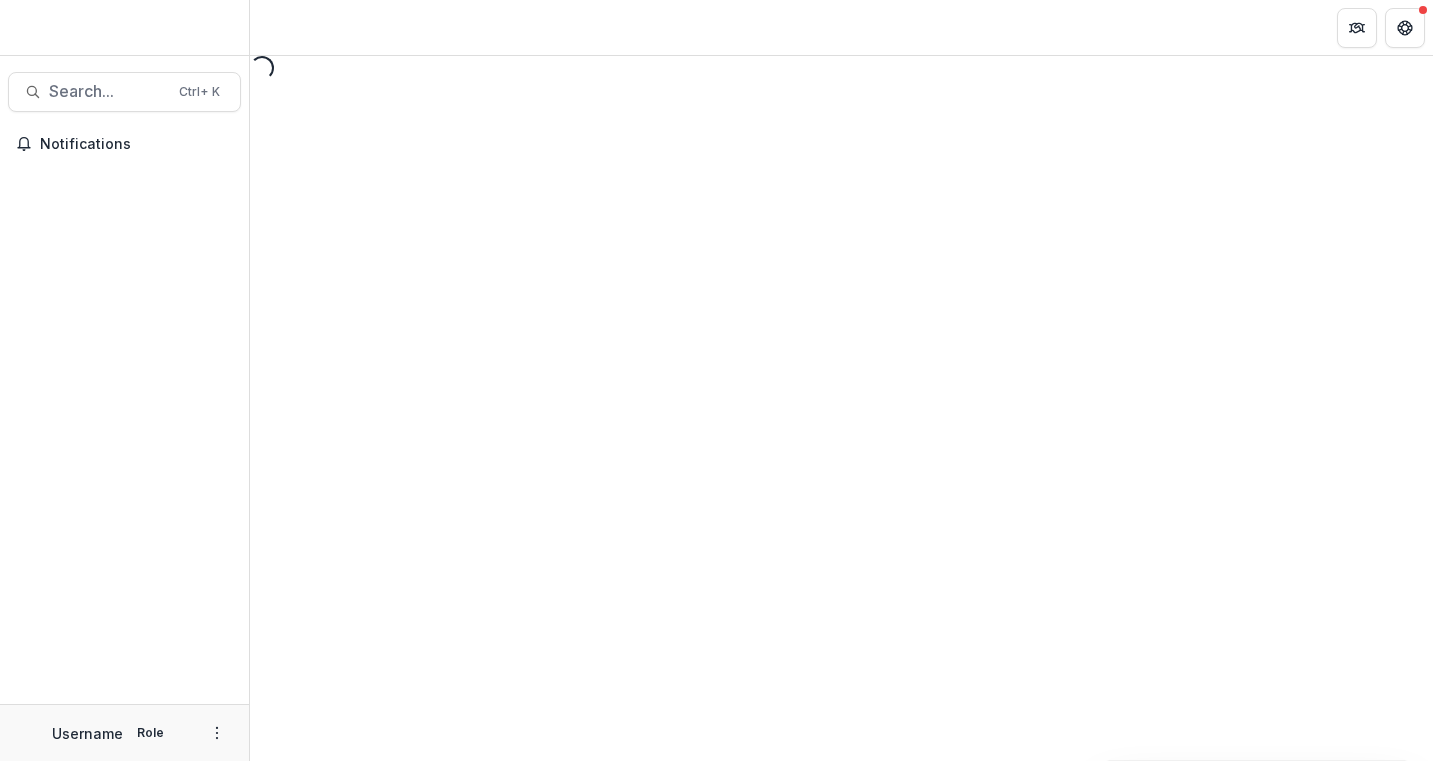 scroll, scrollTop: 0, scrollLeft: 0, axis: both 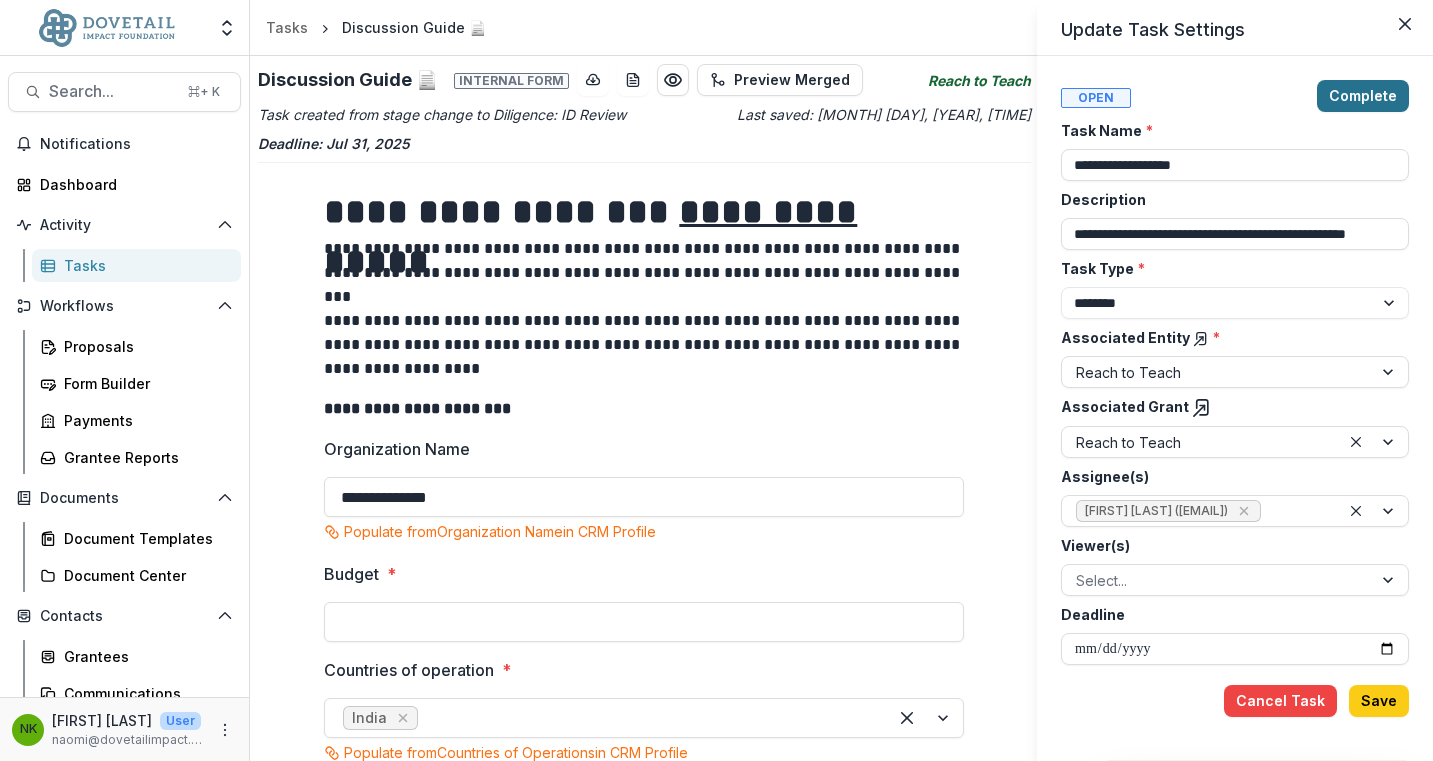 click on "Complete" at bounding box center [1363, 96] 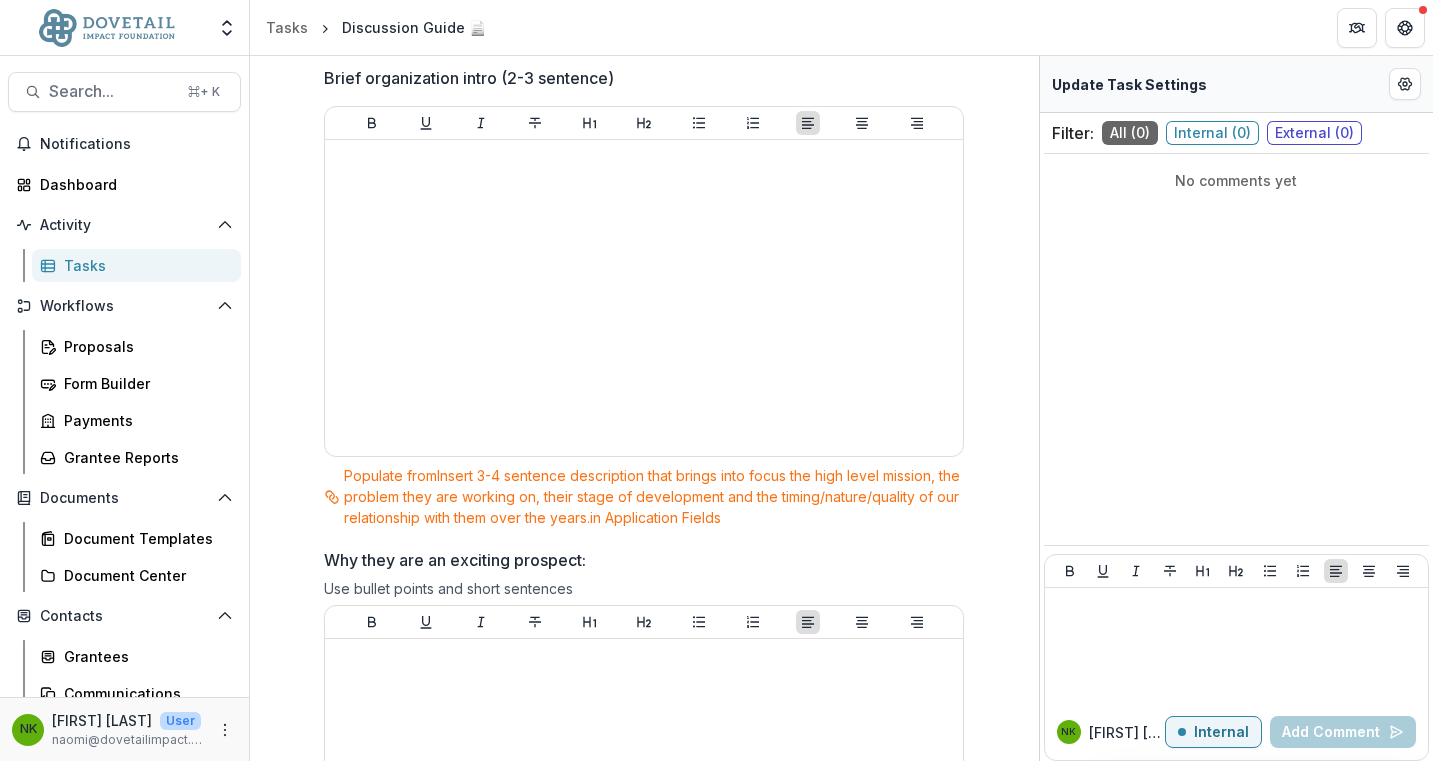 scroll, scrollTop: 0, scrollLeft: 0, axis: both 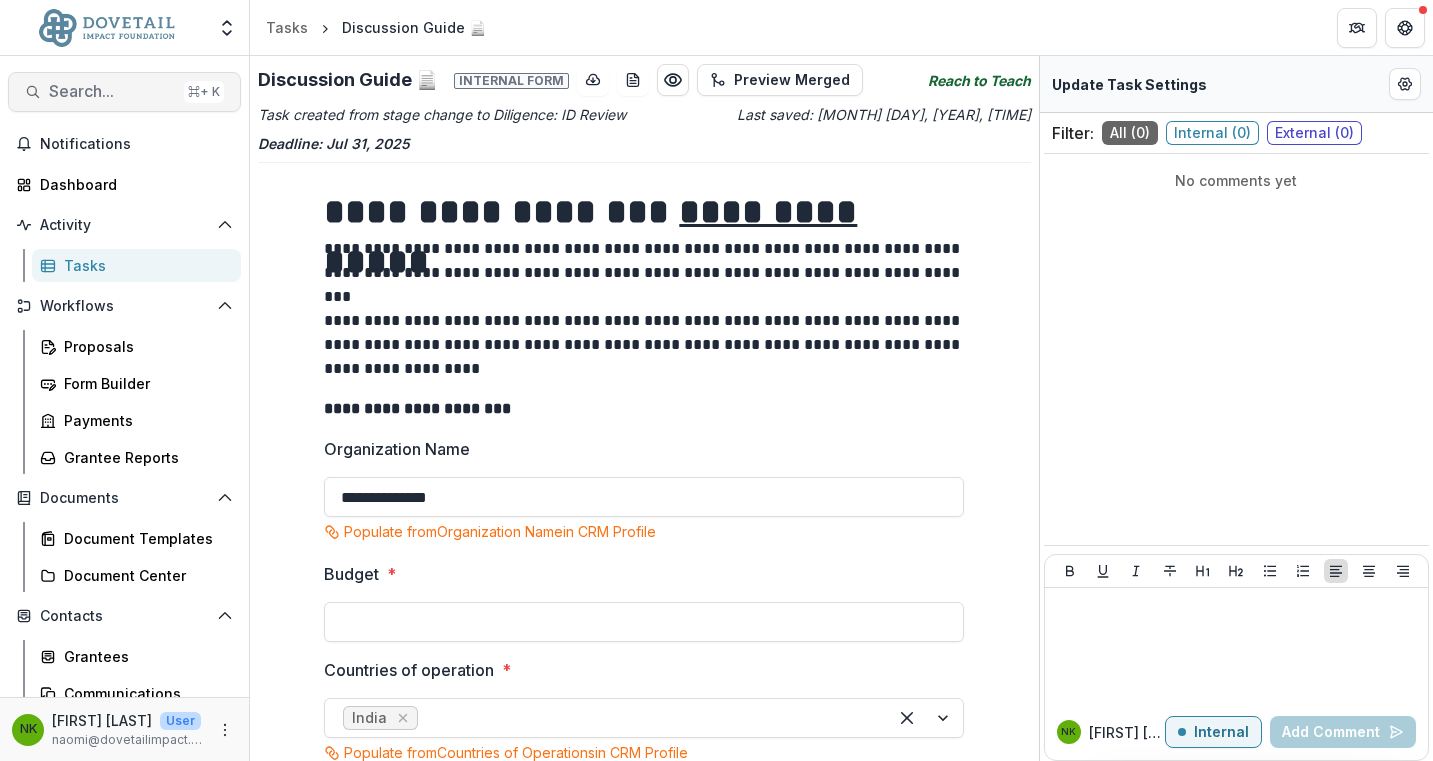 click on "Search..." at bounding box center (112, 91) 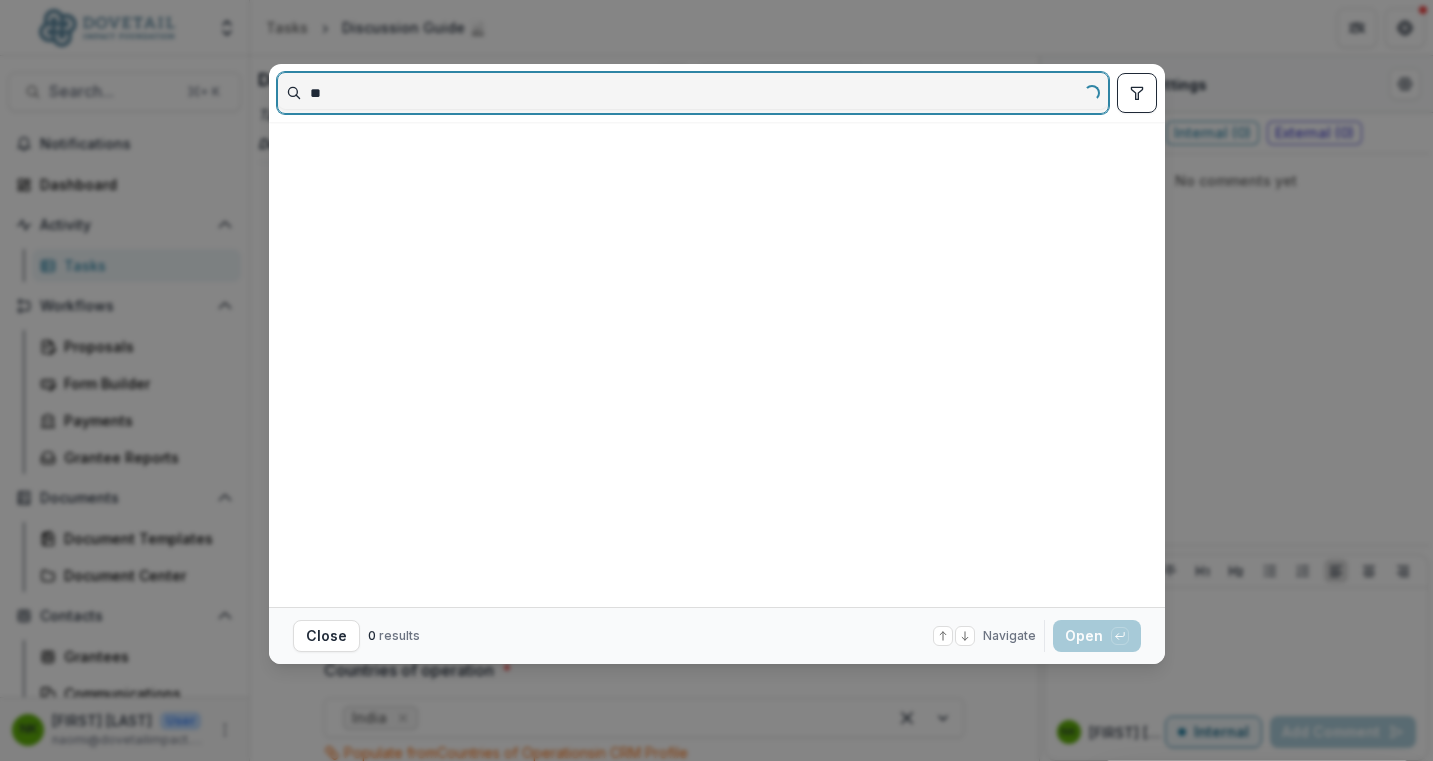 type on "*" 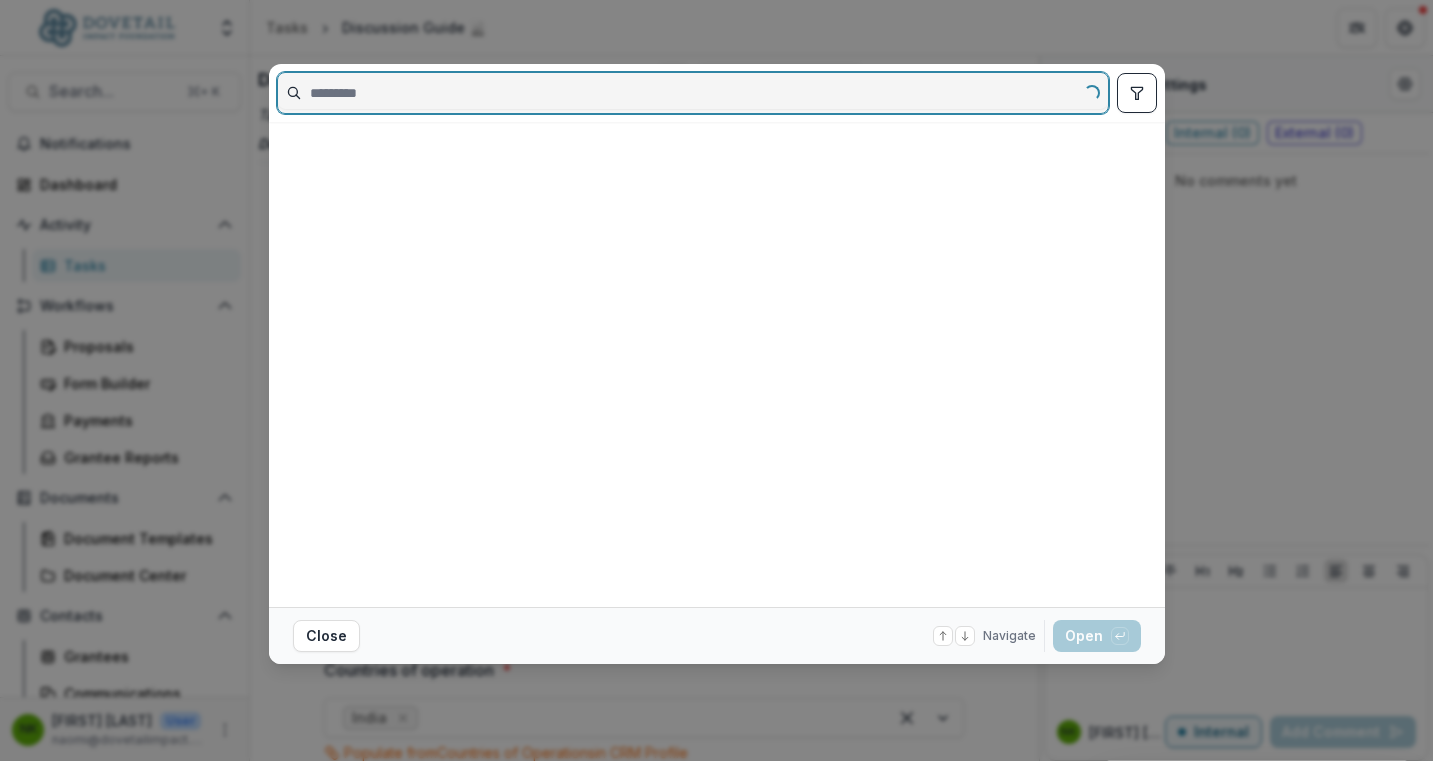 paste on "**********" 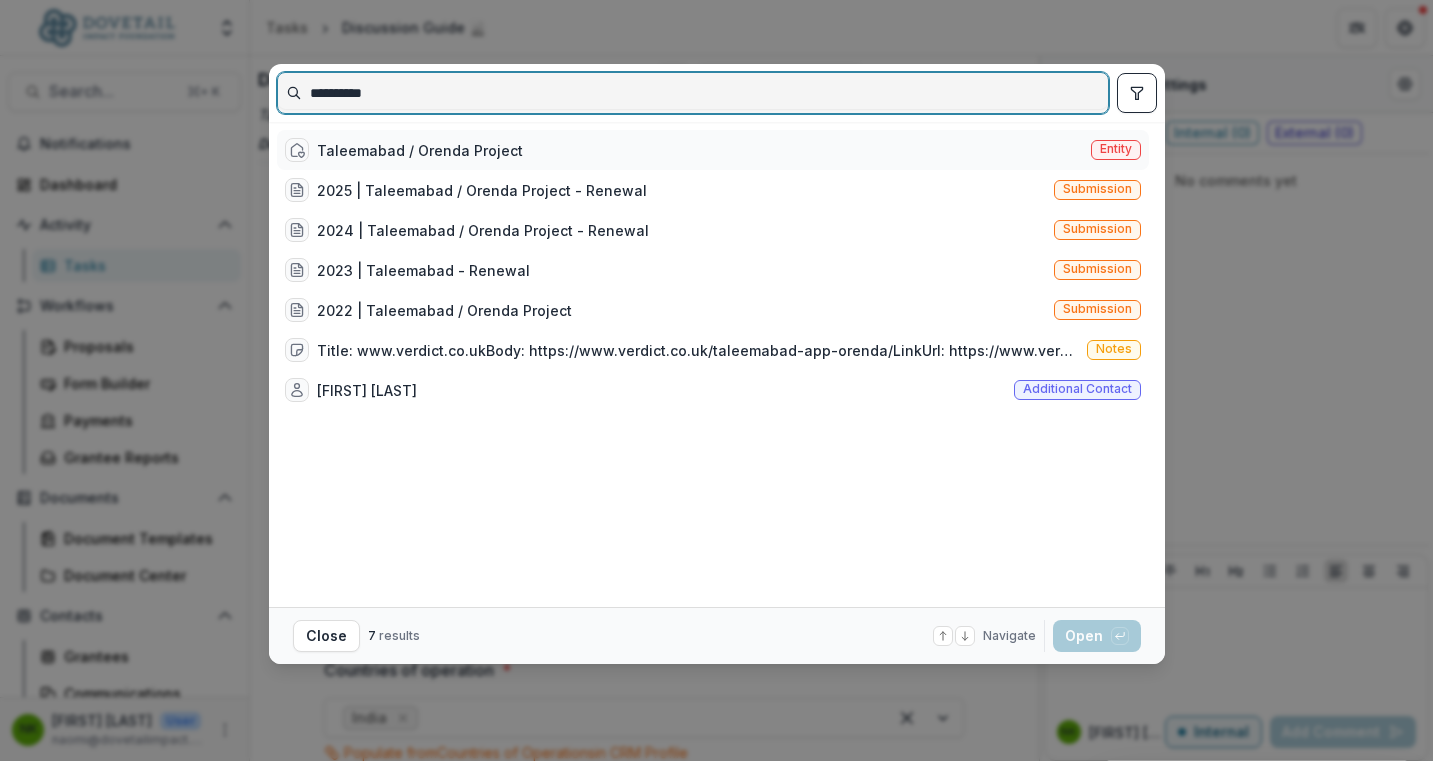 type on "**********" 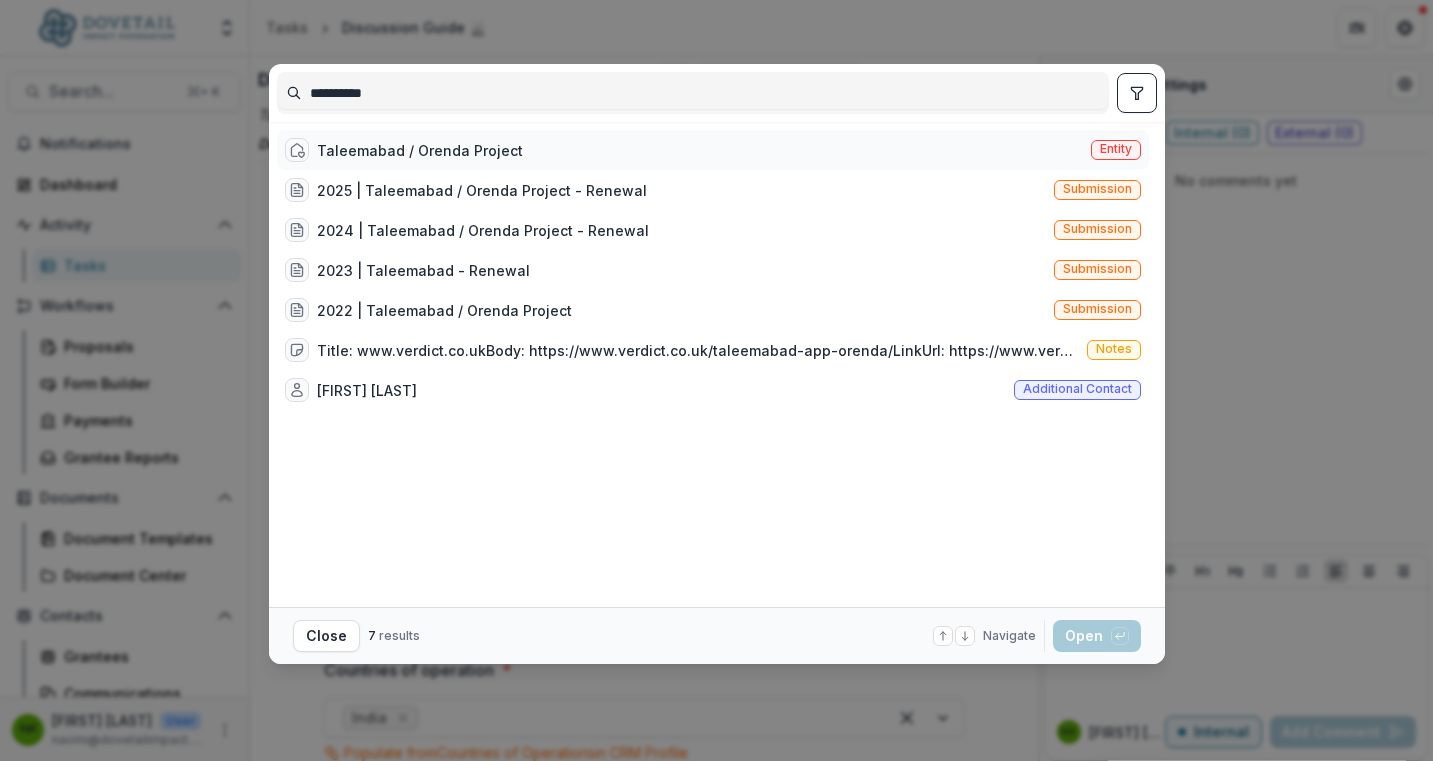 click on "Taleemabad / Orenda Project" at bounding box center [420, 150] 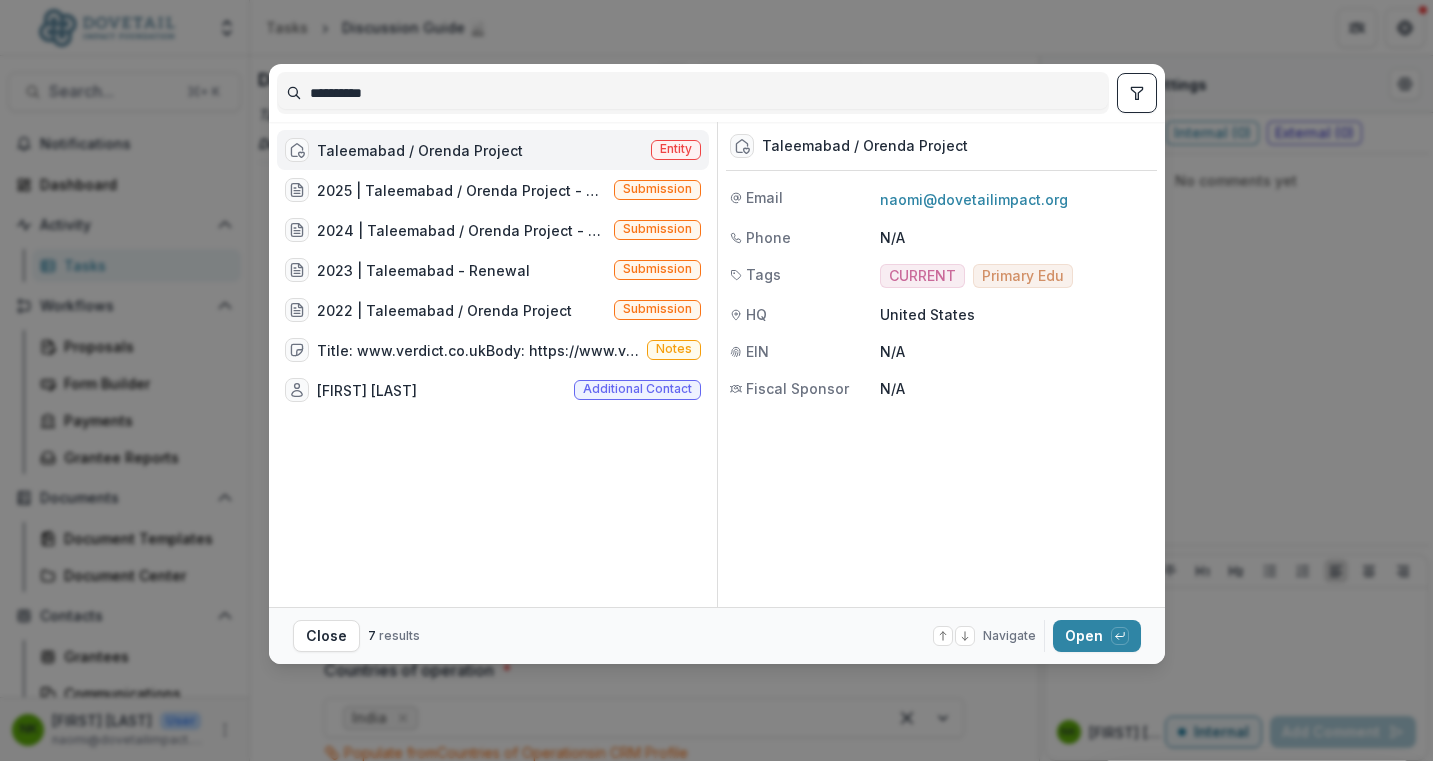 click on "Taleemabad / Orenda Project" at bounding box center (420, 150) 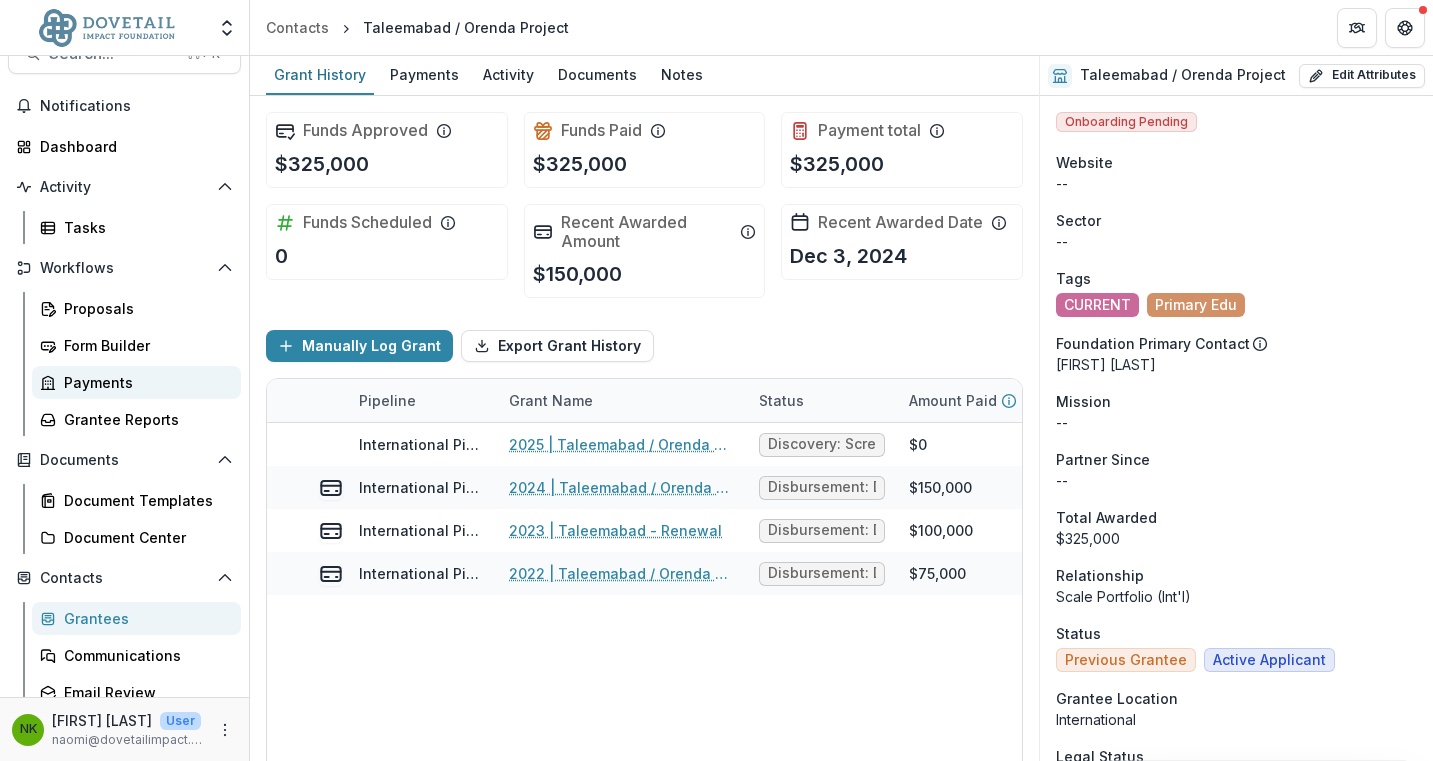 scroll, scrollTop: 0, scrollLeft: 0, axis: both 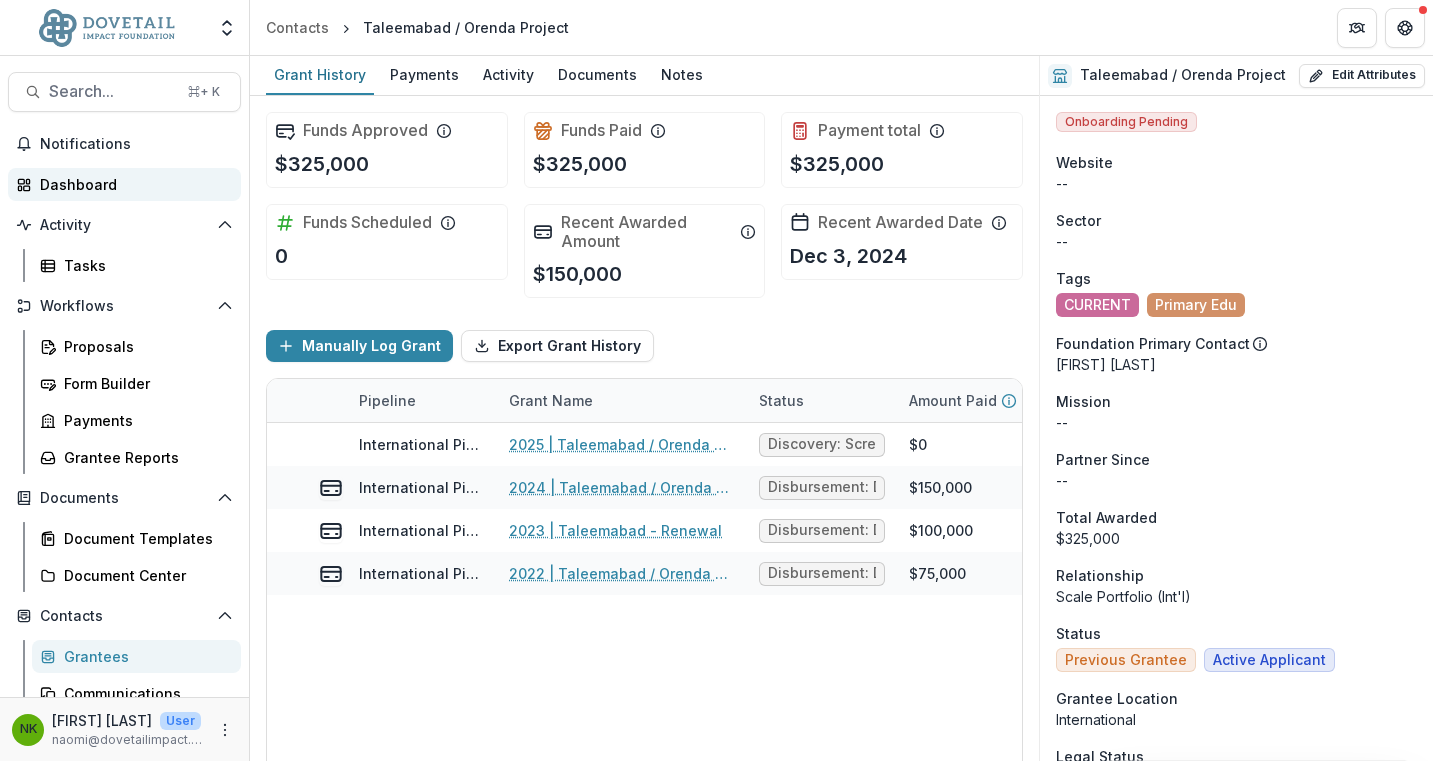 click on "Dashboard" at bounding box center (132, 184) 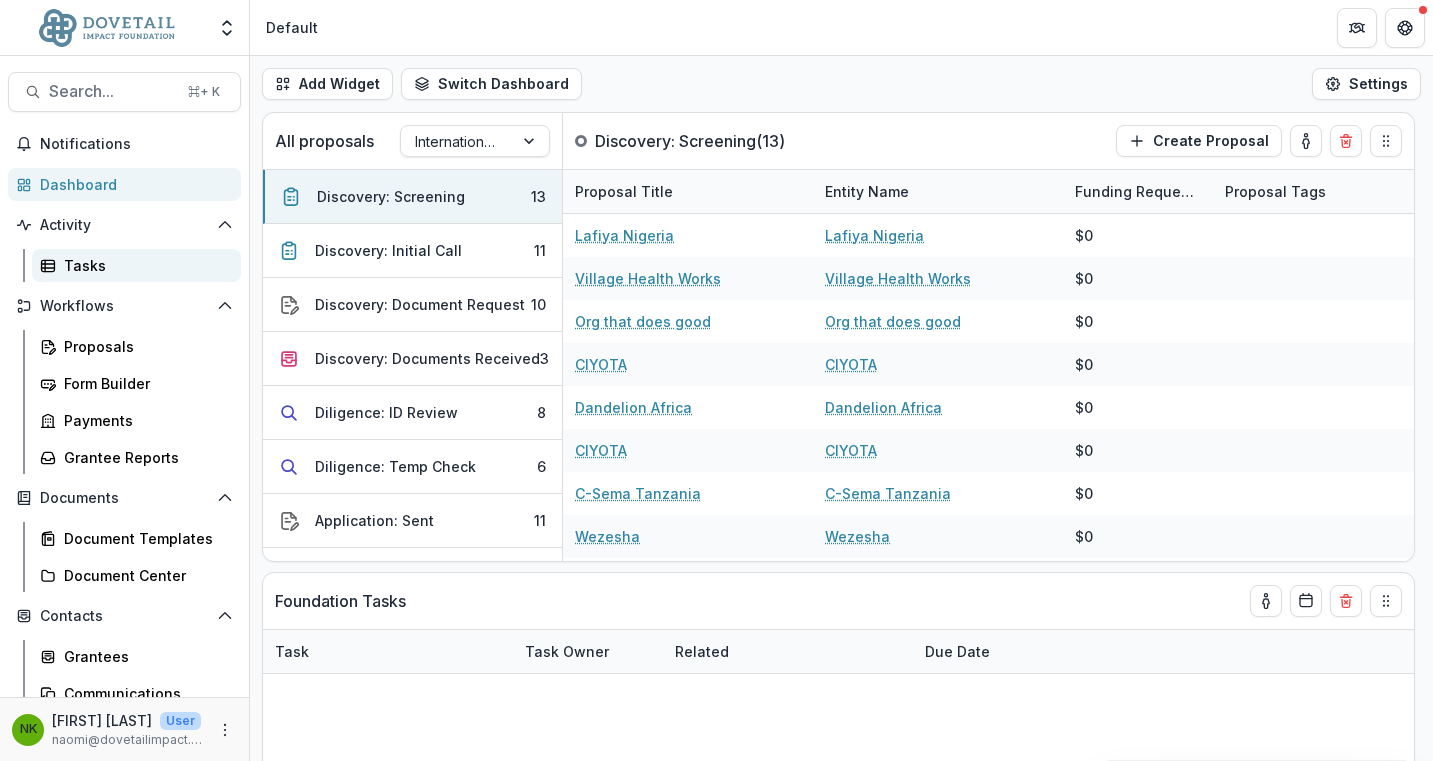 select on "******" 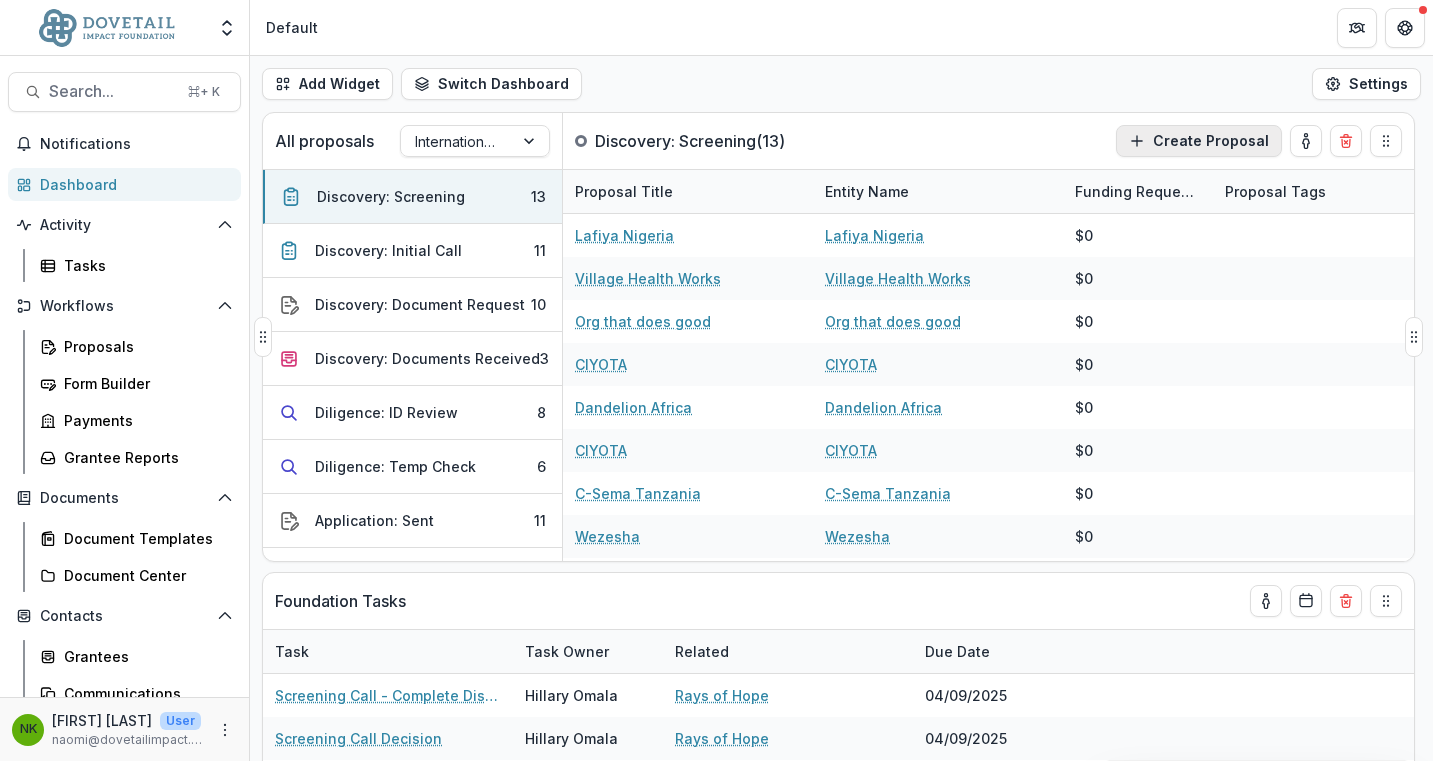 click on "Create Proposal" at bounding box center [1199, 141] 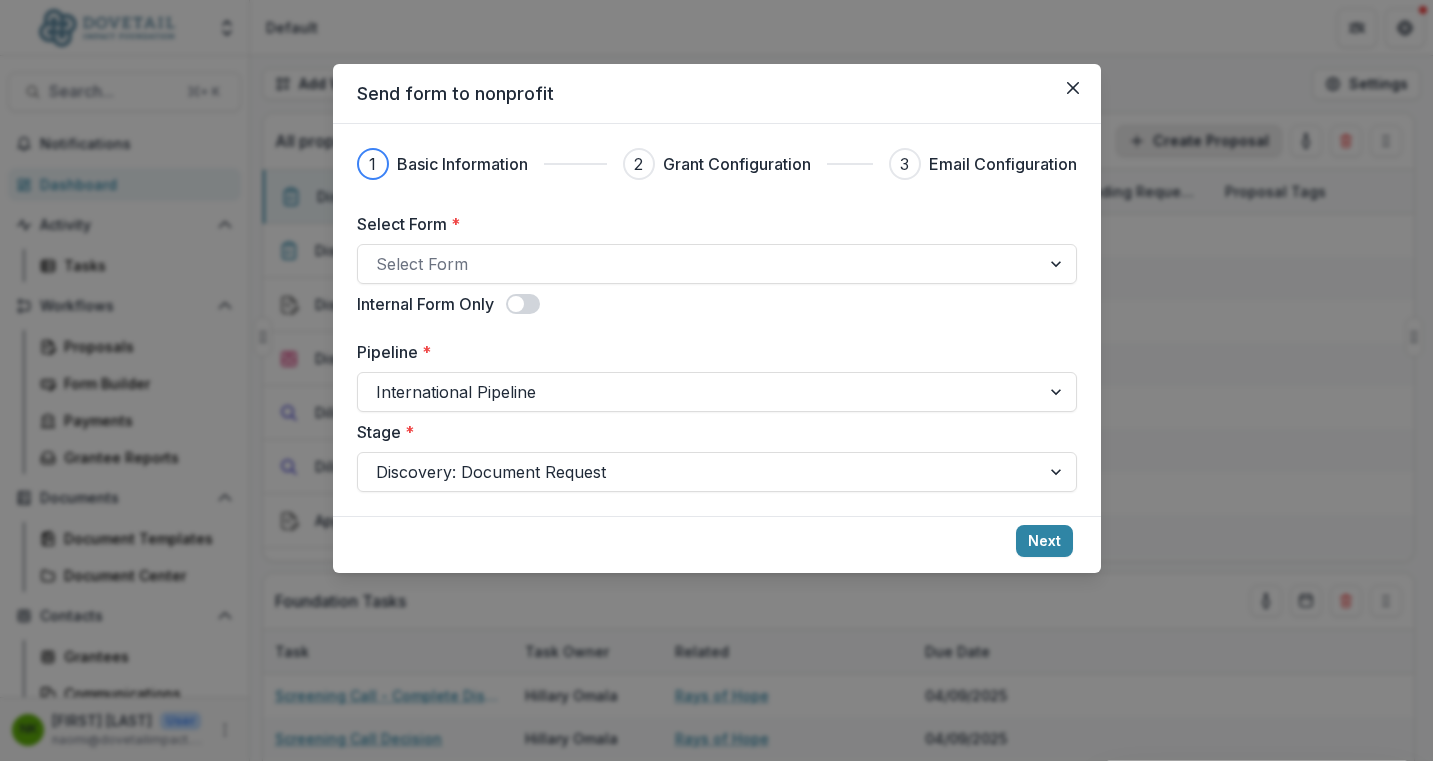 select on "******" 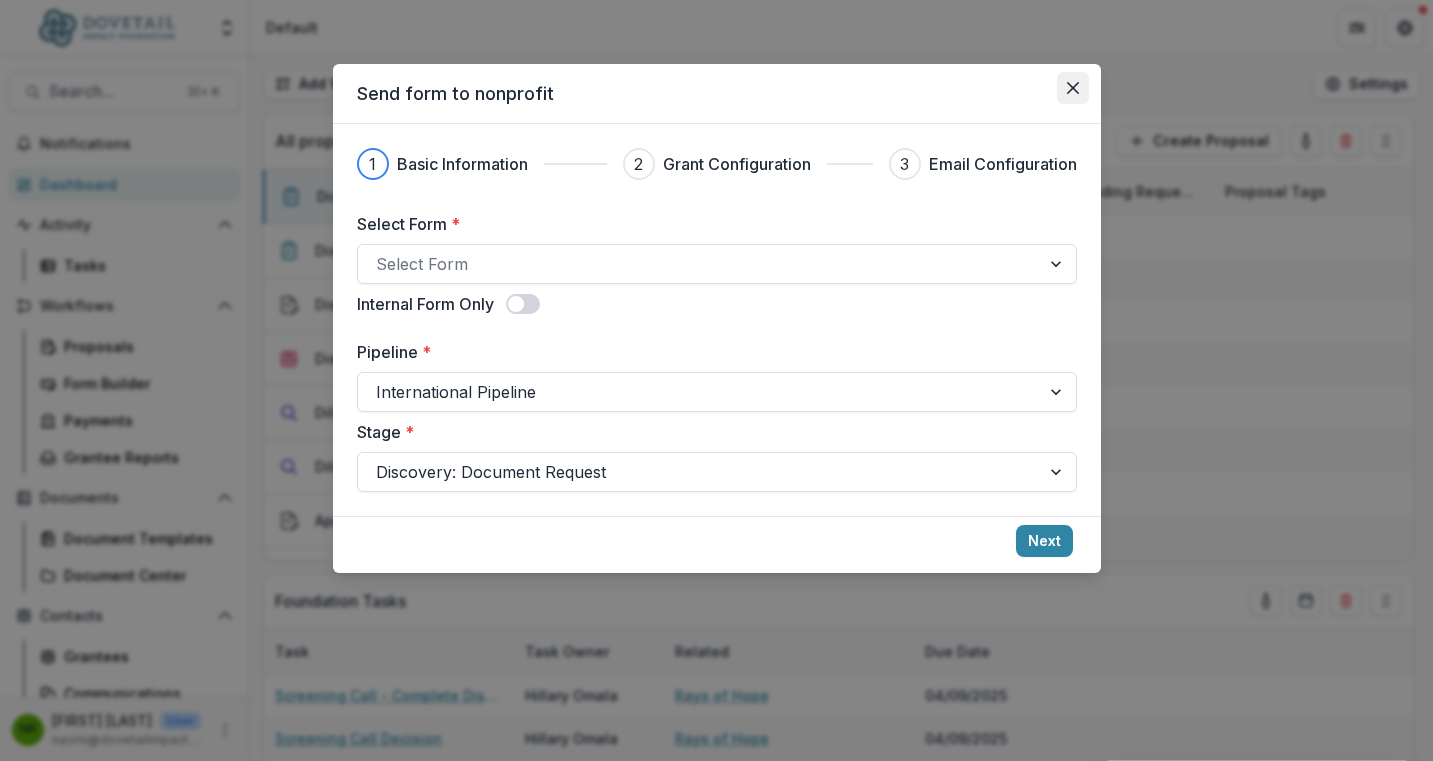 click 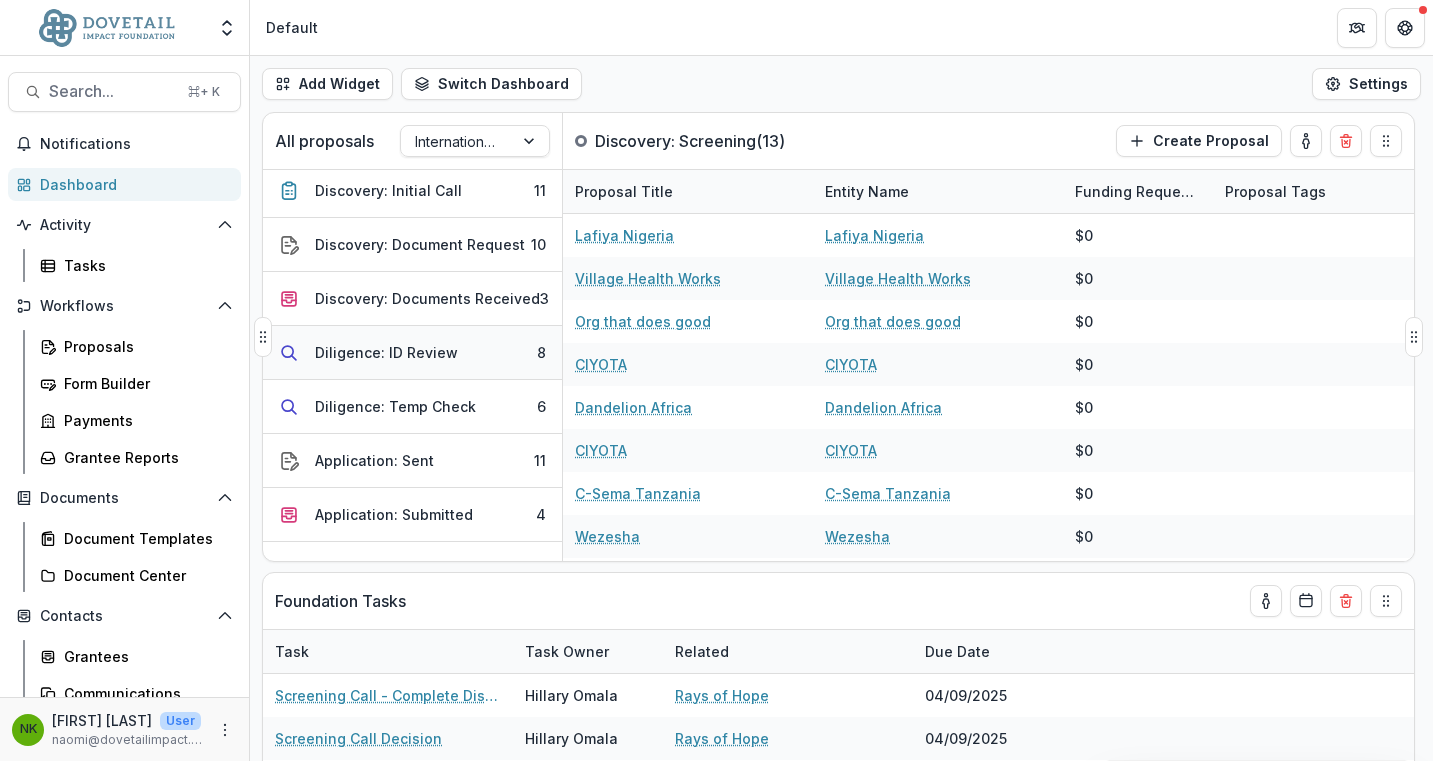 scroll, scrollTop: 65, scrollLeft: 0, axis: vertical 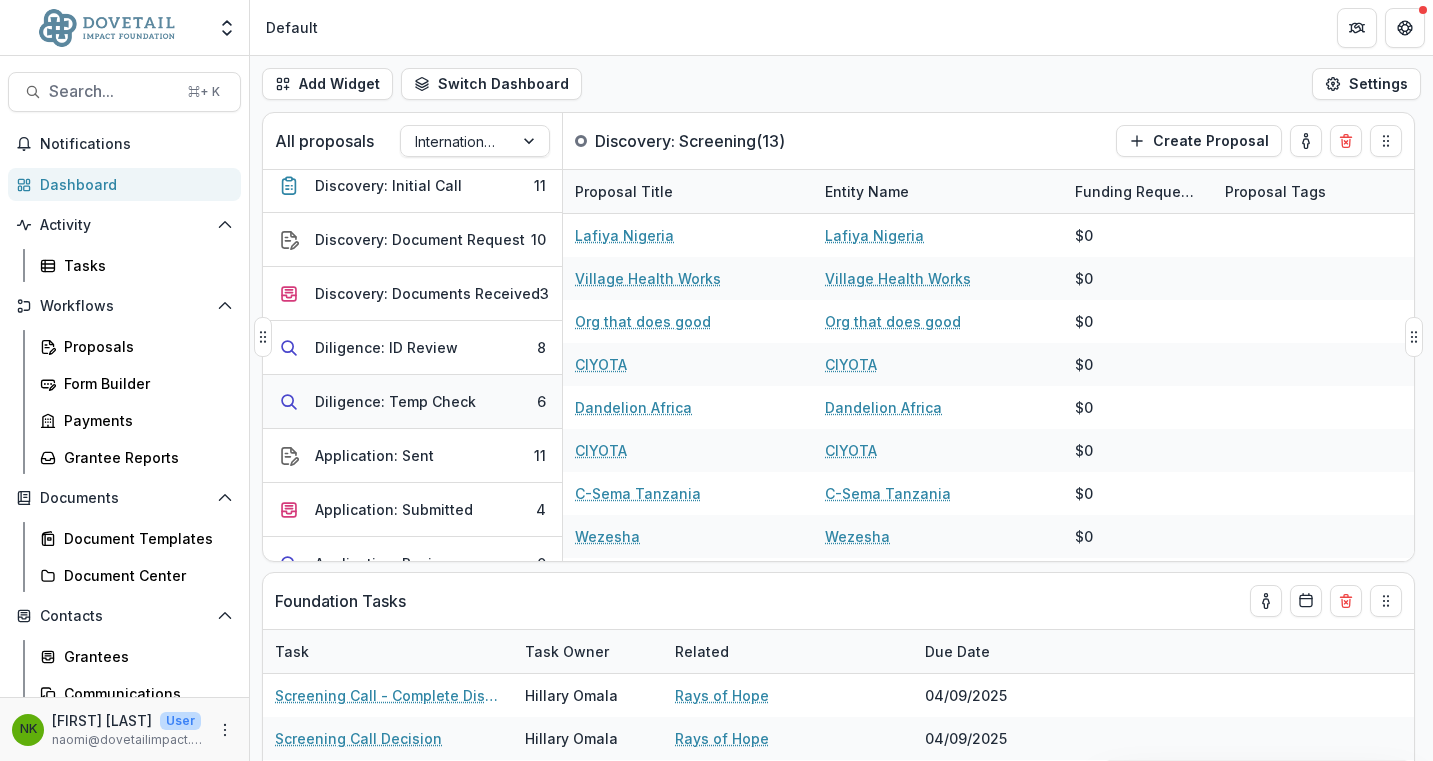 click on "Diligence: Temp Check" at bounding box center (395, 401) 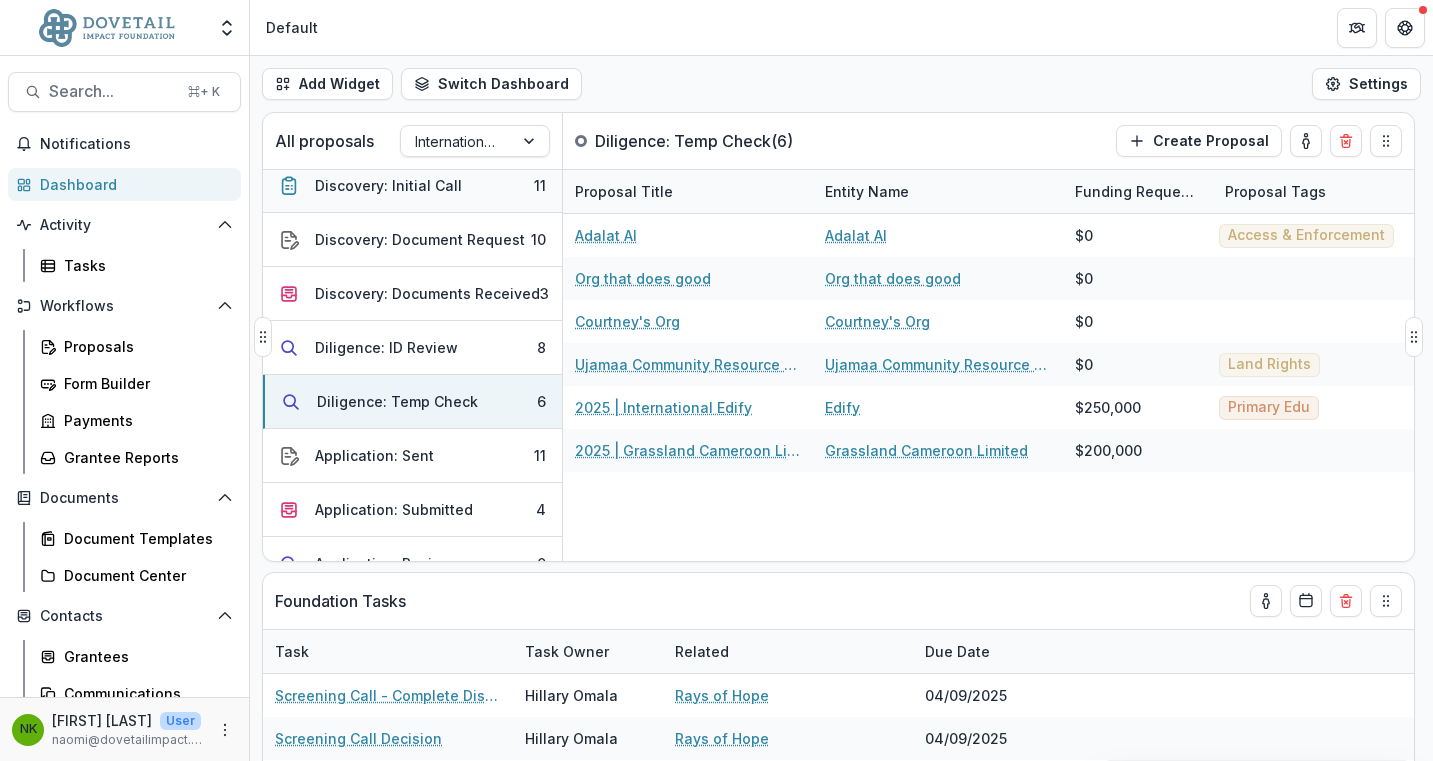 select on "******" 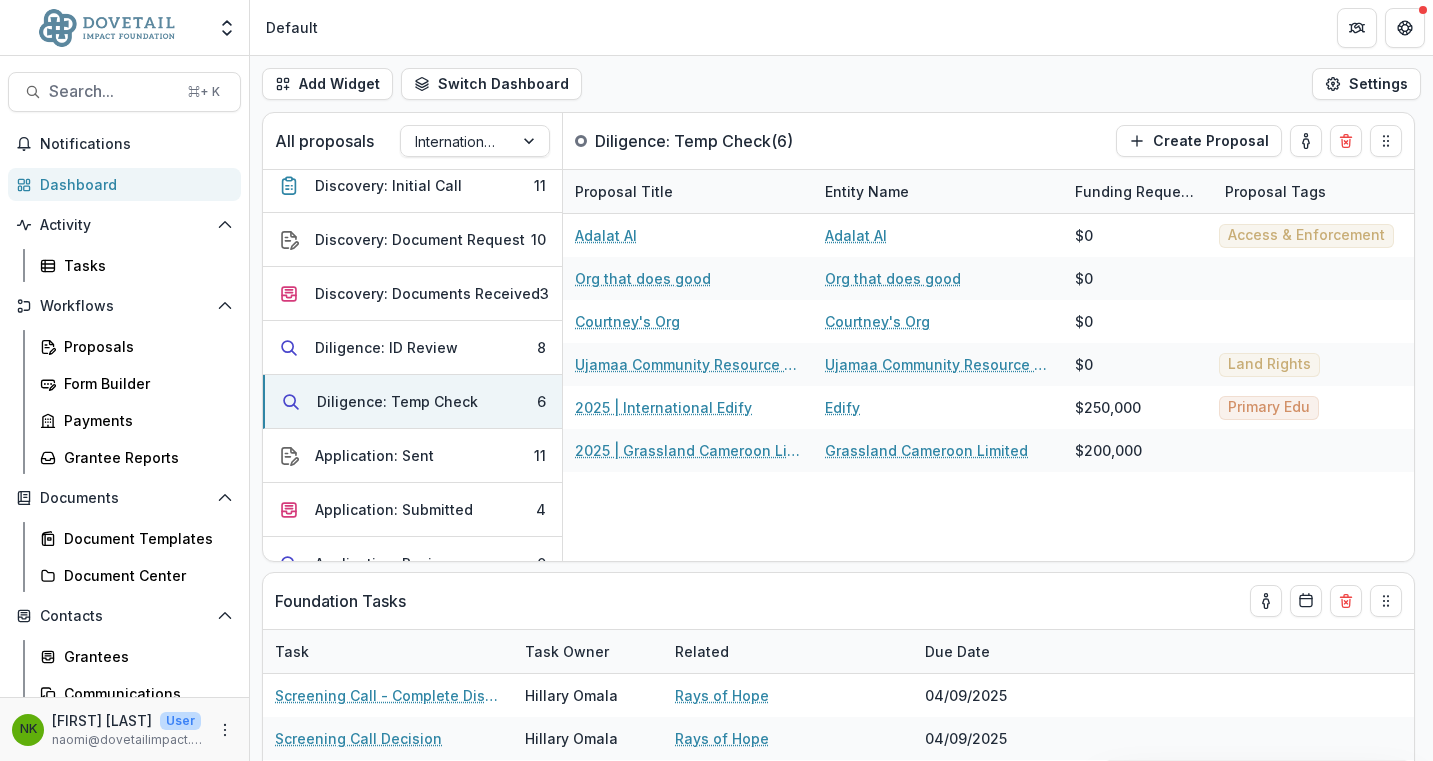 select on "******" 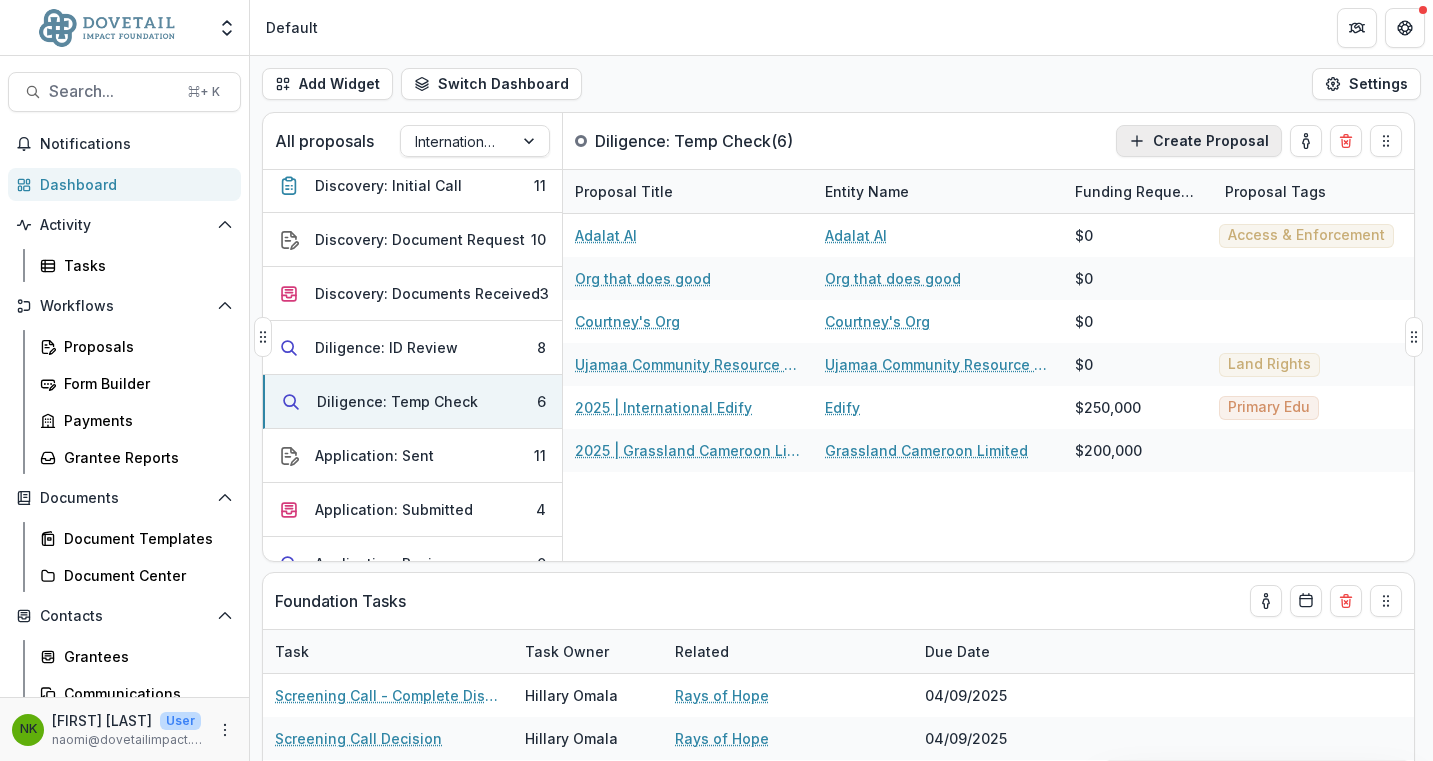 click on "Create Proposal" at bounding box center [1199, 141] 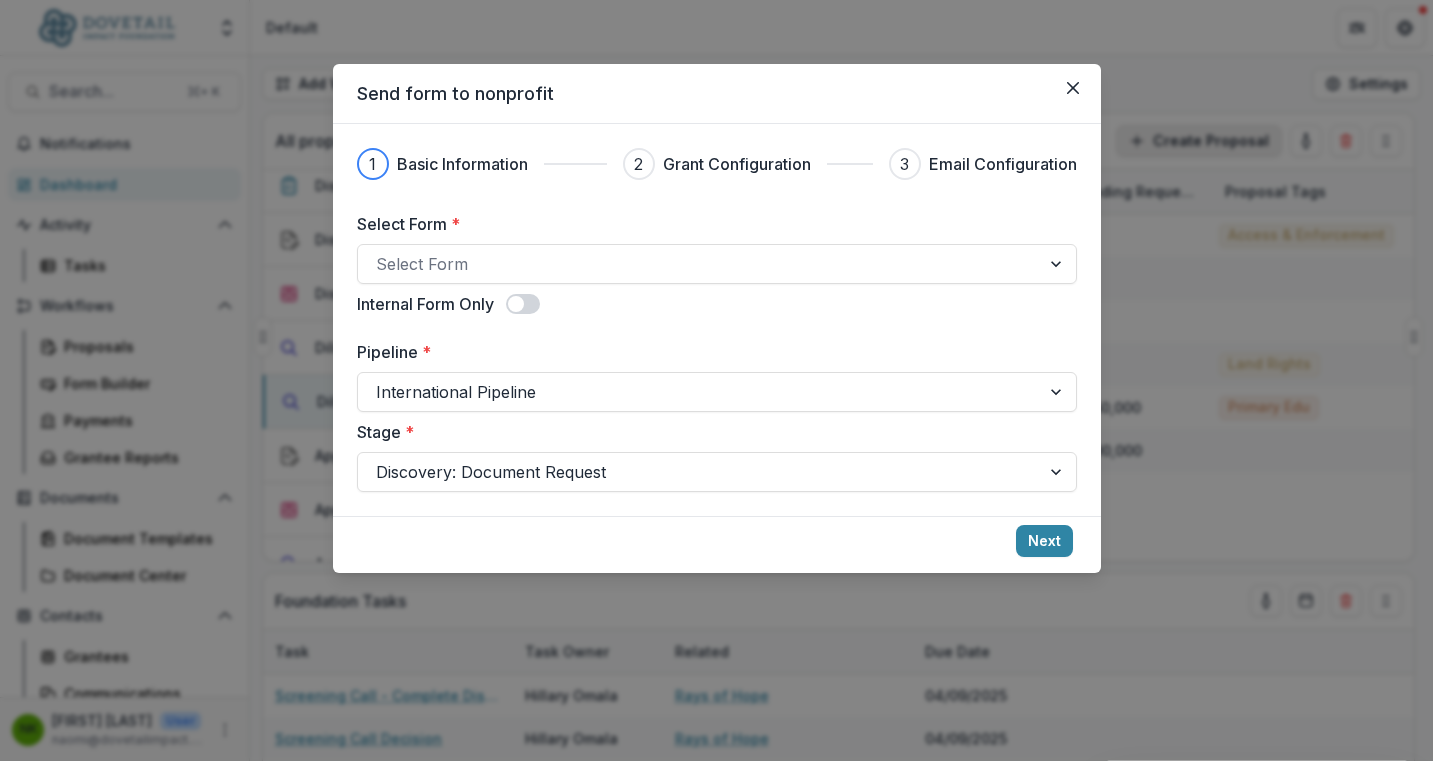 select on "******" 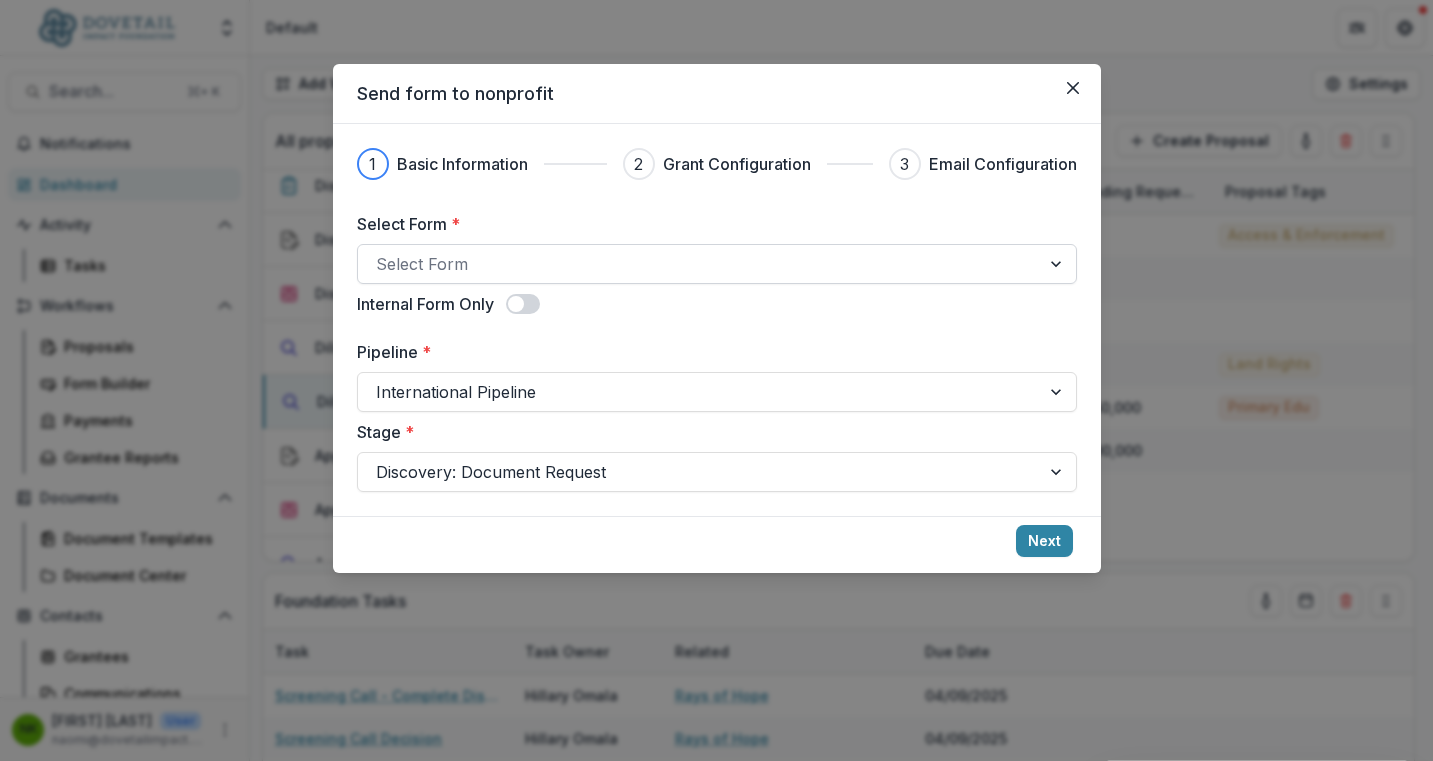 click at bounding box center (699, 264) 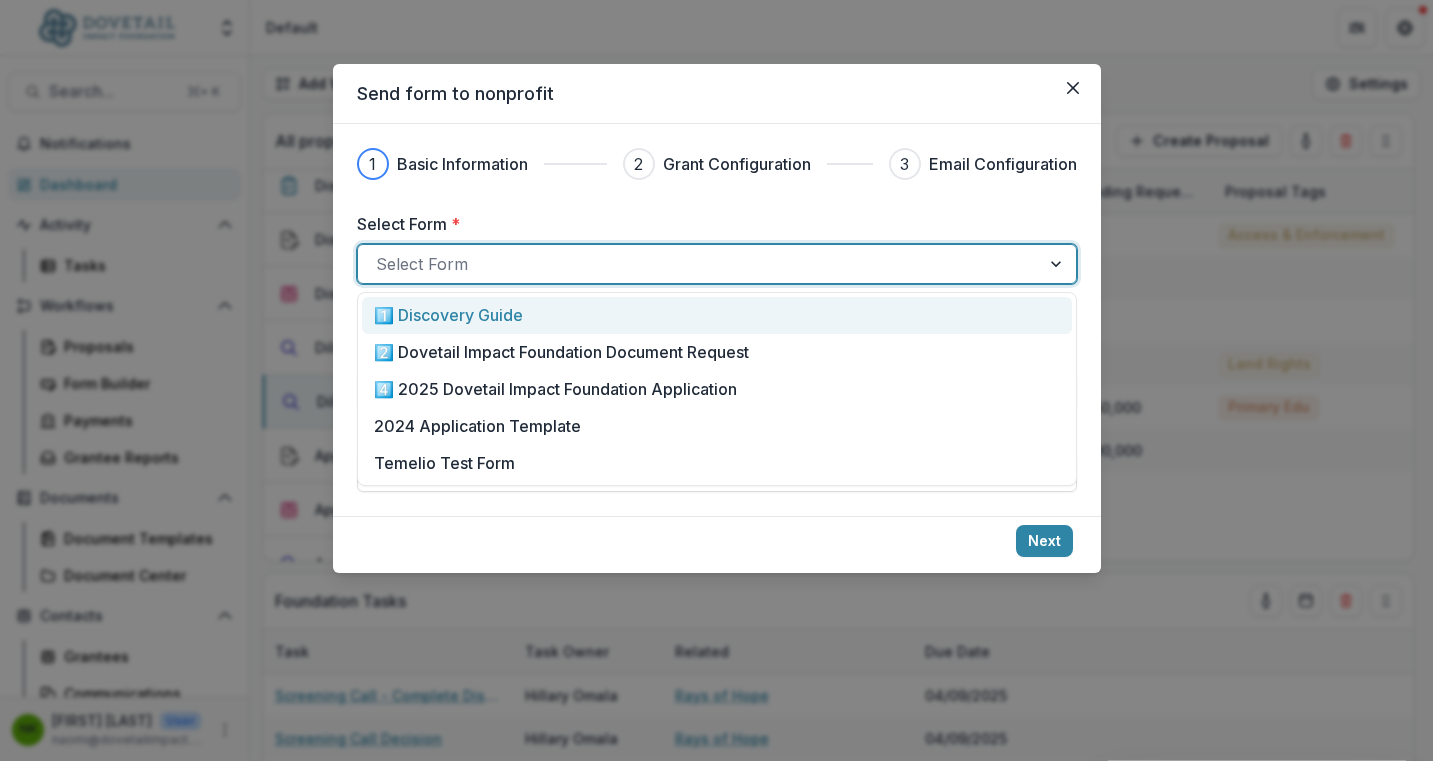 click on "1️⃣ Discovery Guide" at bounding box center [716, 315] 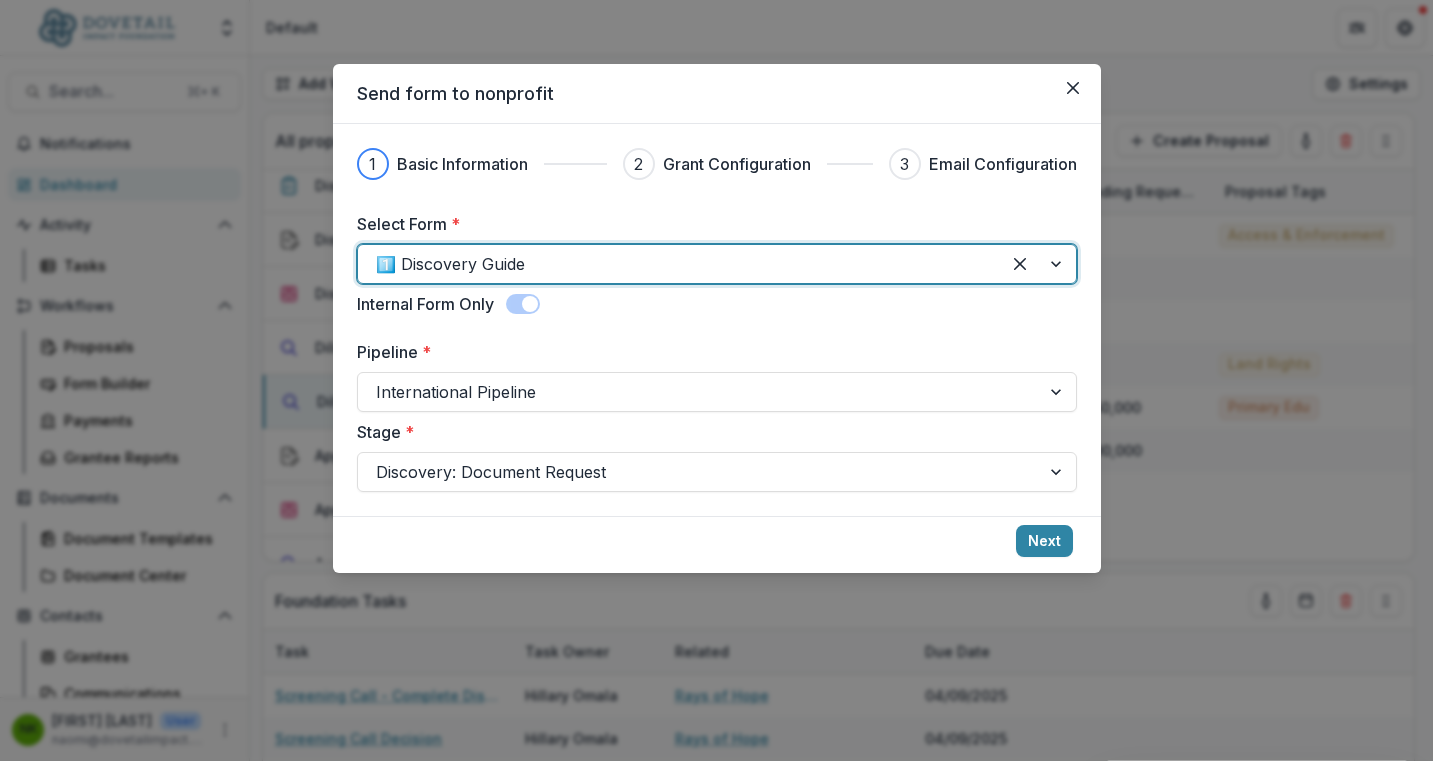 click on "Internal Form Only" at bounding box center [717, 304] 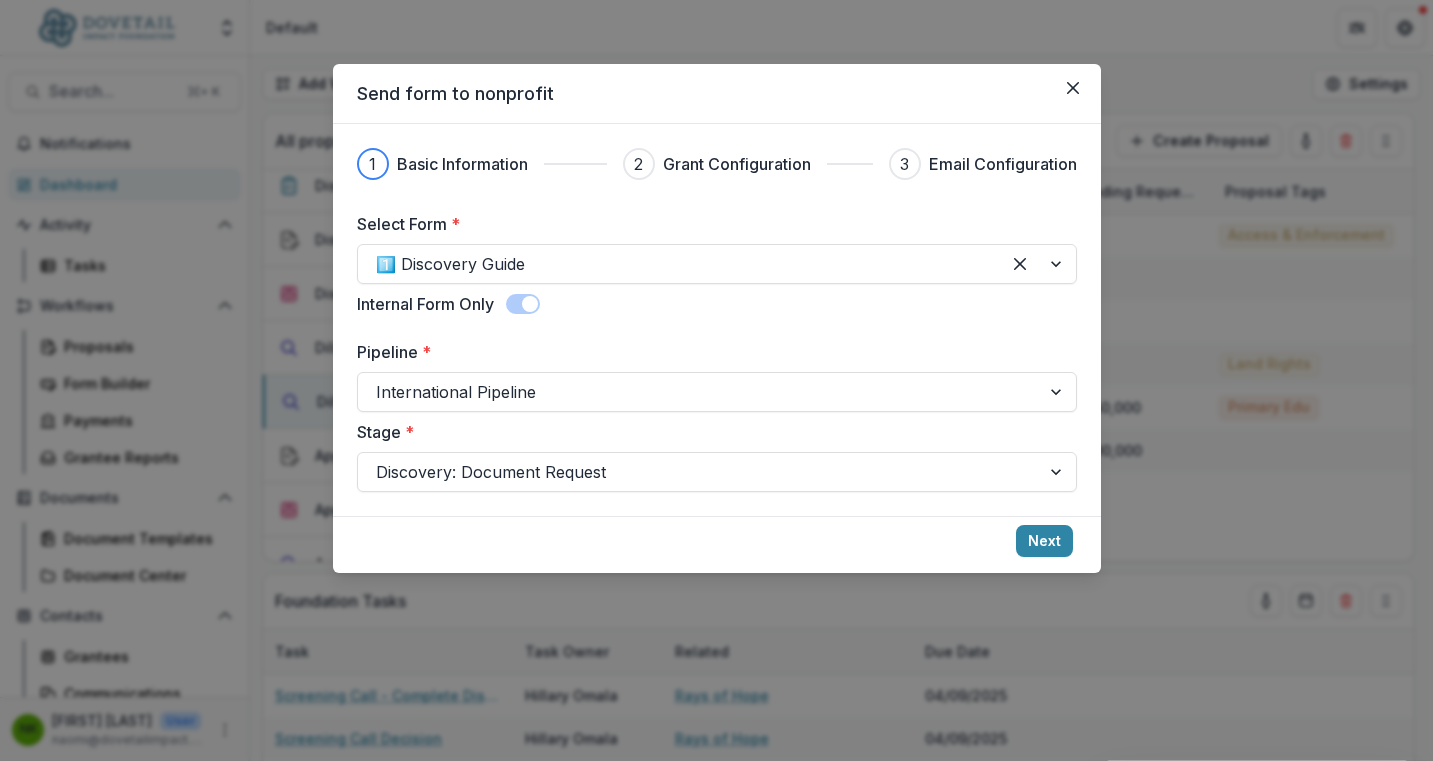 select on "******" 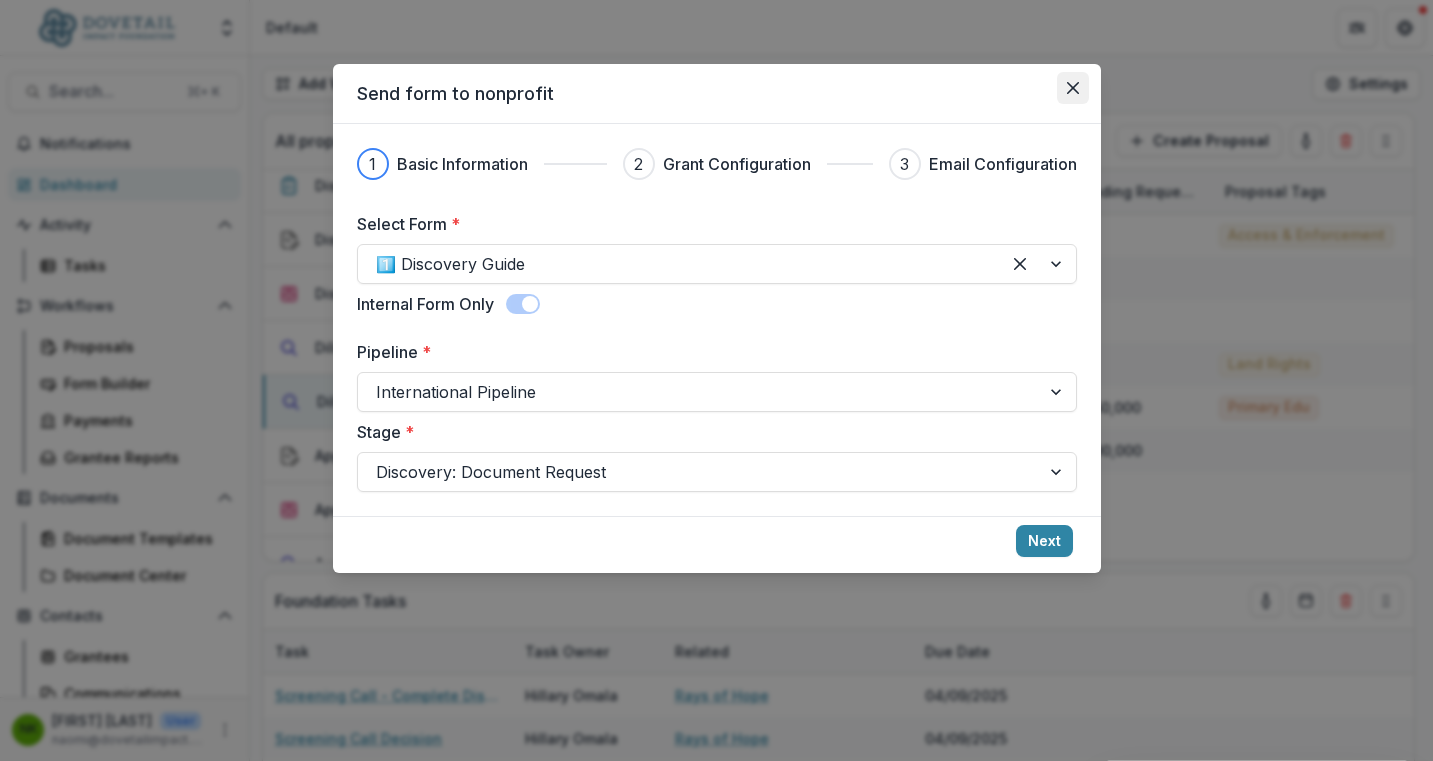 click at bounding box center (1073, 88) 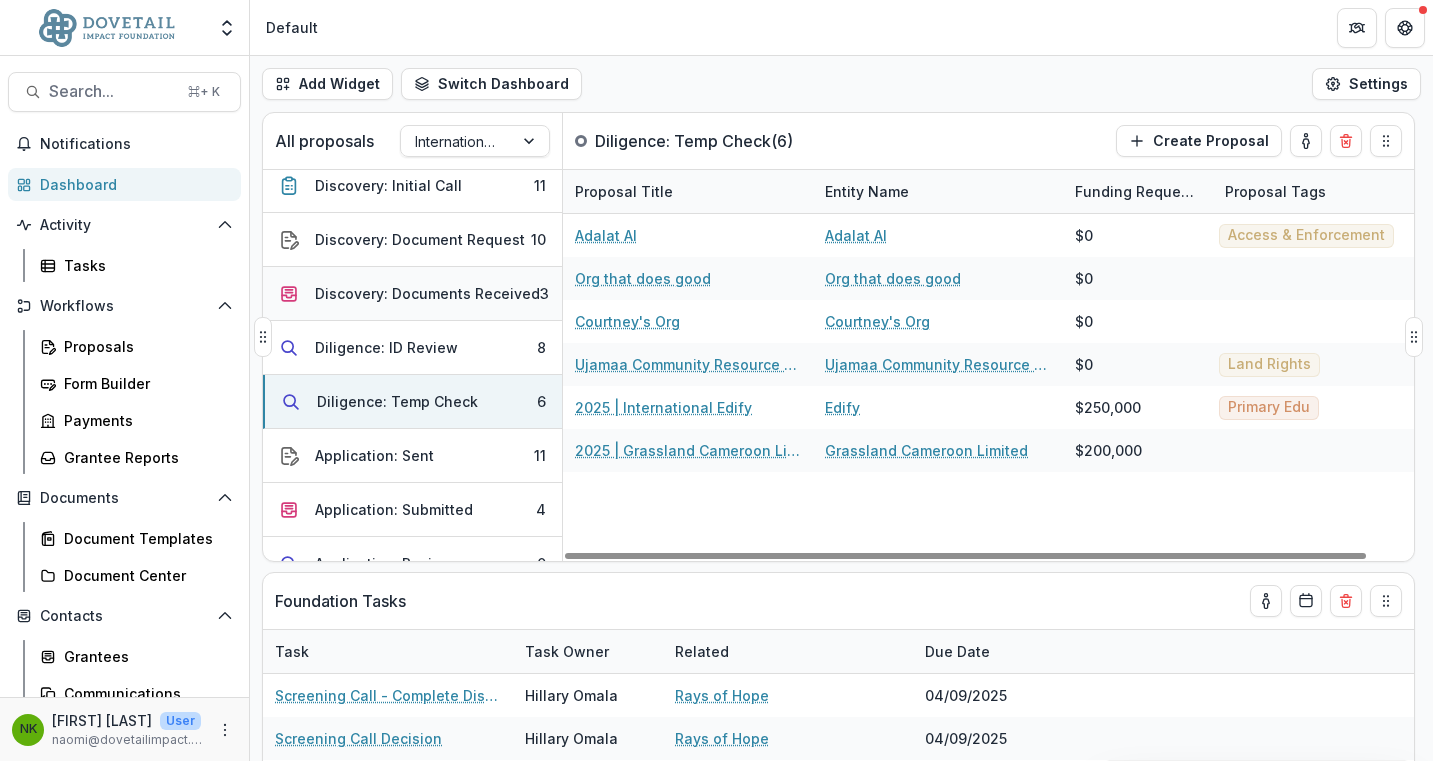 scroll, scrollTop: 0, scrollLeft: 0, axis: both 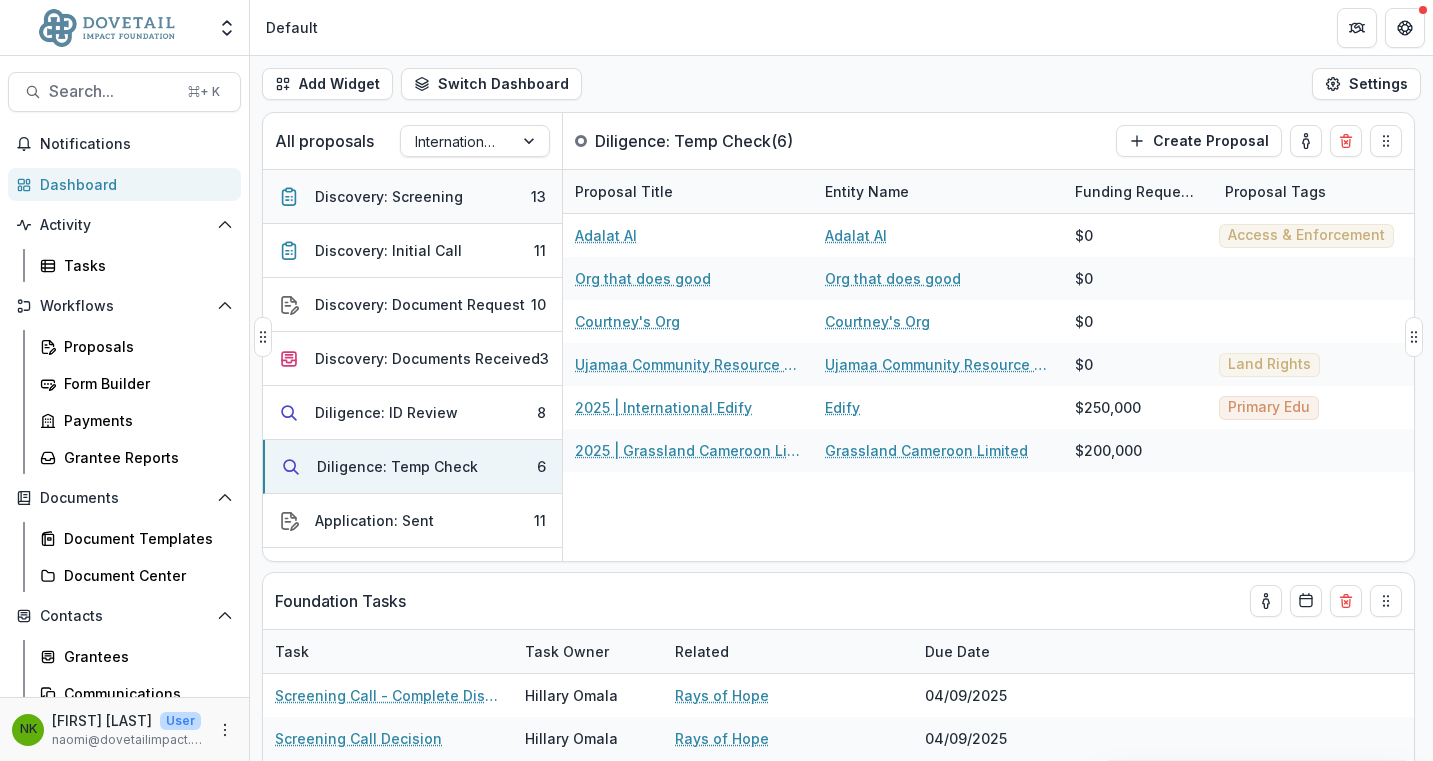 click on "Discovery: Screening 13" at bounding box center (412, 197) 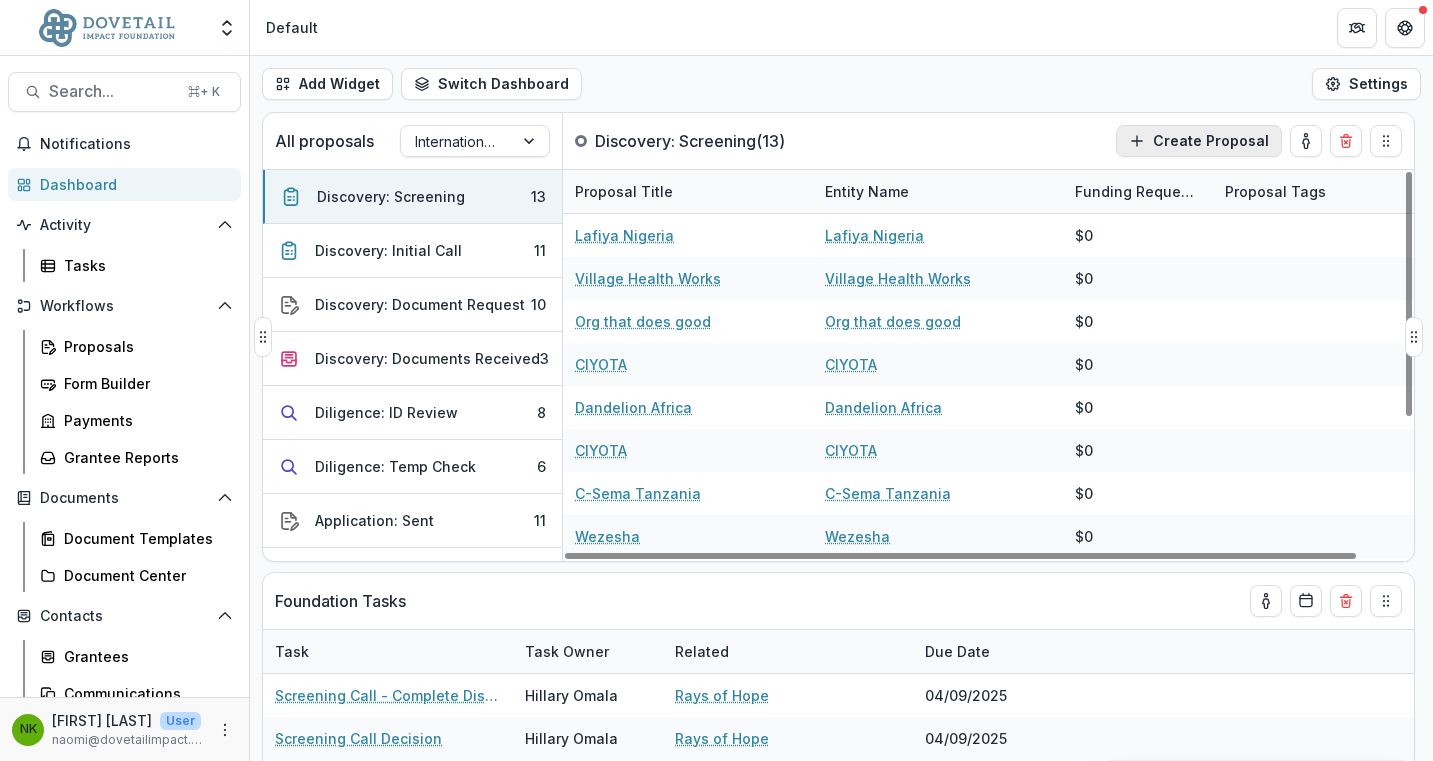 click on "Create Proposal" at bounding box center [1199, 141] 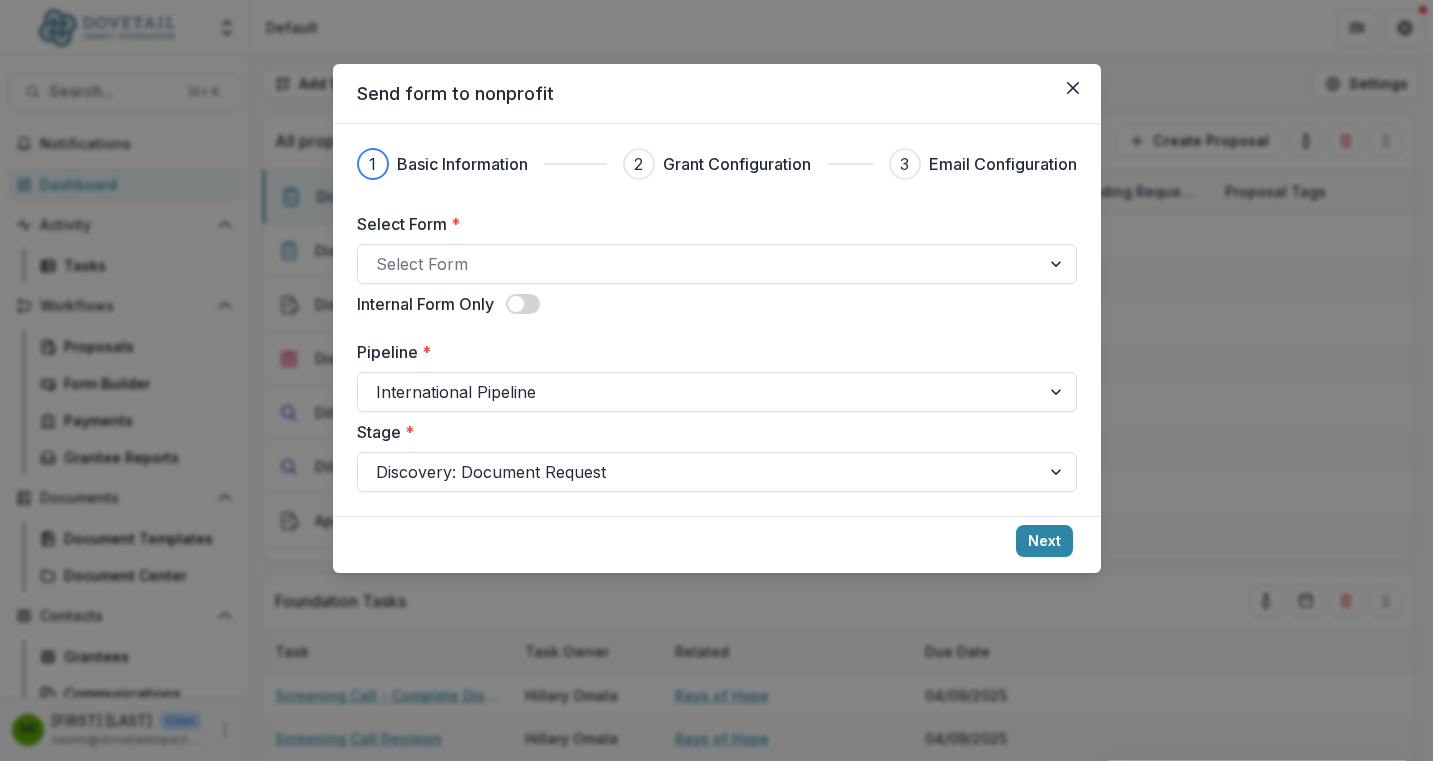select on "******" 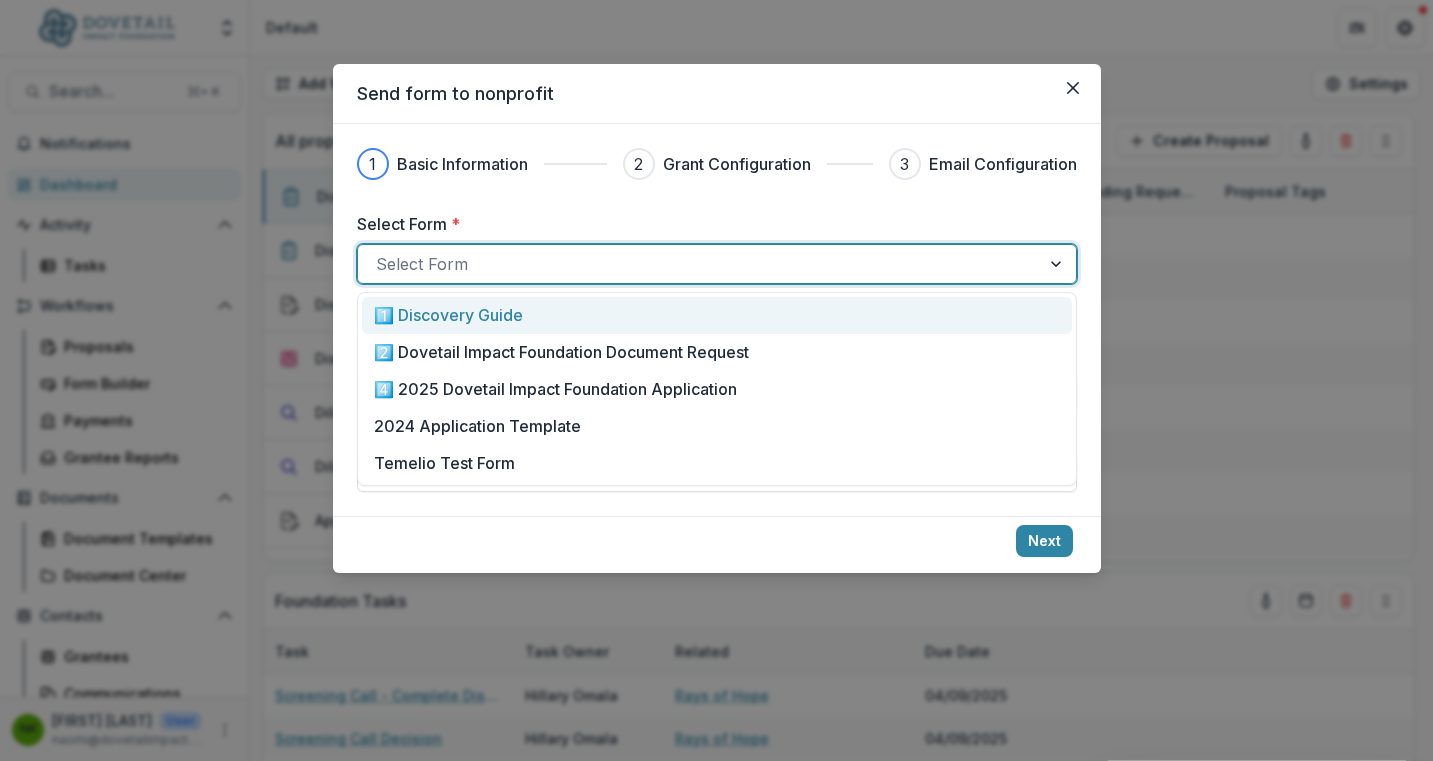 click at bounding box center [699, 264] 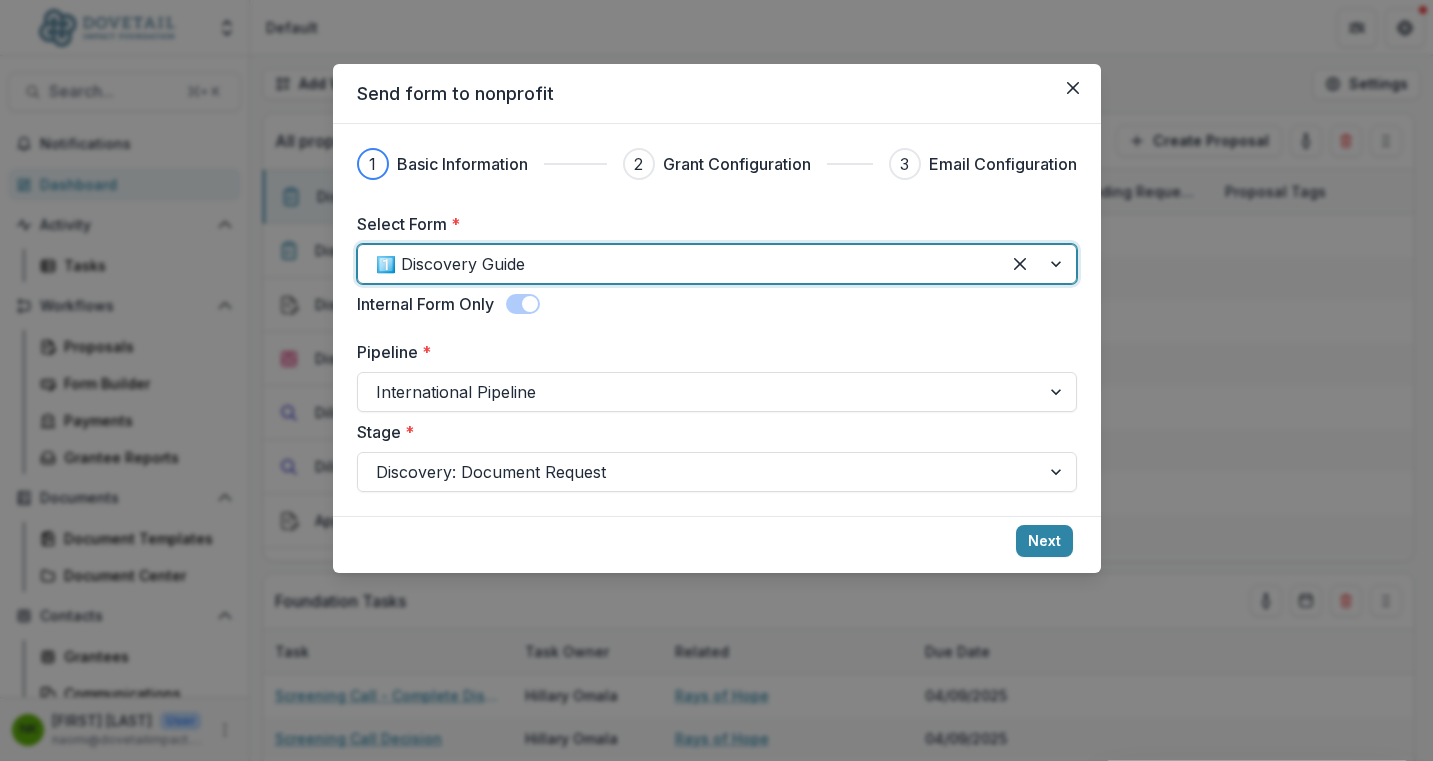 select on "******" 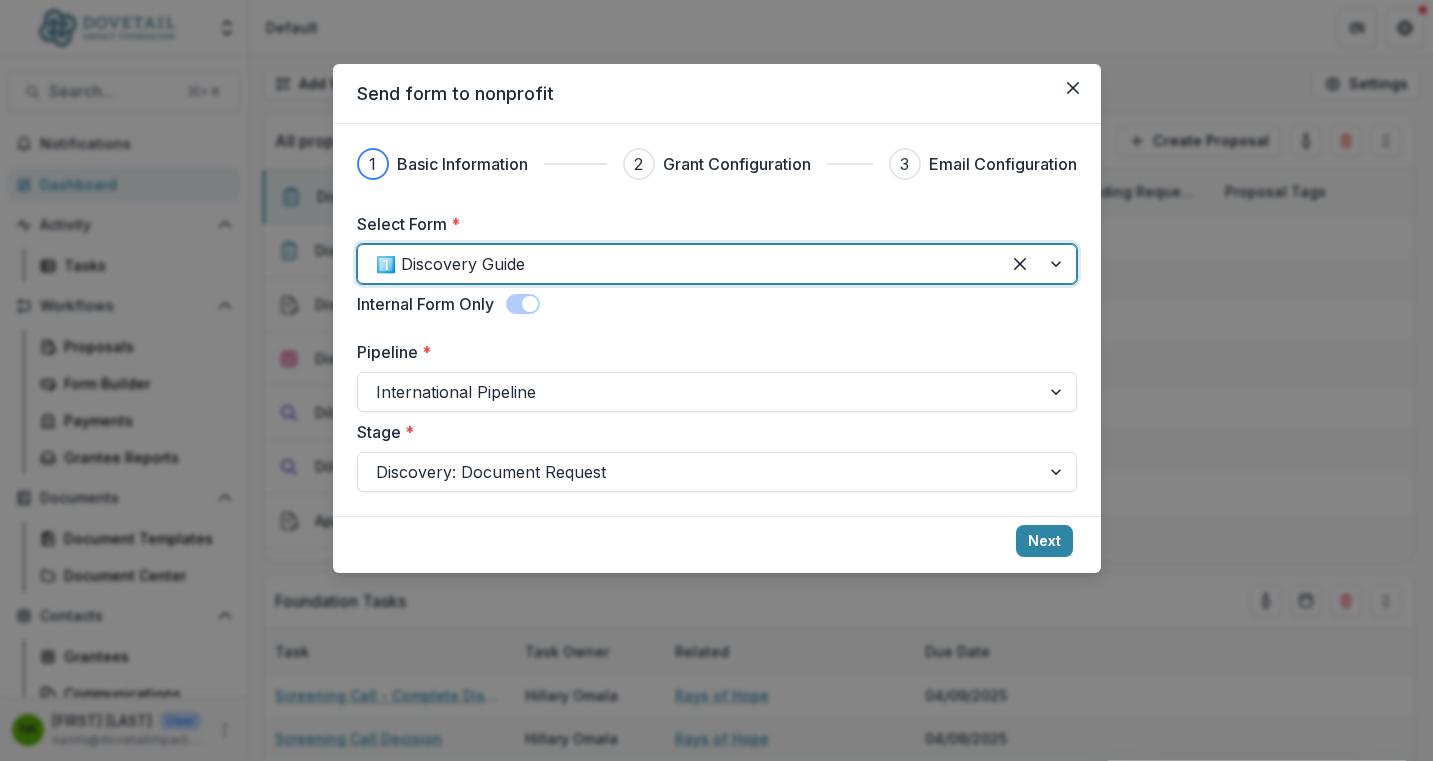 select on "******" 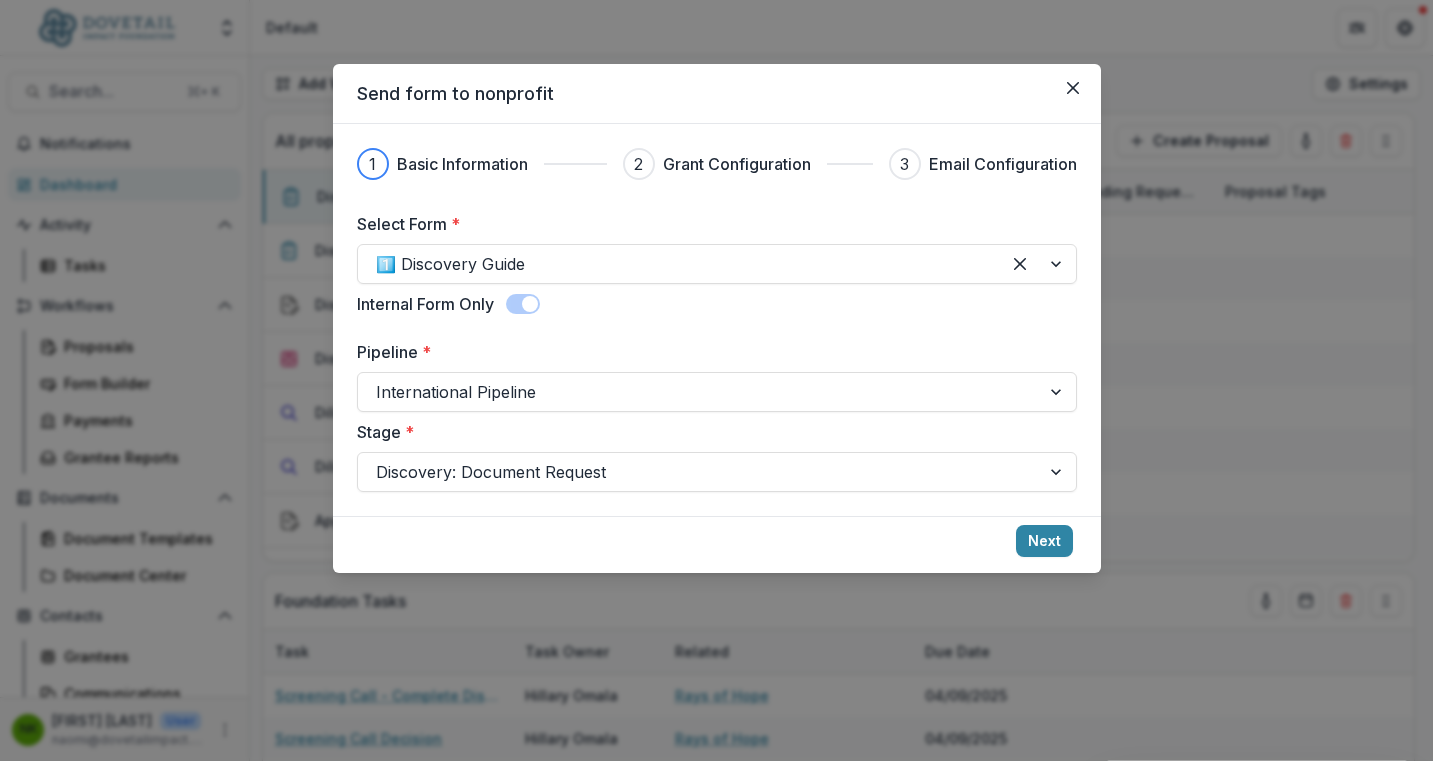 select on "******" 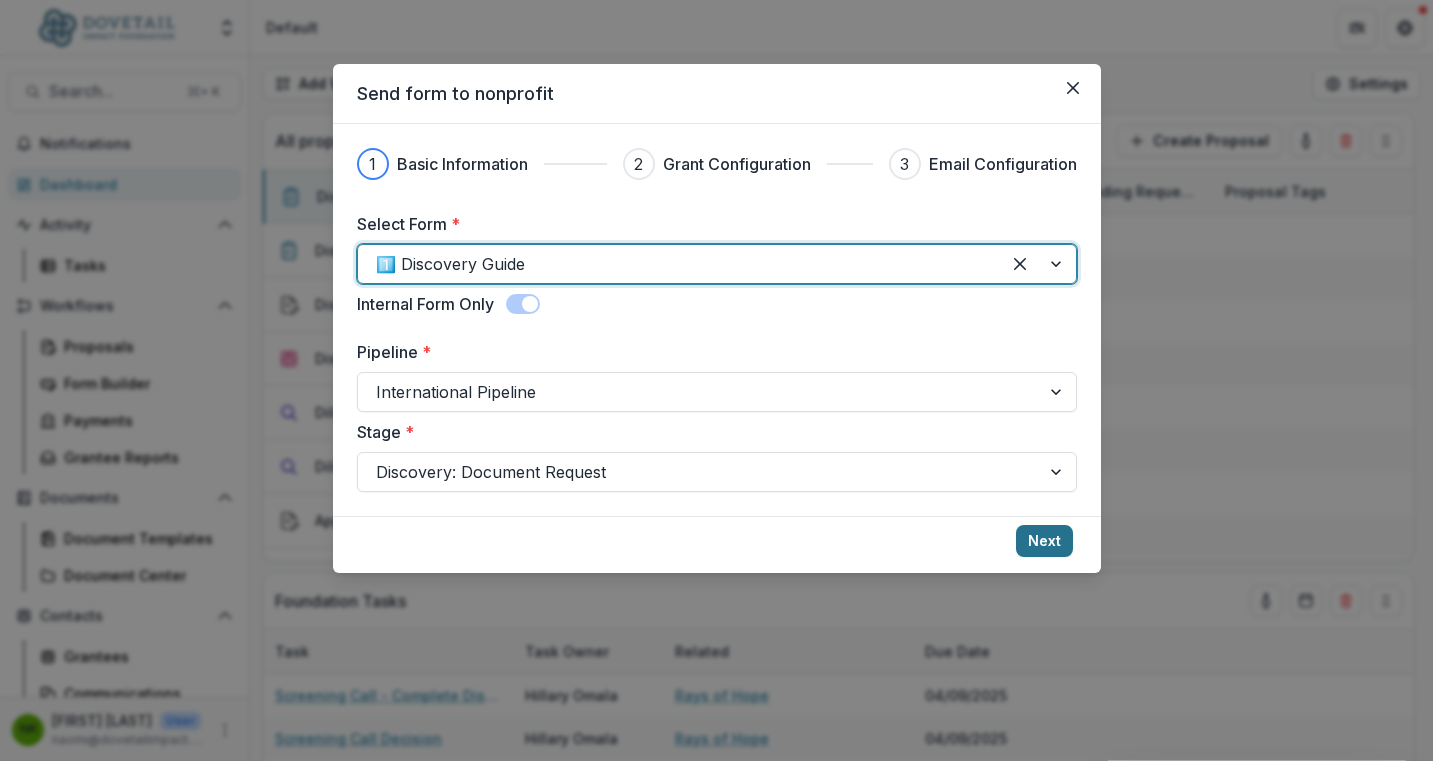 click on "Next" at bounding box center (1044, 541) 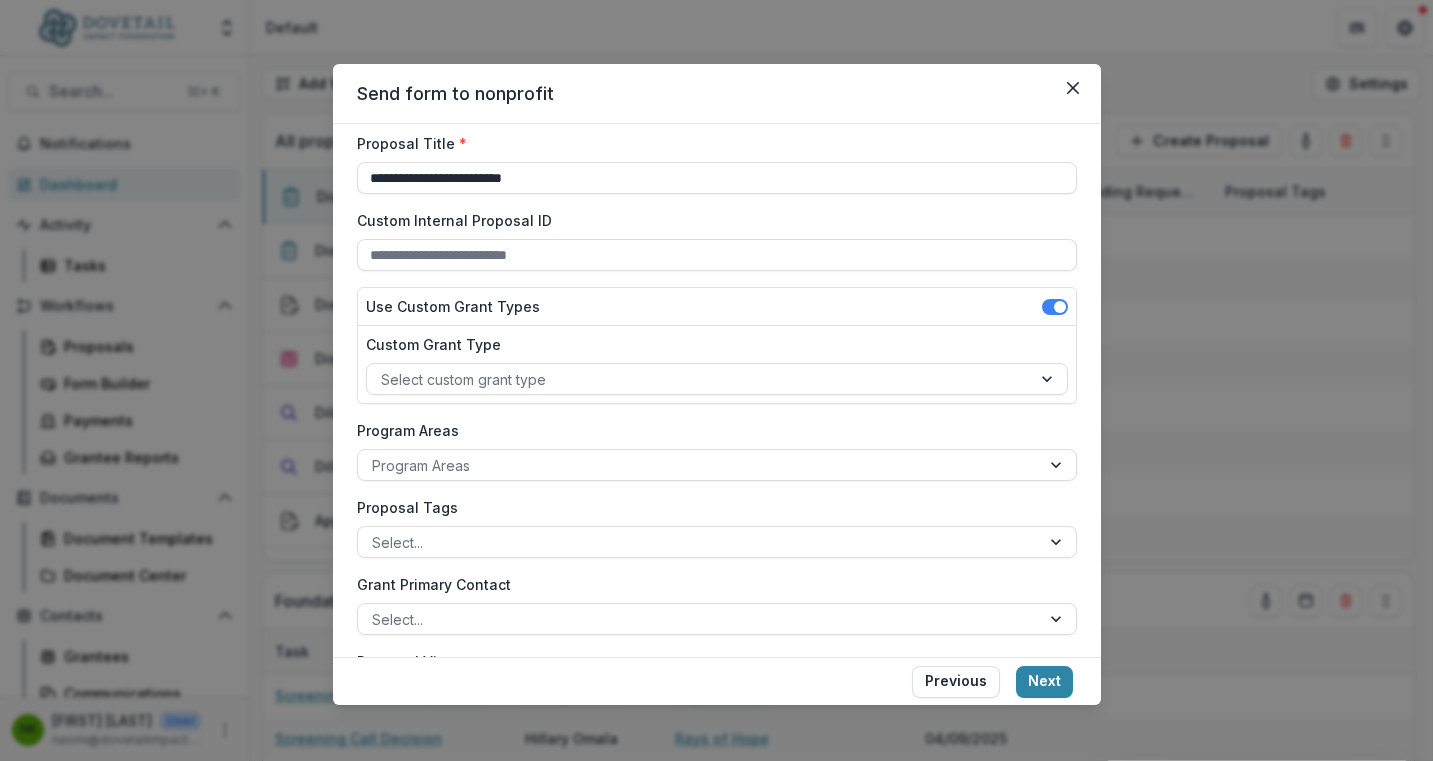 scroll, scrollTop: 0, scrollLeft: 0, axis: both 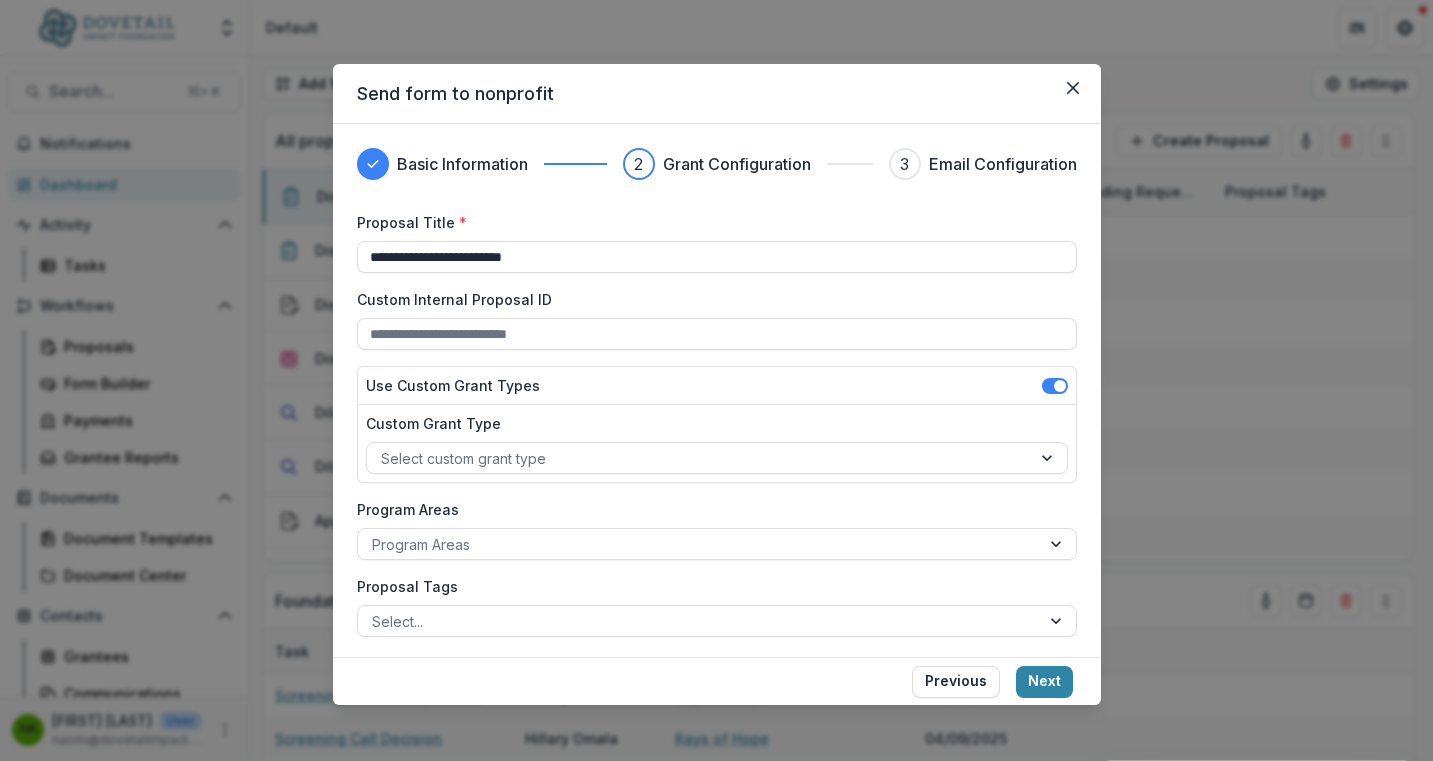 select on "******" 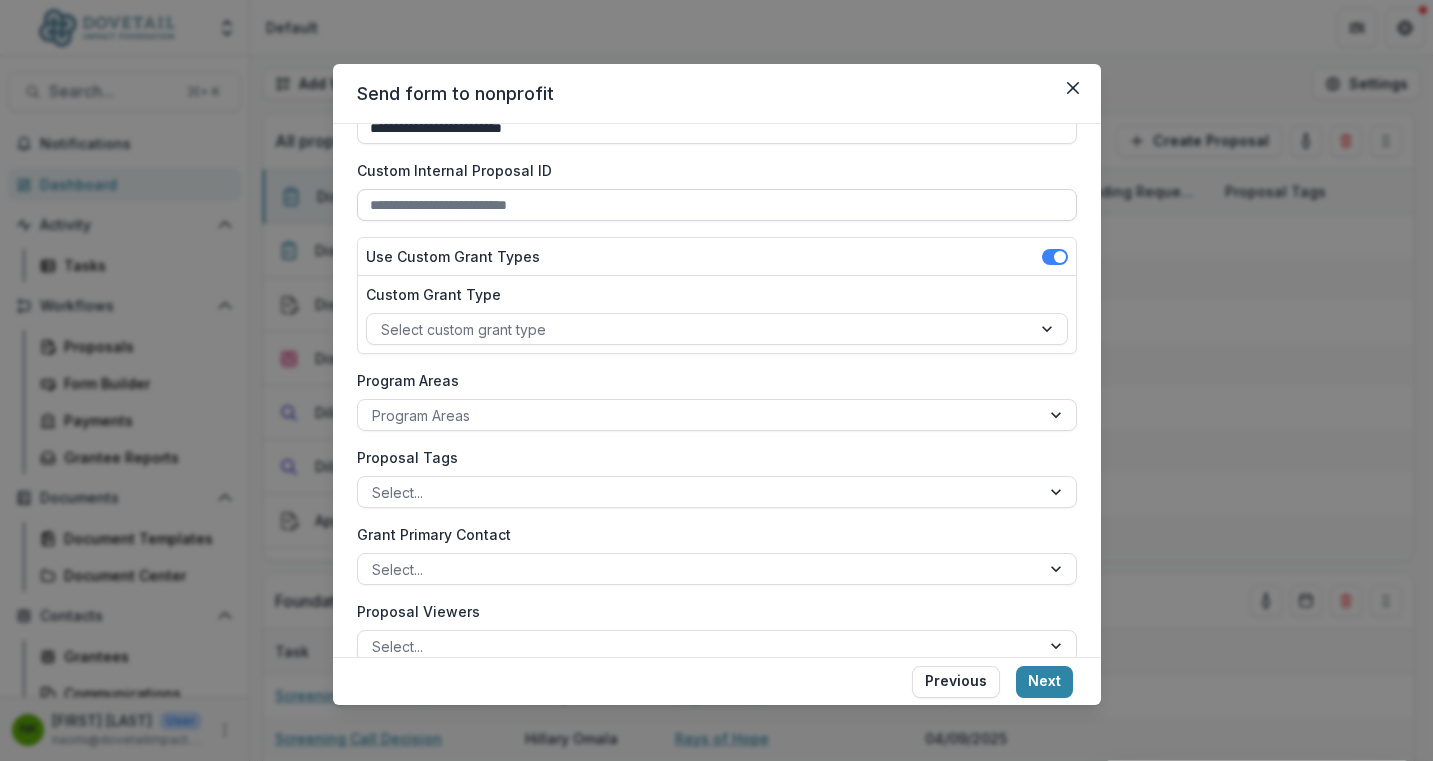scroll, scrollTop: 0, scrollLeft: 0, axis: both 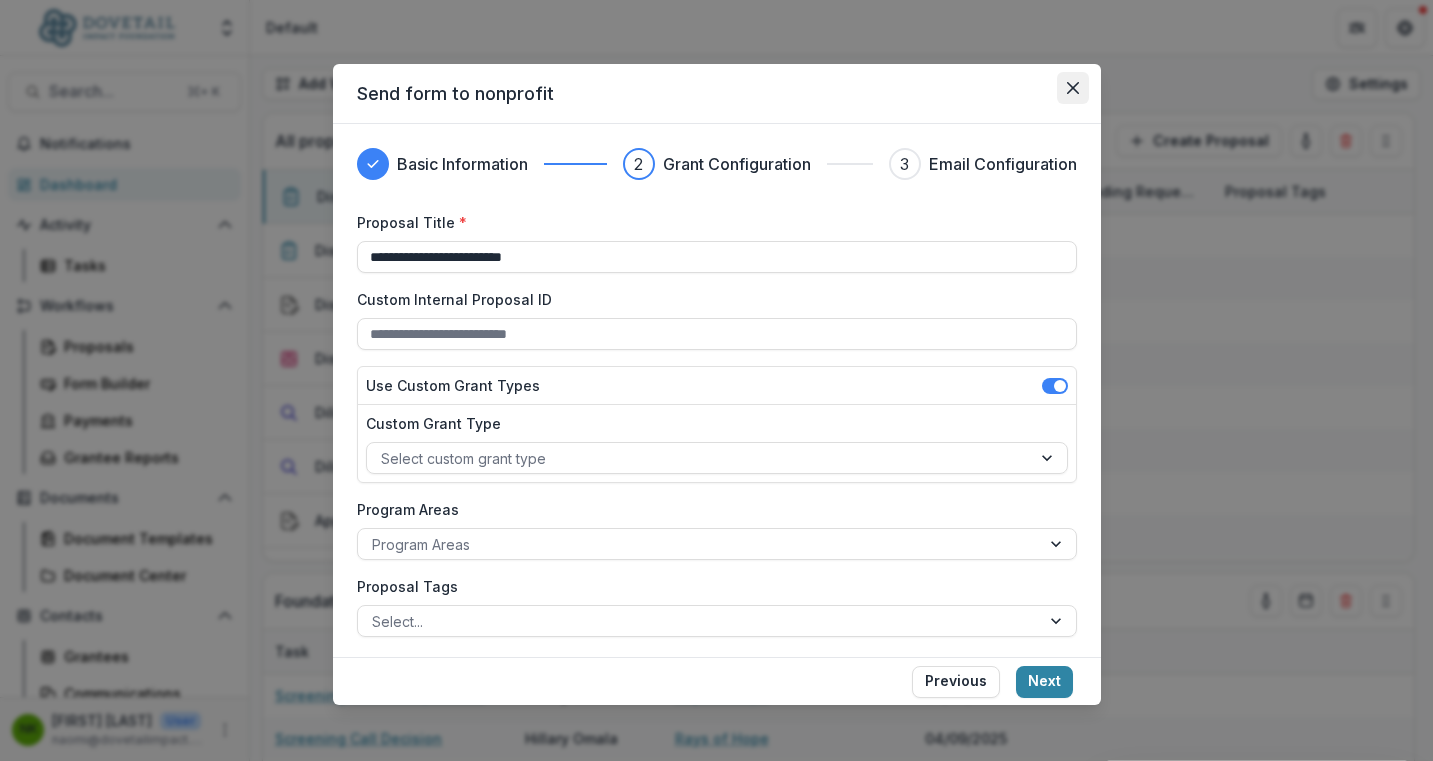 click 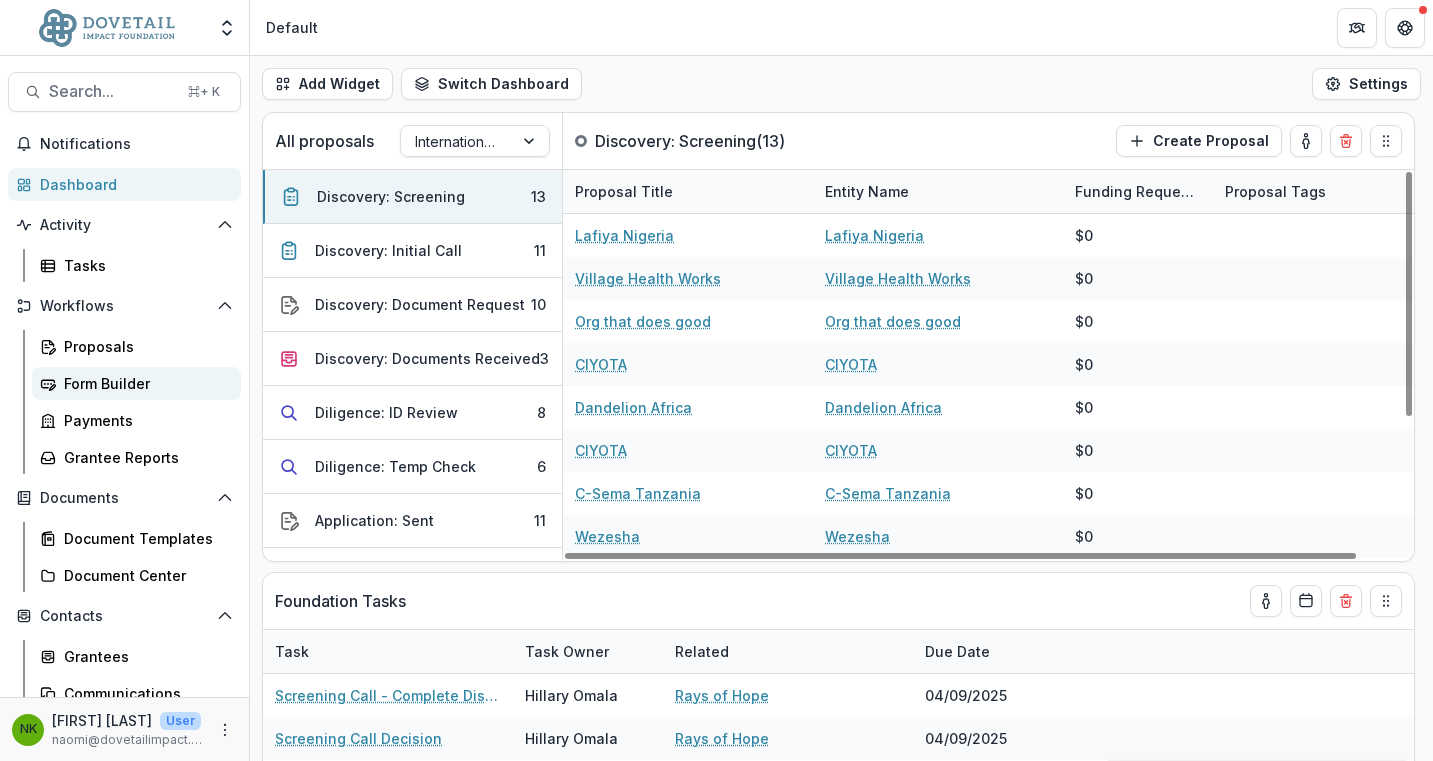 select on "******" 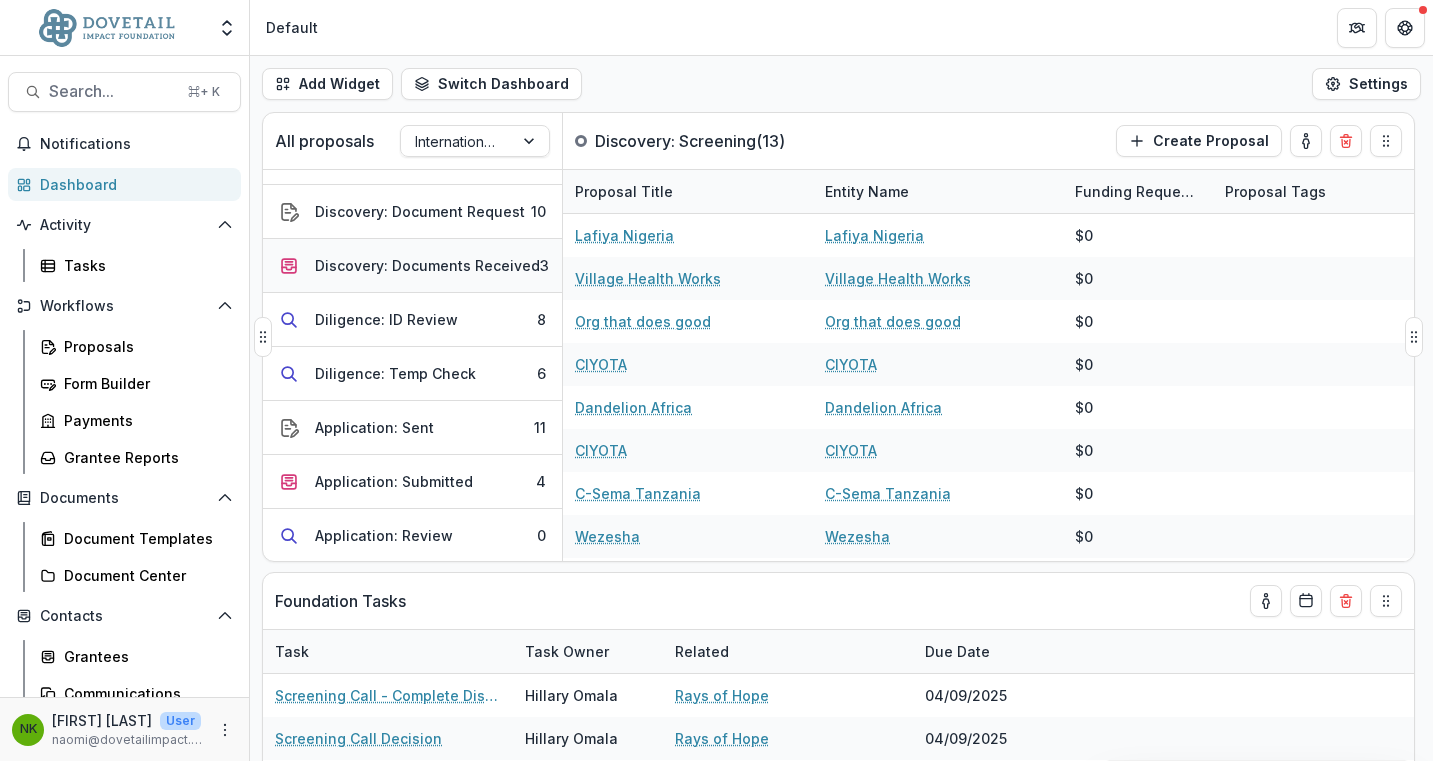 scroll, scrollTop: 0, scrollLeft: 0, axis: both 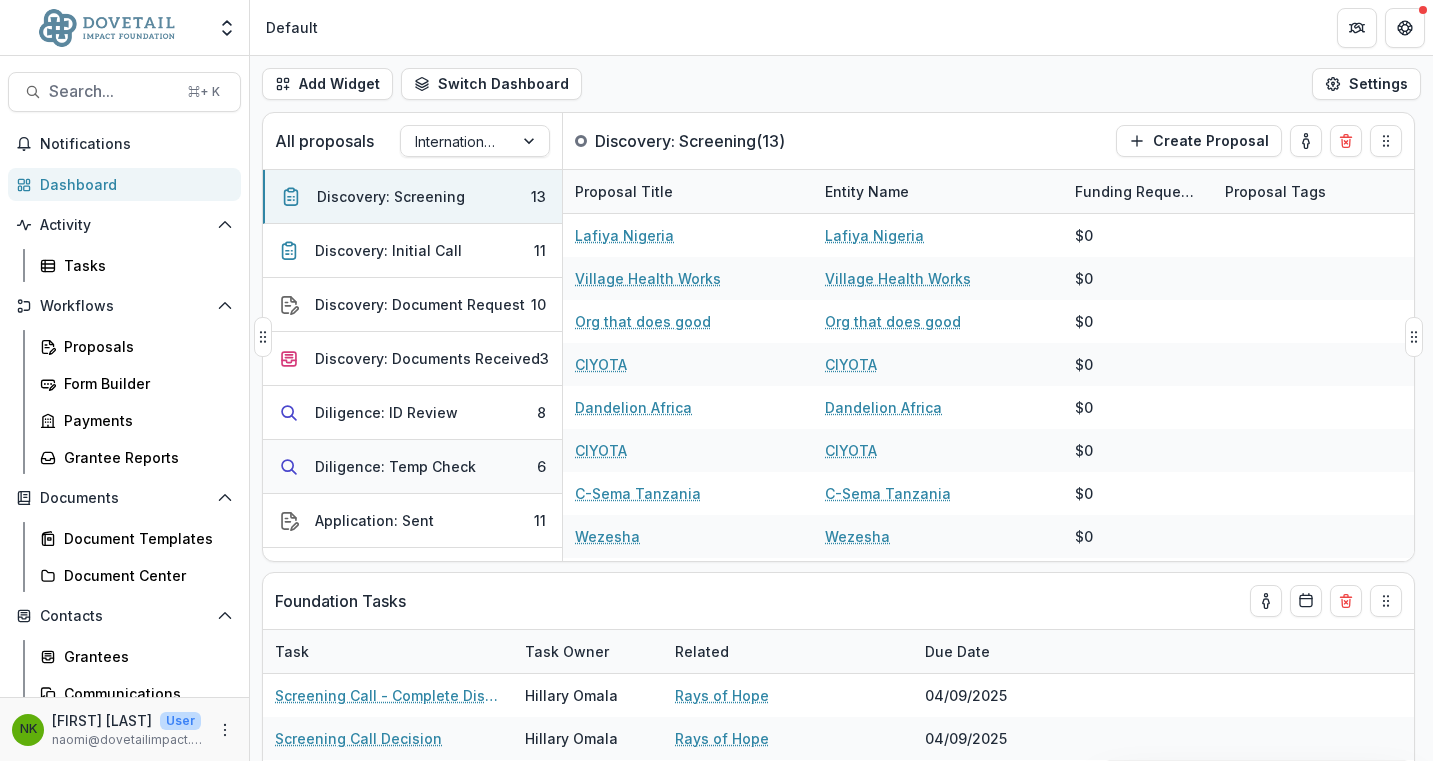 select on "******" 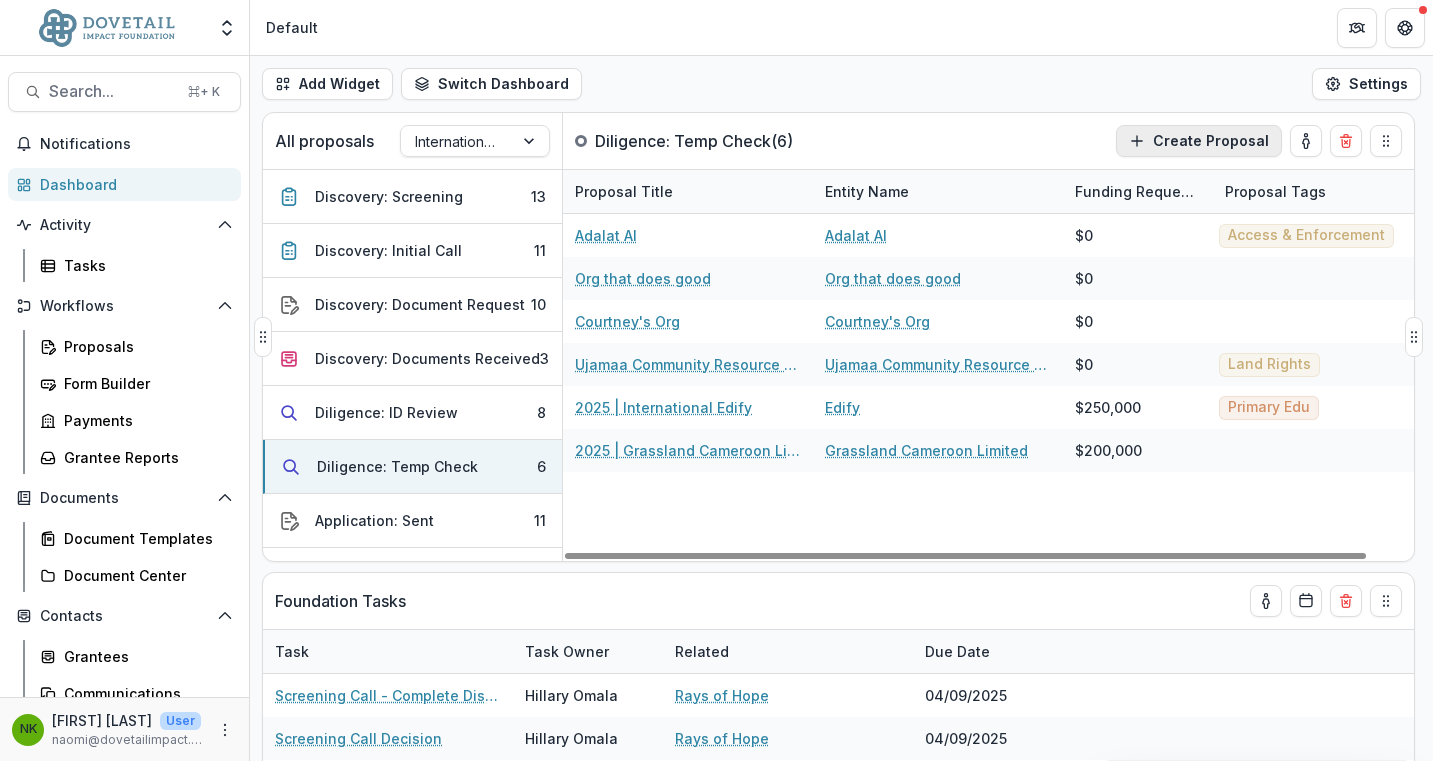 click on "Create Proposal" at bounding box center (1199, 141) 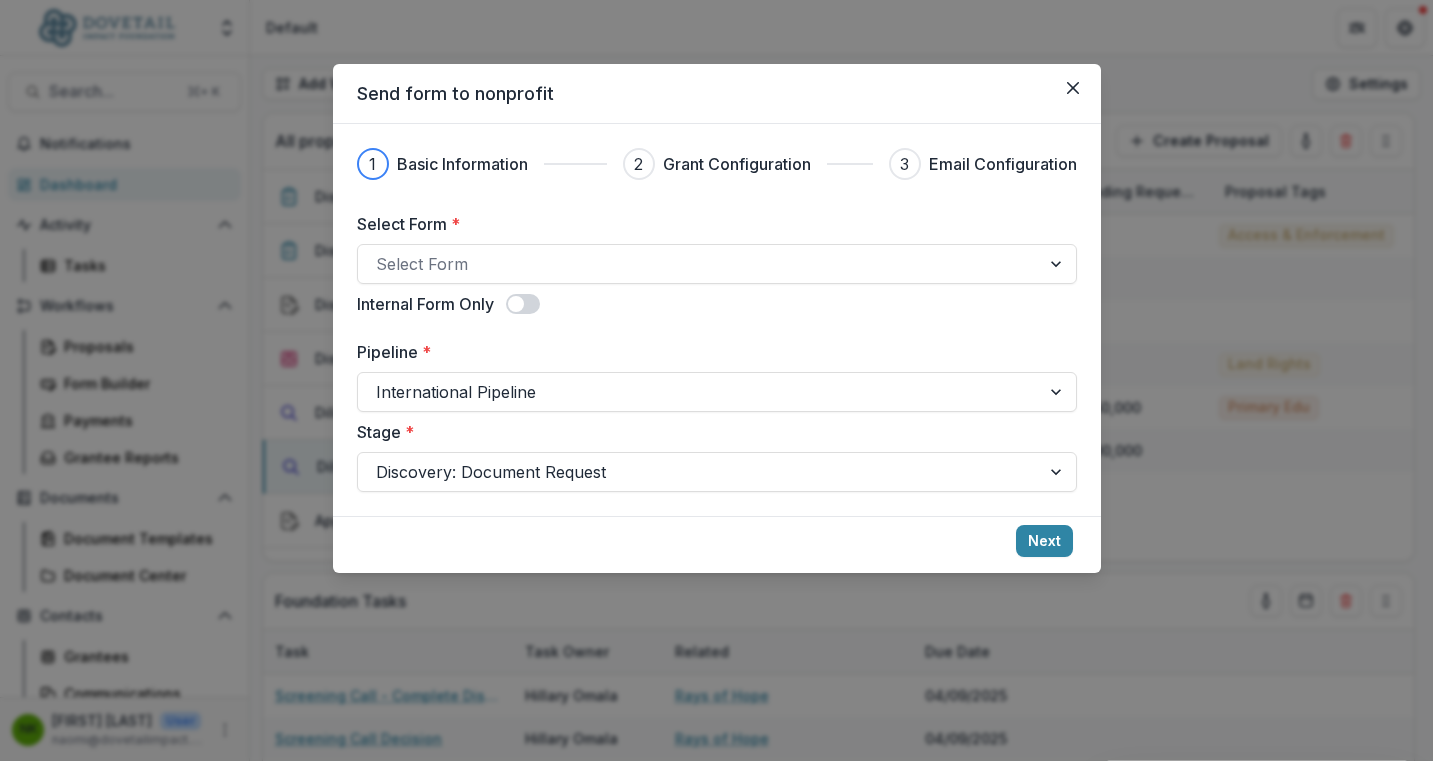 click at bounding box center (523, 304) 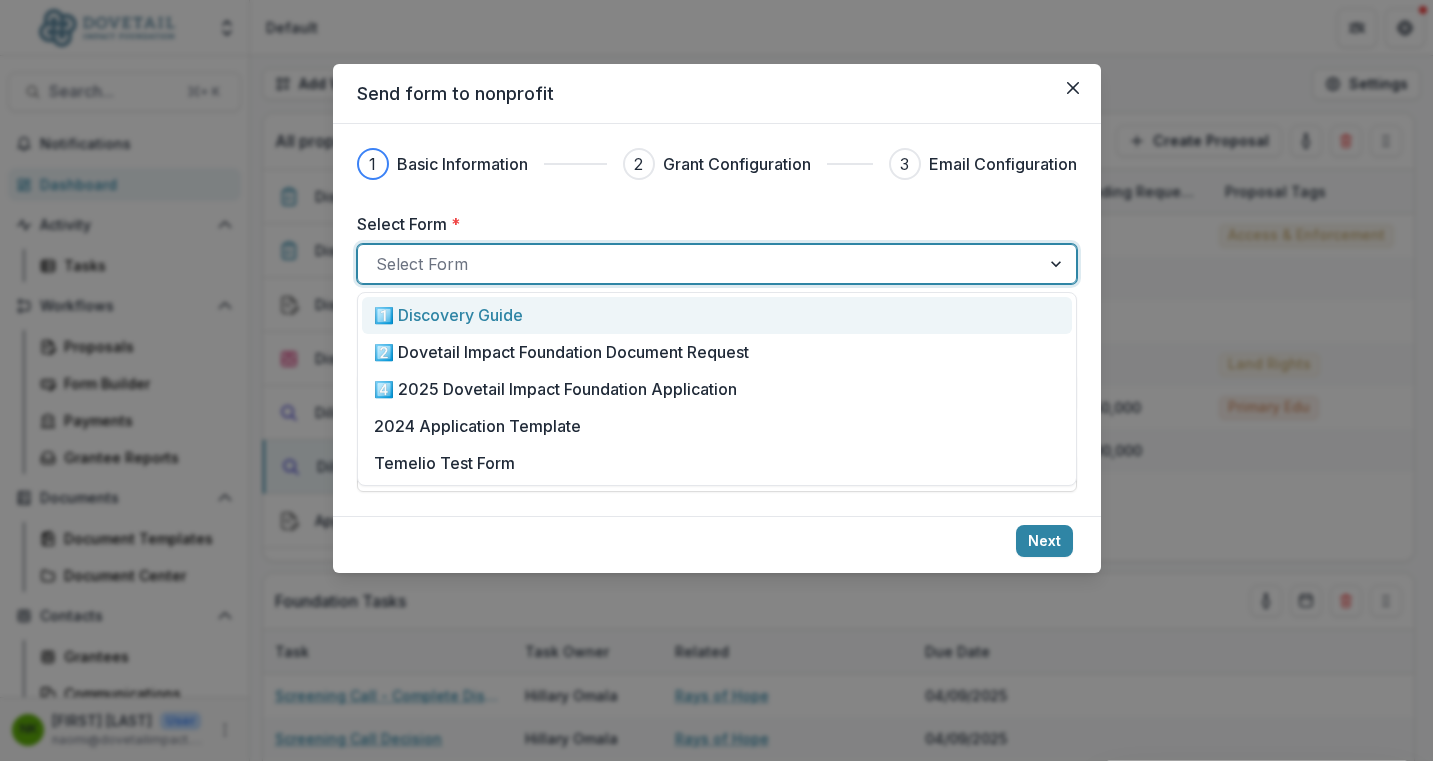 click at bounding box center [699, 264] 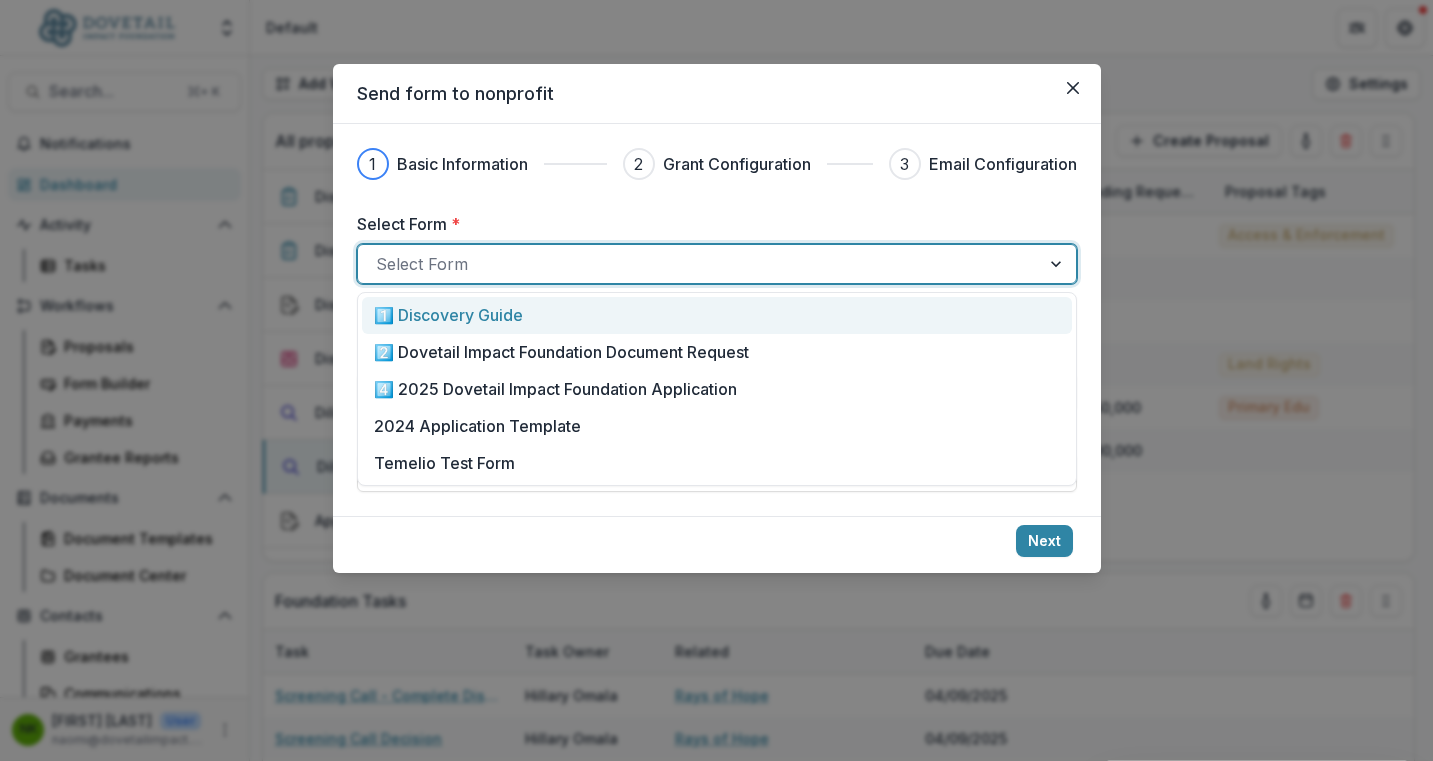click on "1️⃣ Discovery Guide" at bounding box center (717, 315) 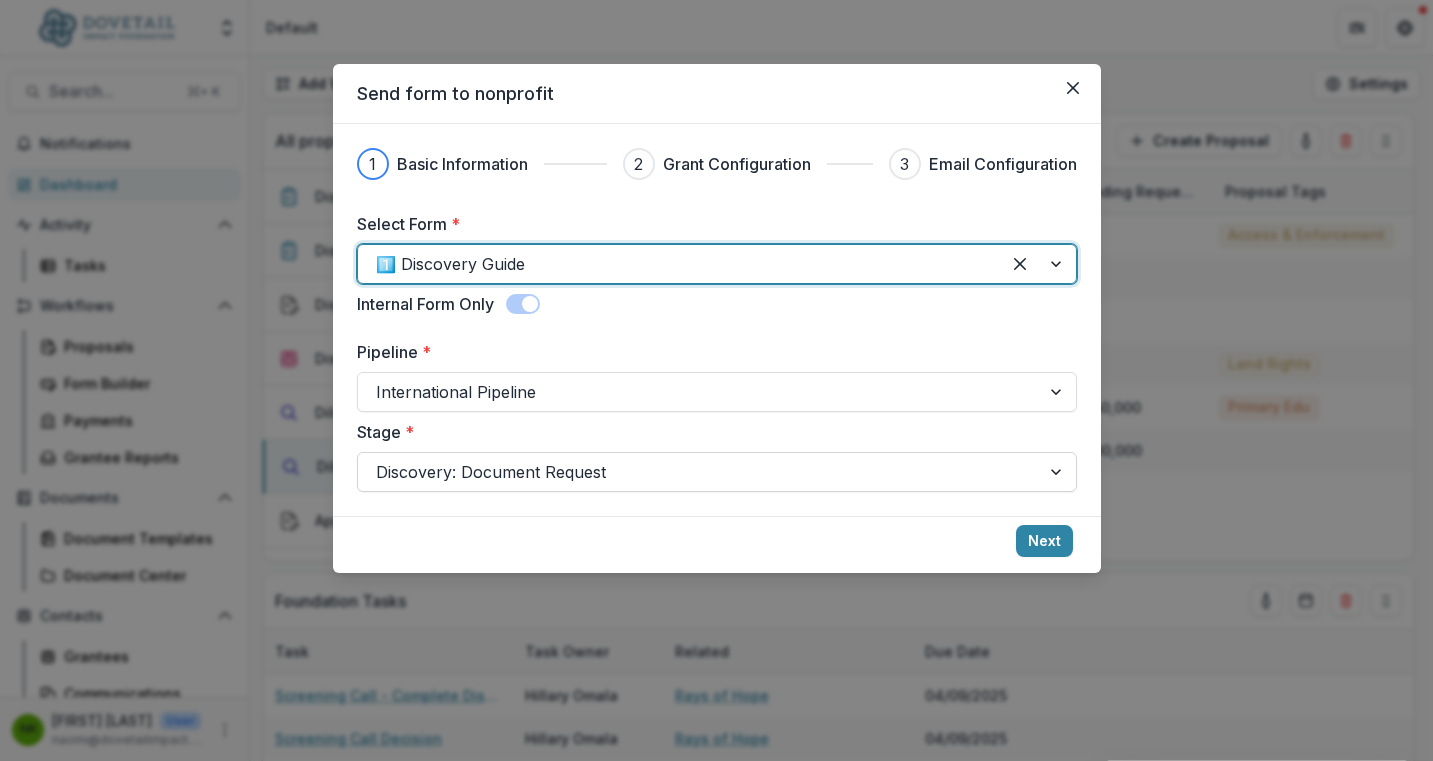 click at bounding box center (699, 472) 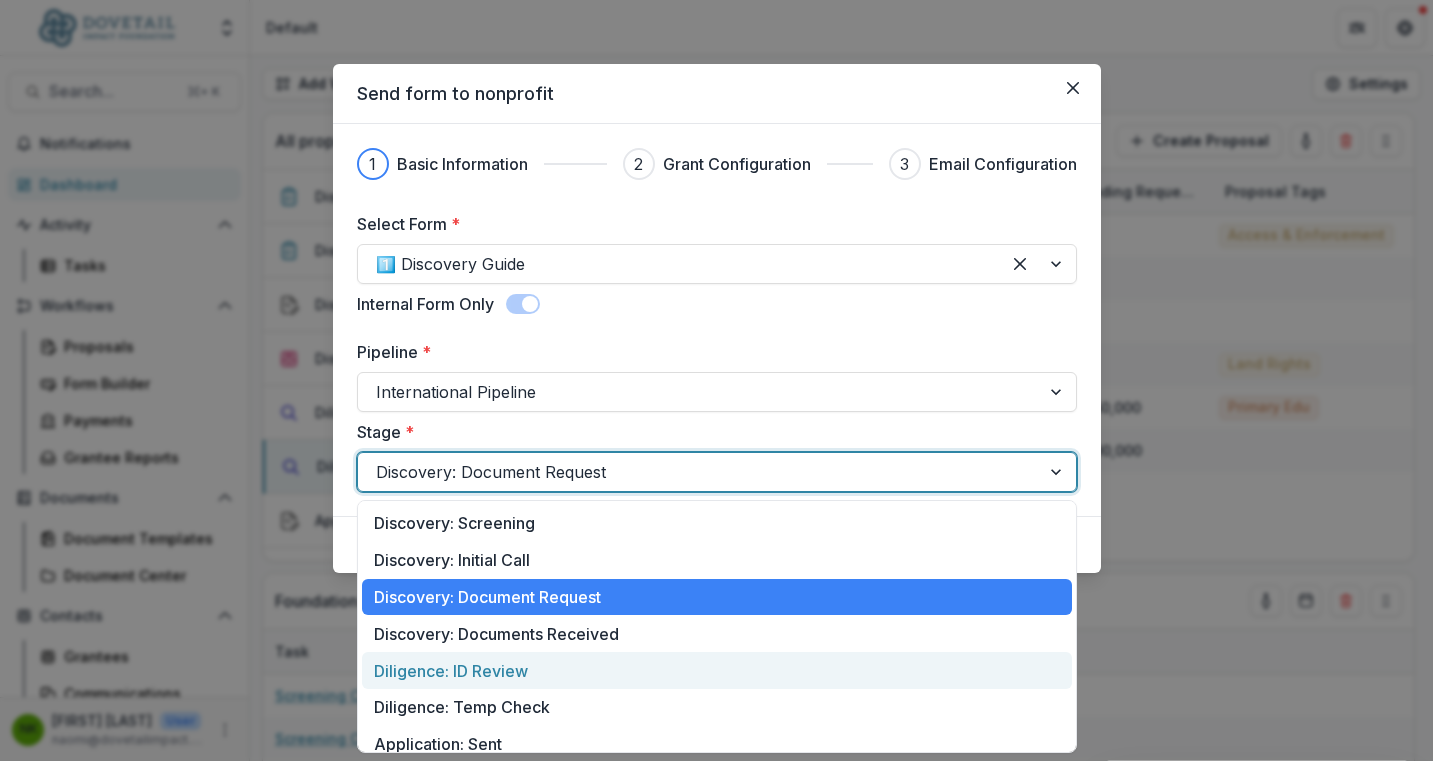 scroll, scrollTop: 61, scrollLeft: 0, axis: vertical 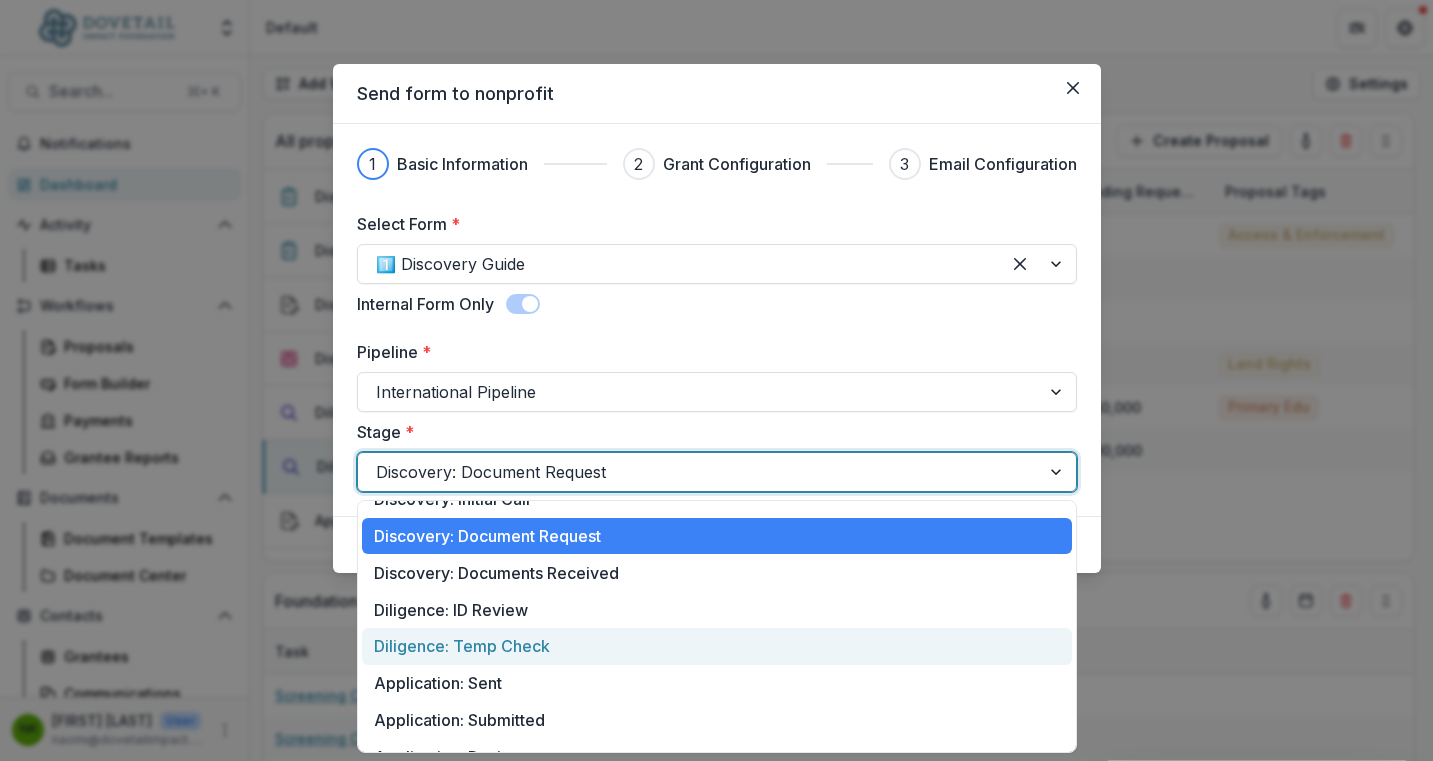 click on "Diligence: Temp Check" at bounding box center (717, 646) 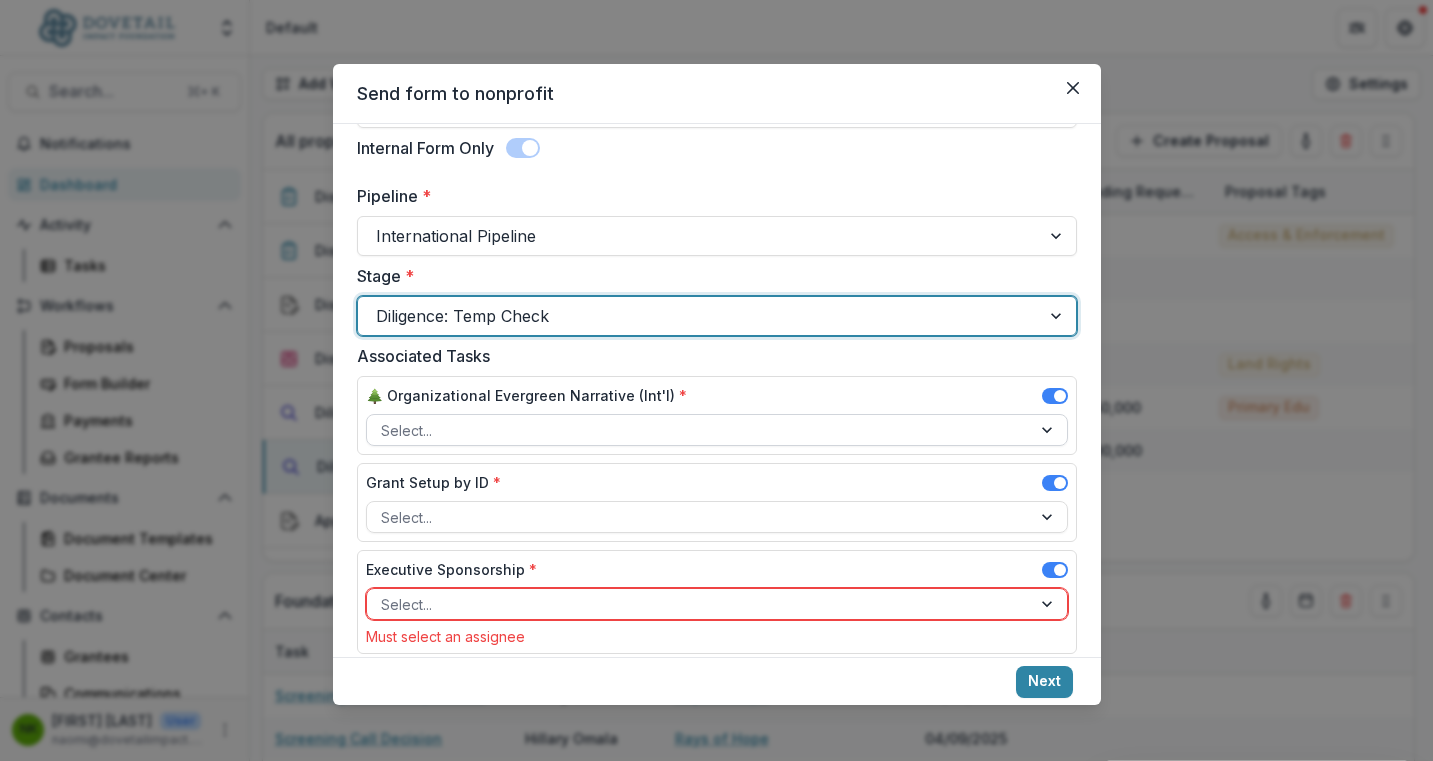 scroll, scrollTop: 307, scrollLeft: 0, axis: vertical 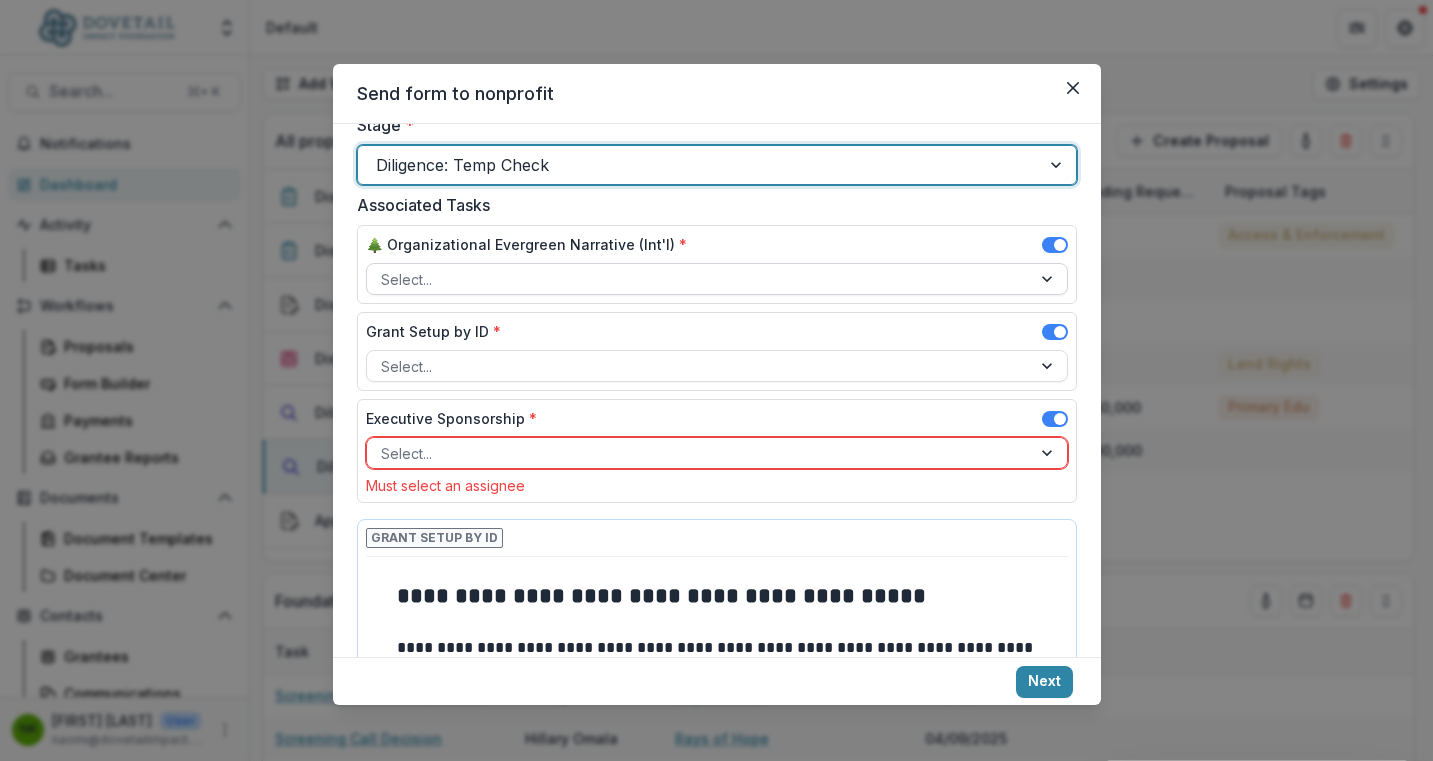 click at bounding box center (699, 279) 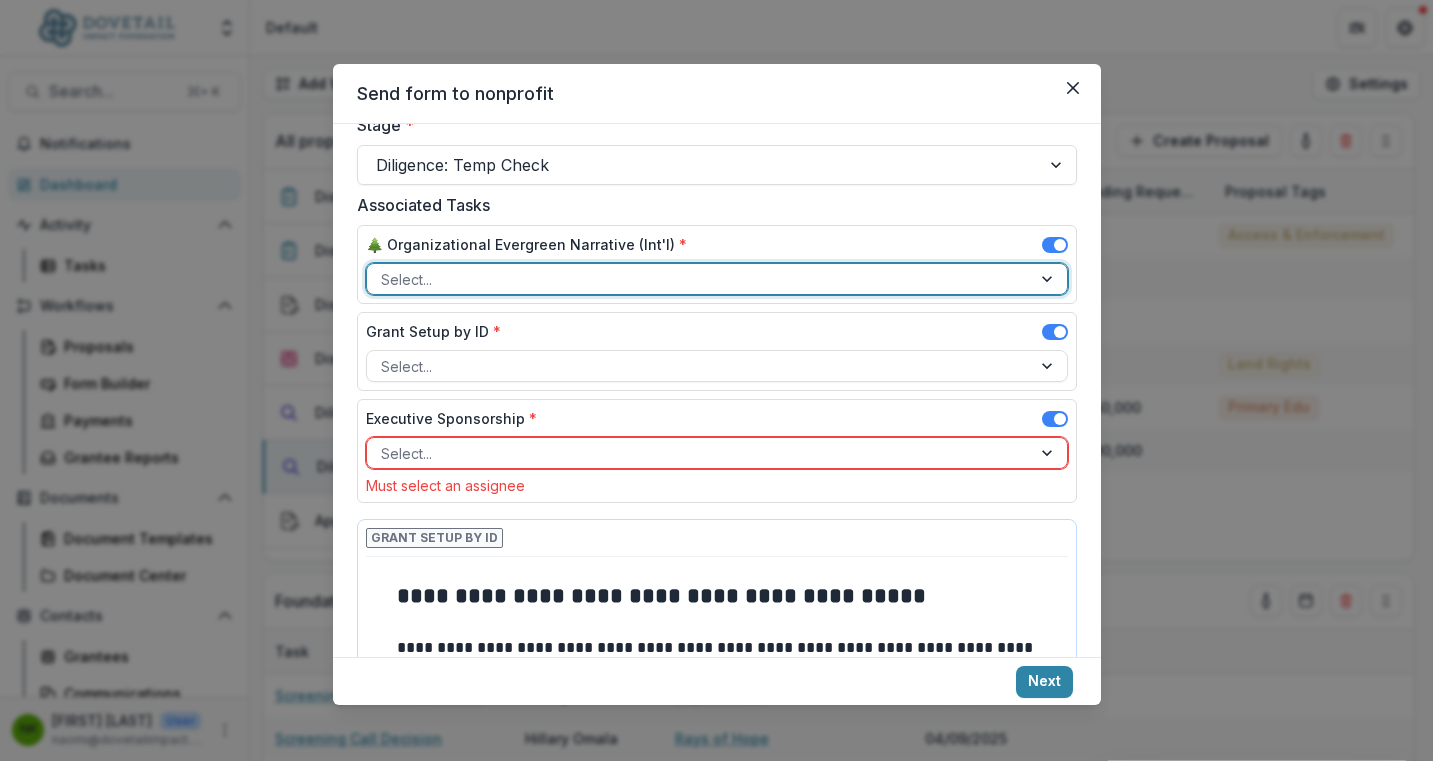 click at bounding box center [699, 279] 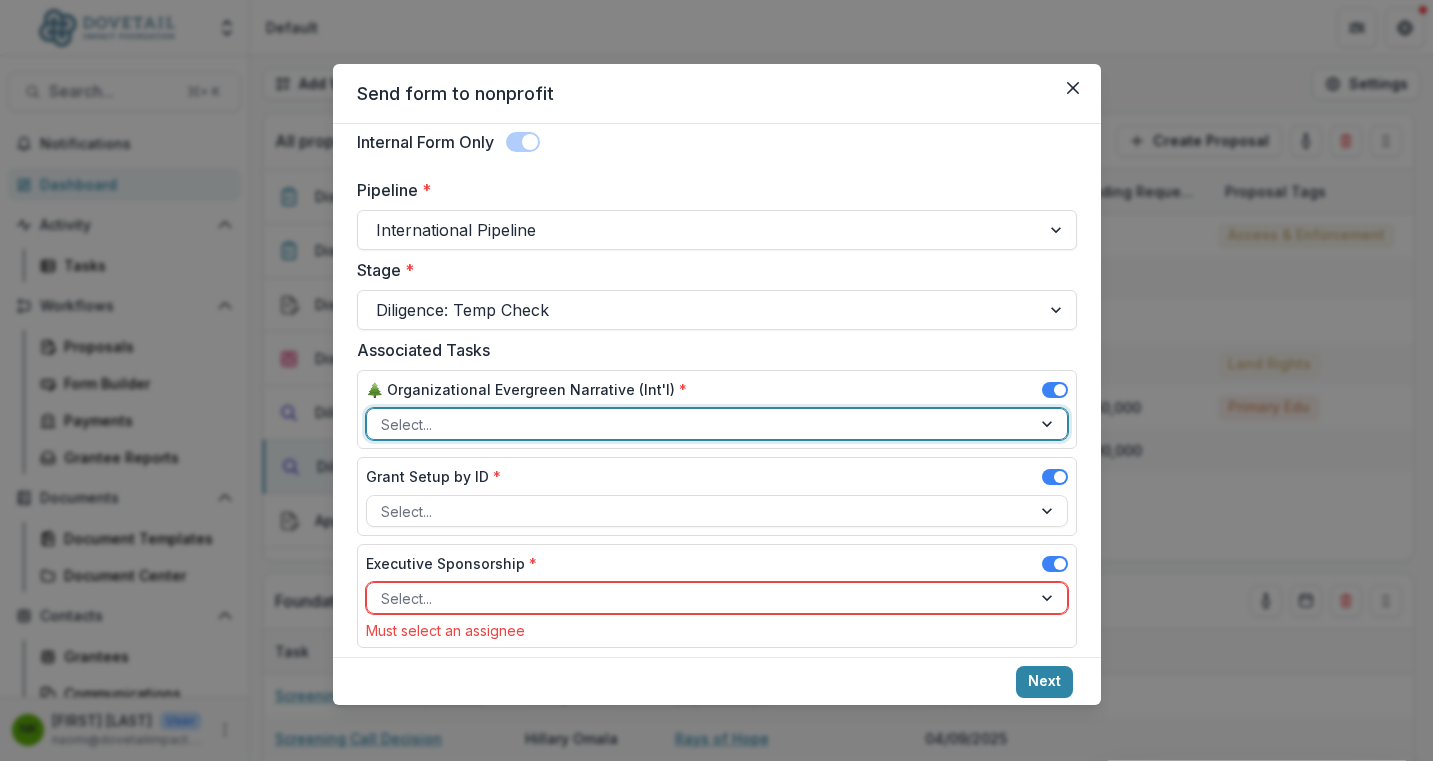 scroll, scrollTop: 163, scrollLeft: 0, axis: vertical 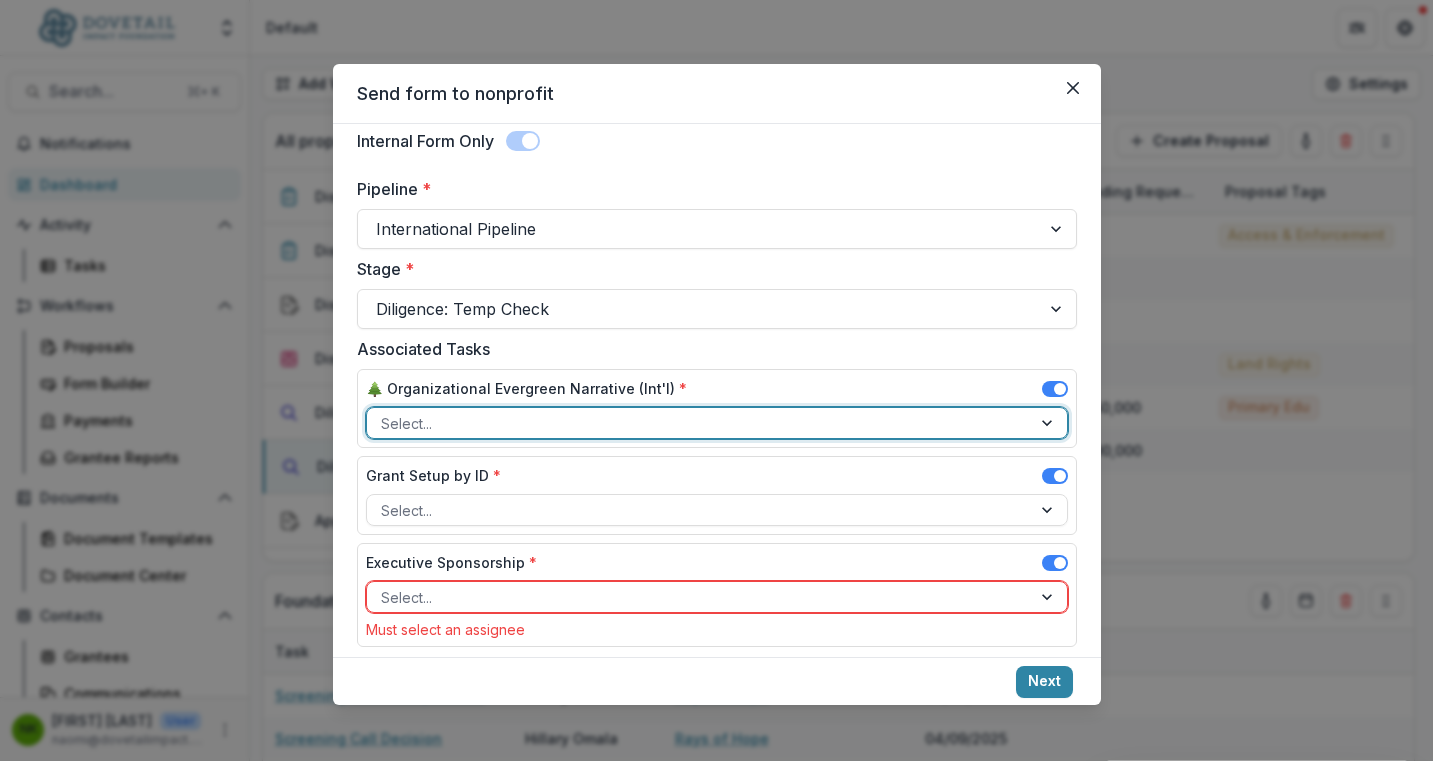click at bounding box center [699, 423] 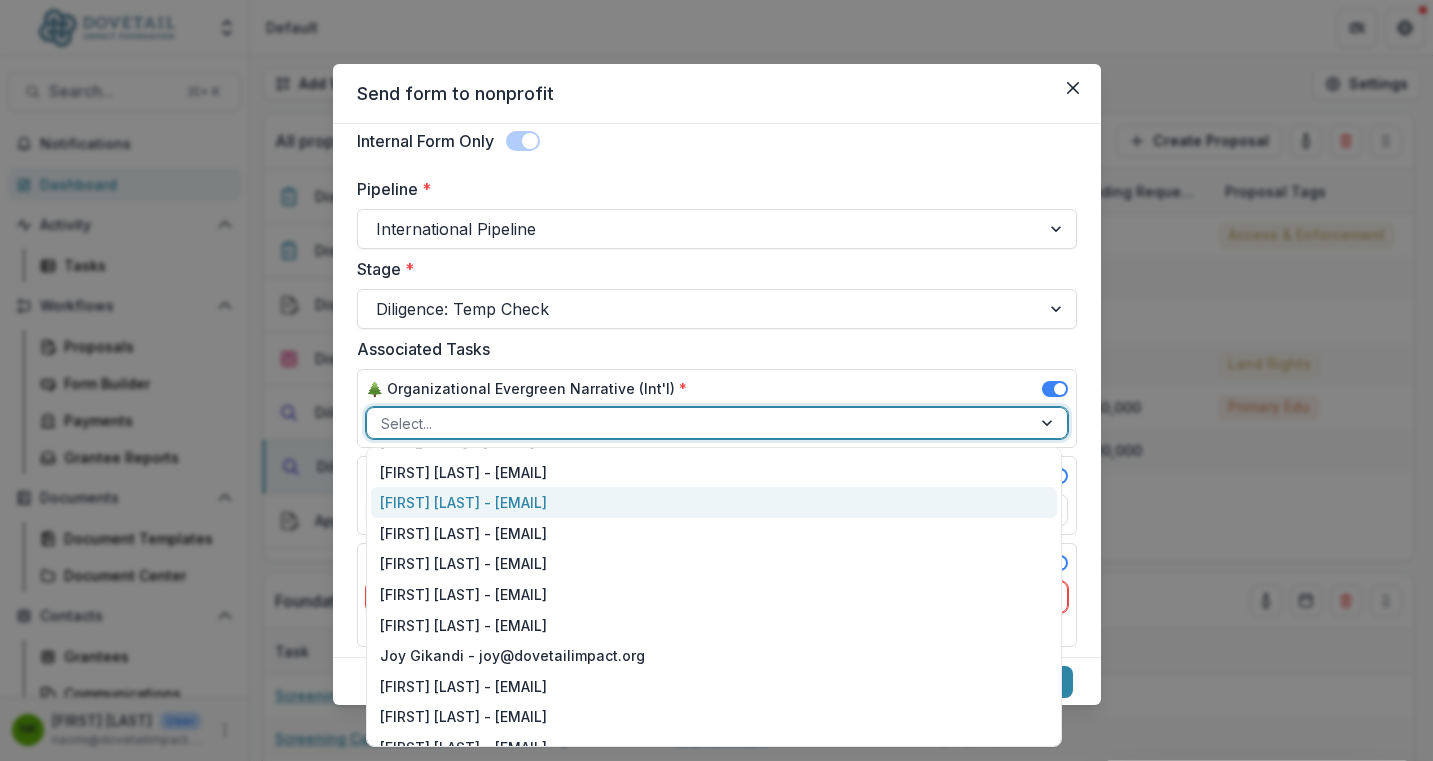 scroll, scrollTop: 107, scrollLeft: 0, axis: vertical 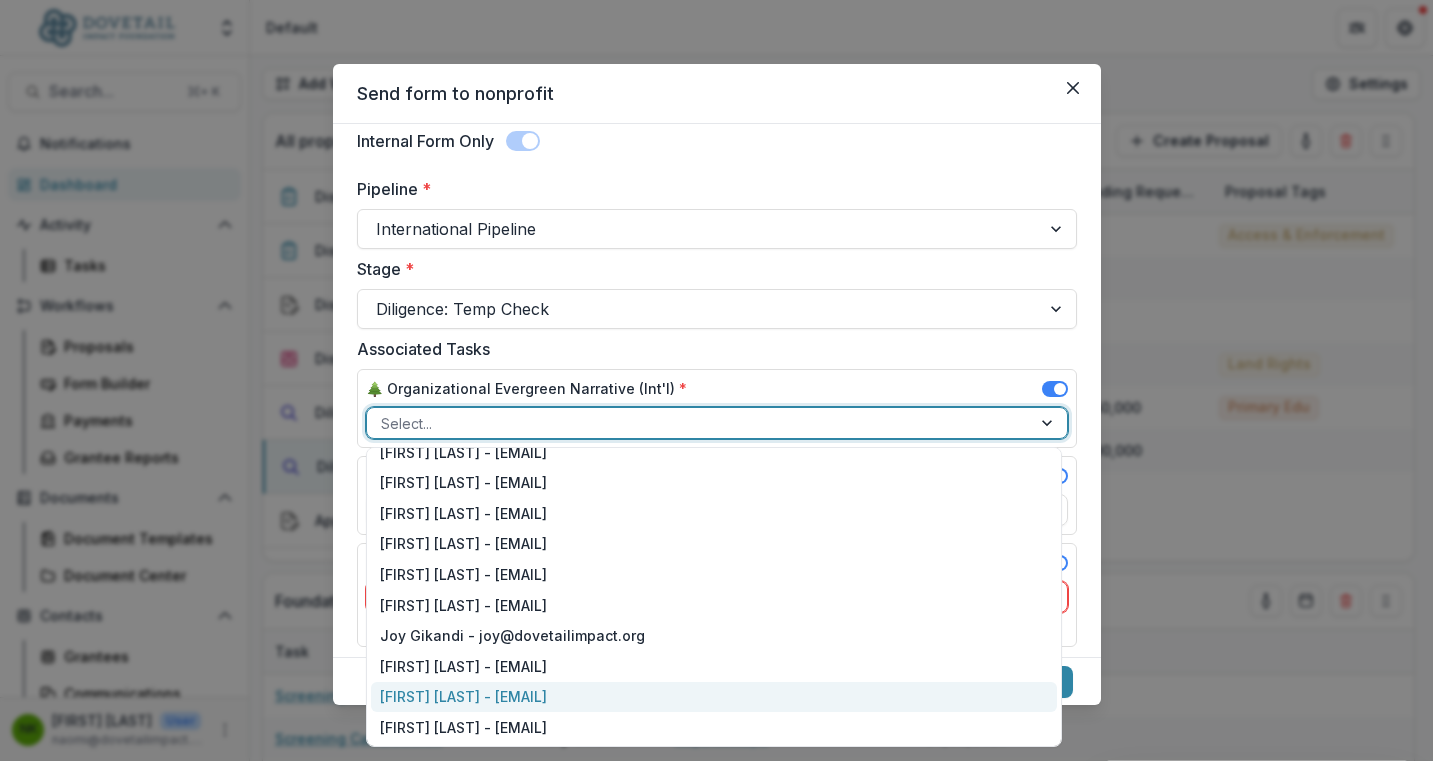click on "[FIRST] [LAST] - [EMAIL]" at bounding box center [714, 697] 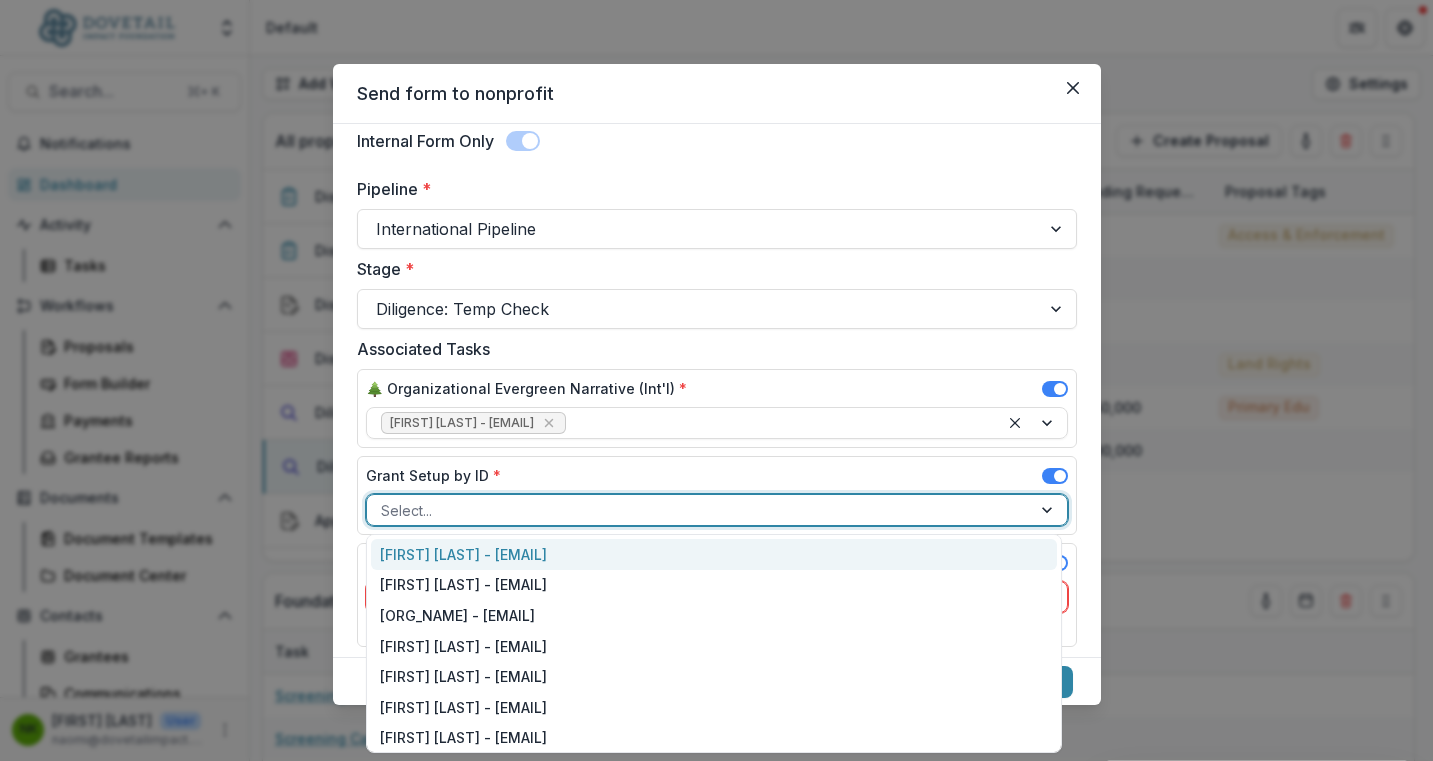 click at bounding box center [699, 510] 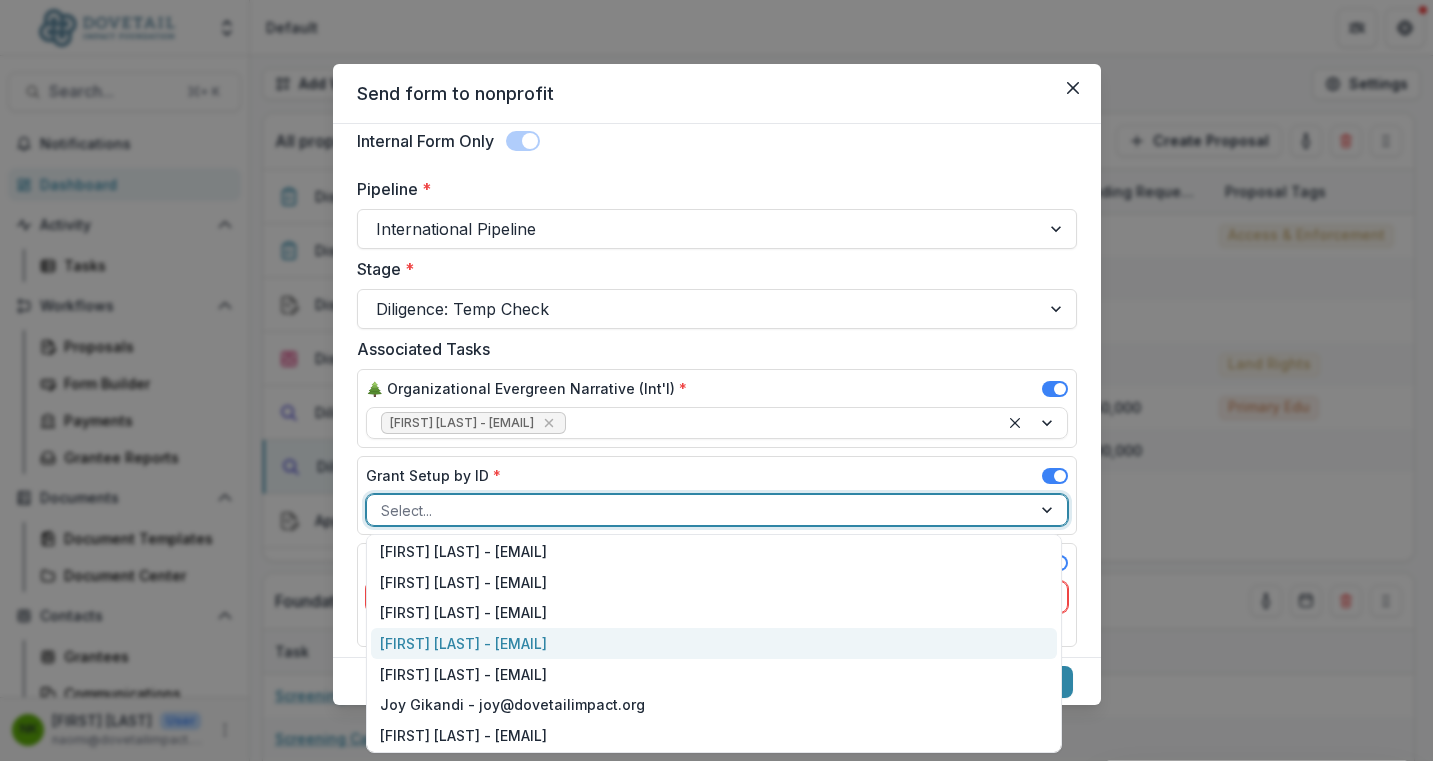 scroll, scrollTop: 188, scrollLeft: 0, axis: vertical 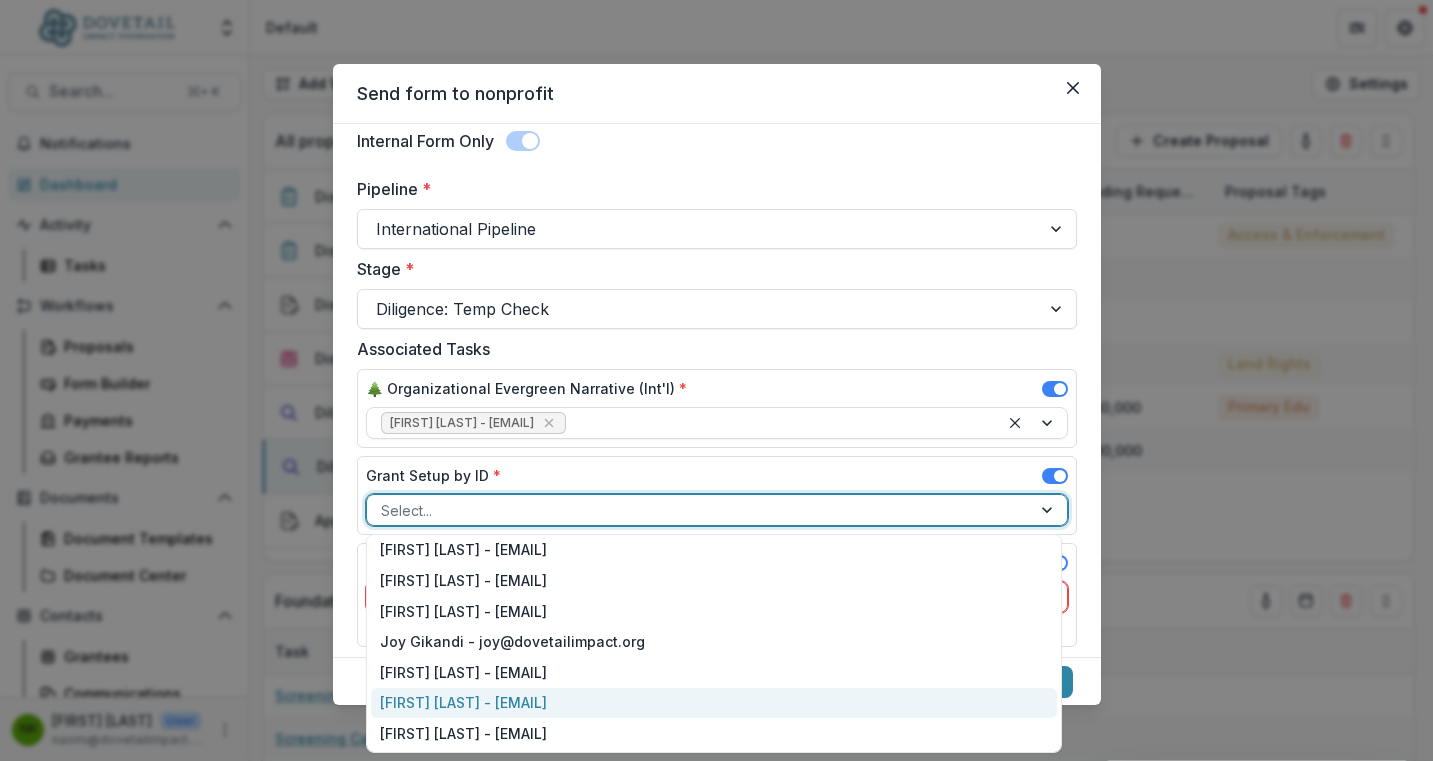 click on "[FIRST] [LAST] - [EMAIL]" at bounding box center [714, 703] 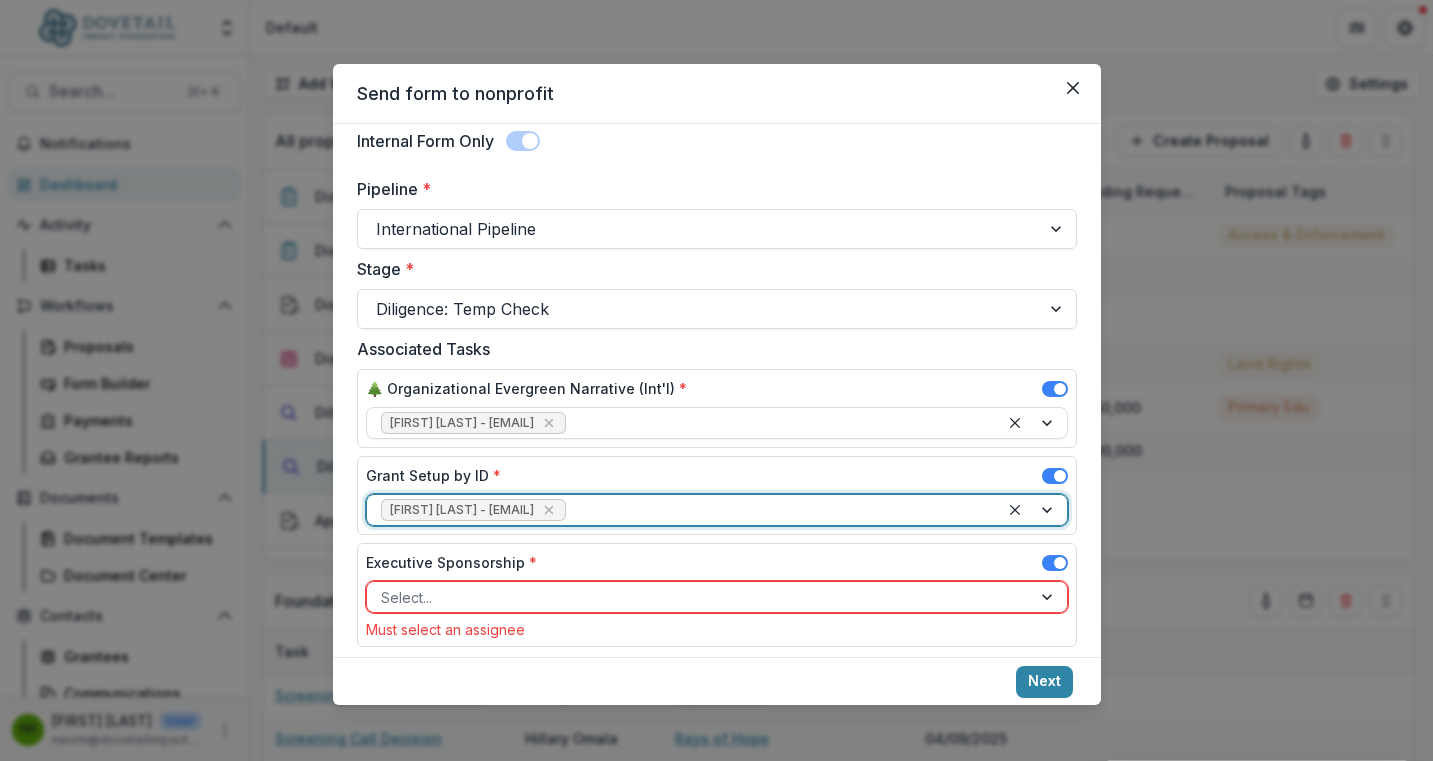 scroll, scrollTop: 298, scrollLeft: 0, axis: vertical 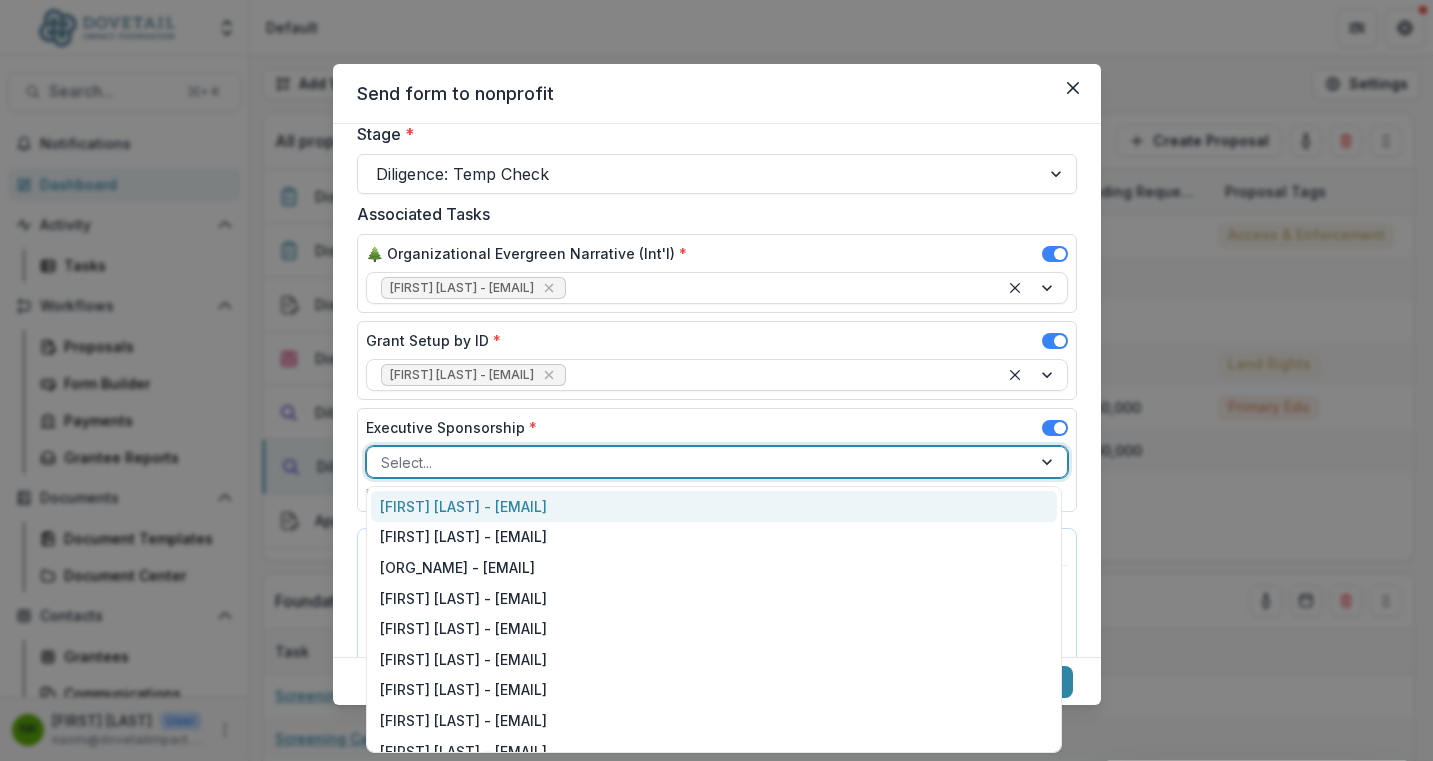 click at bounding box center (699, 462) 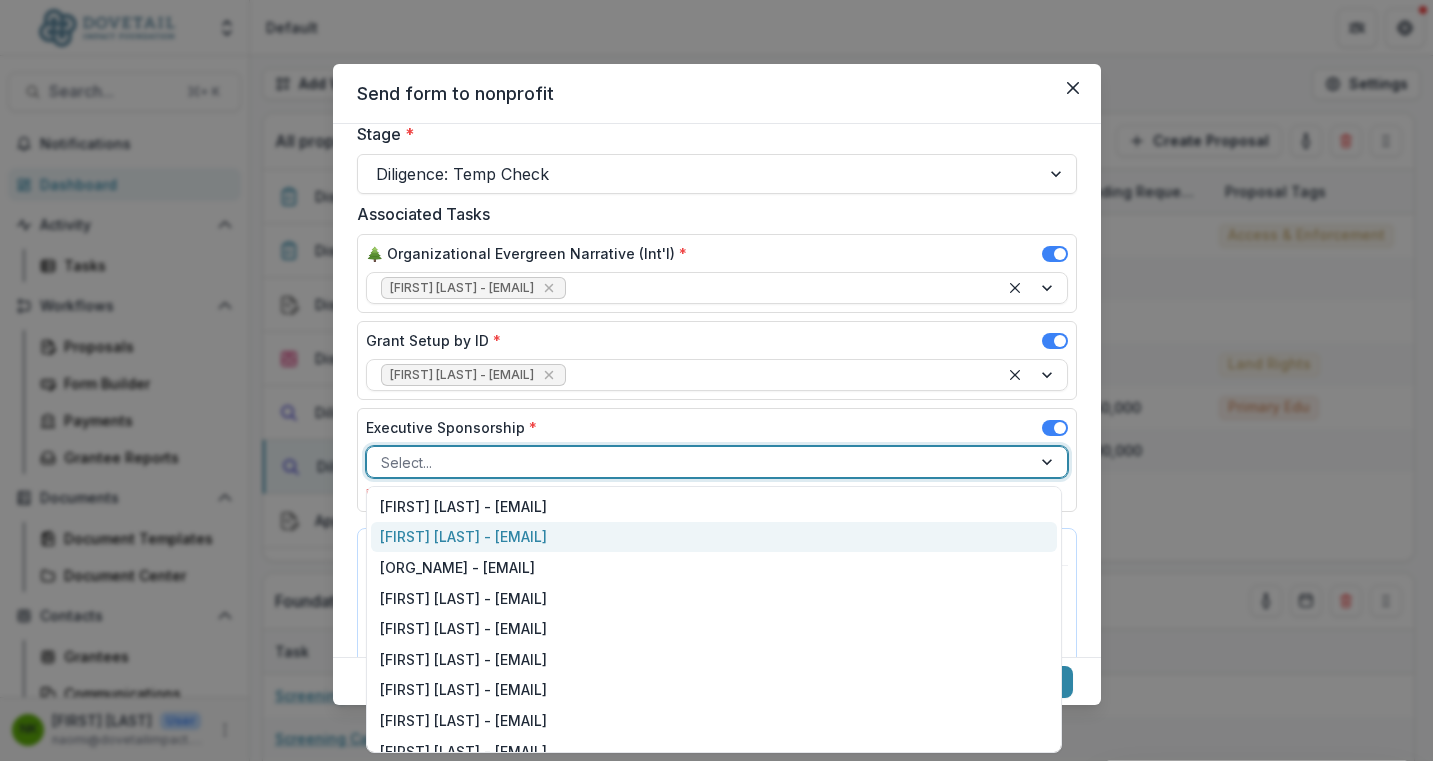 click on "[FIRST] [LAST] - [EMAIL]" at bounding box center [714, 537] 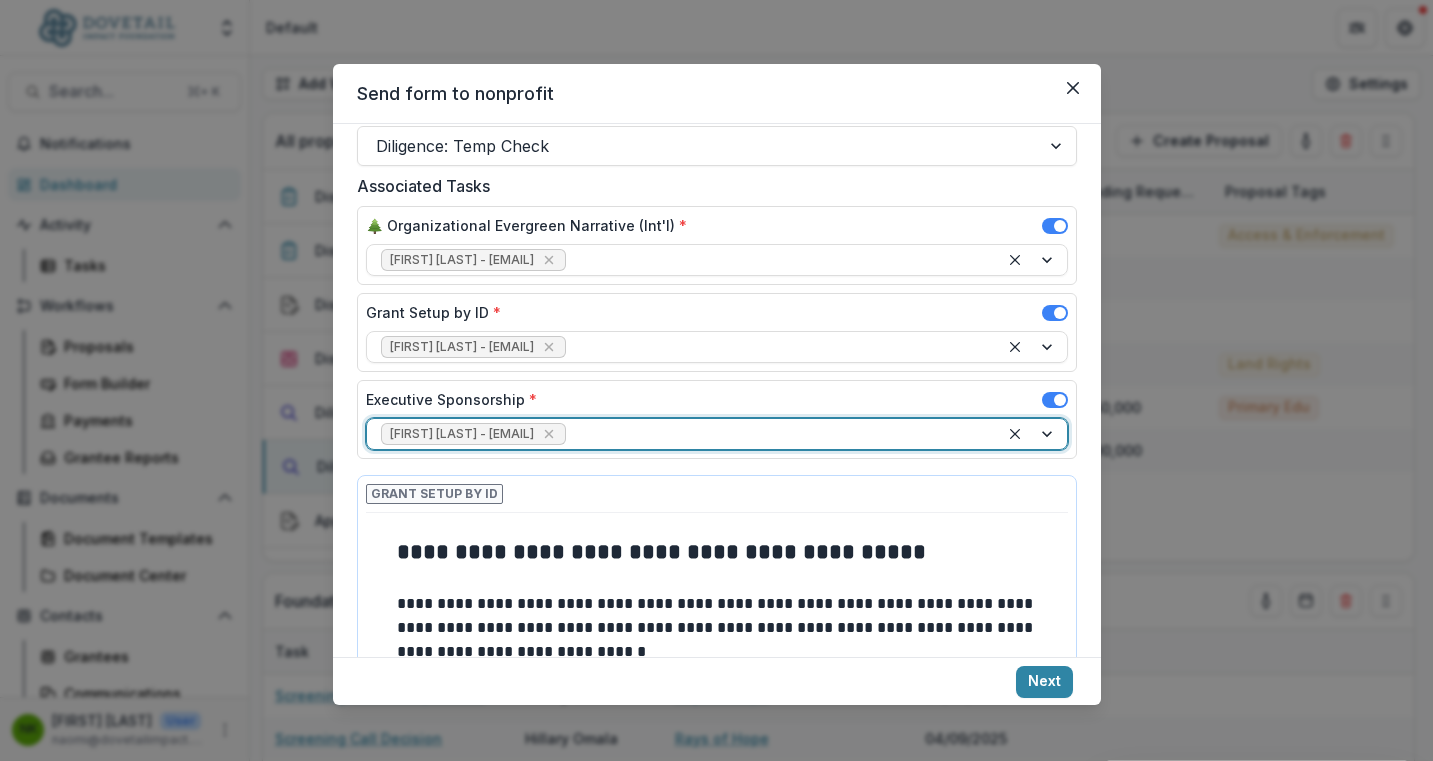 scroll, scrollTop: 327, scrollLeft: 0, axis: vertical 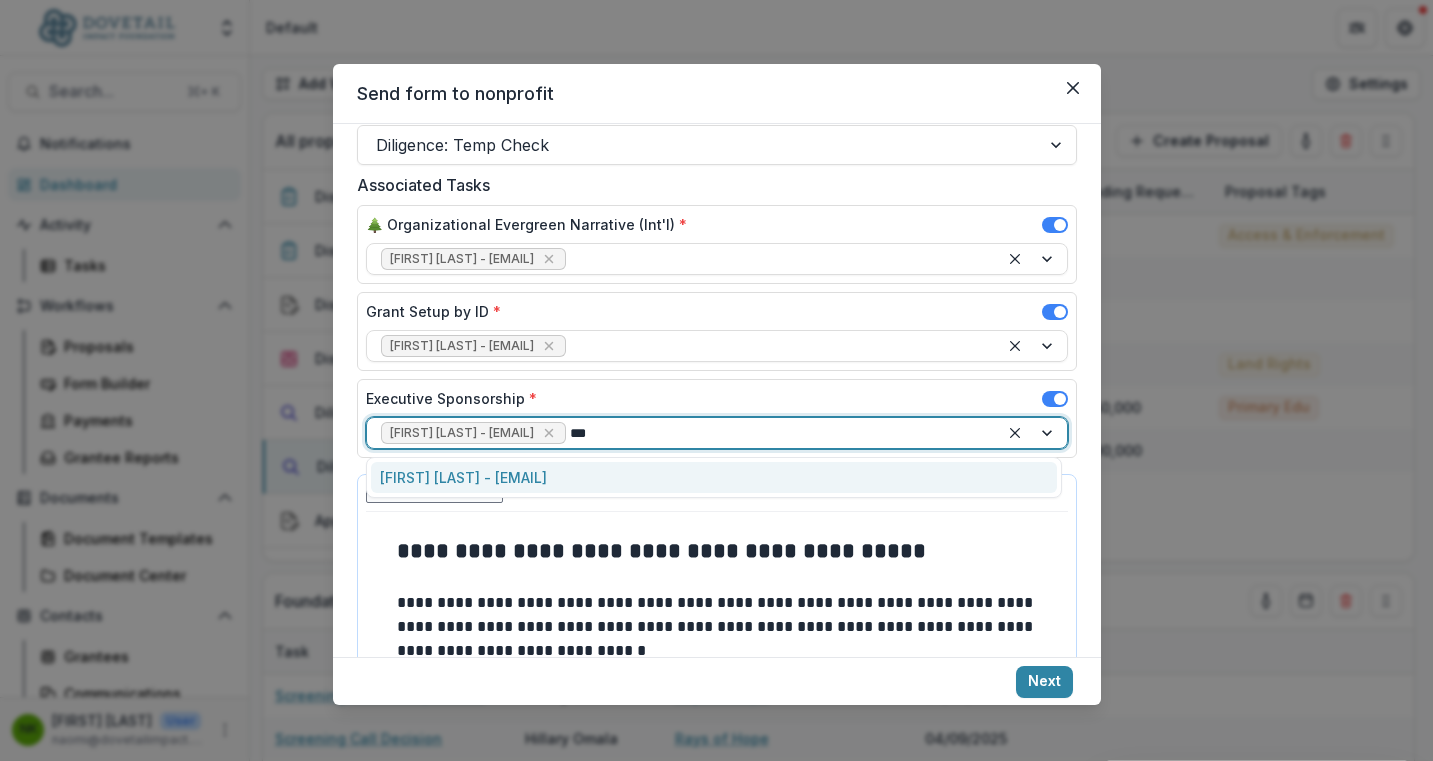 click on "[FIRST] [LAST] - [EMAIL]" at bounding box center [714, 477] 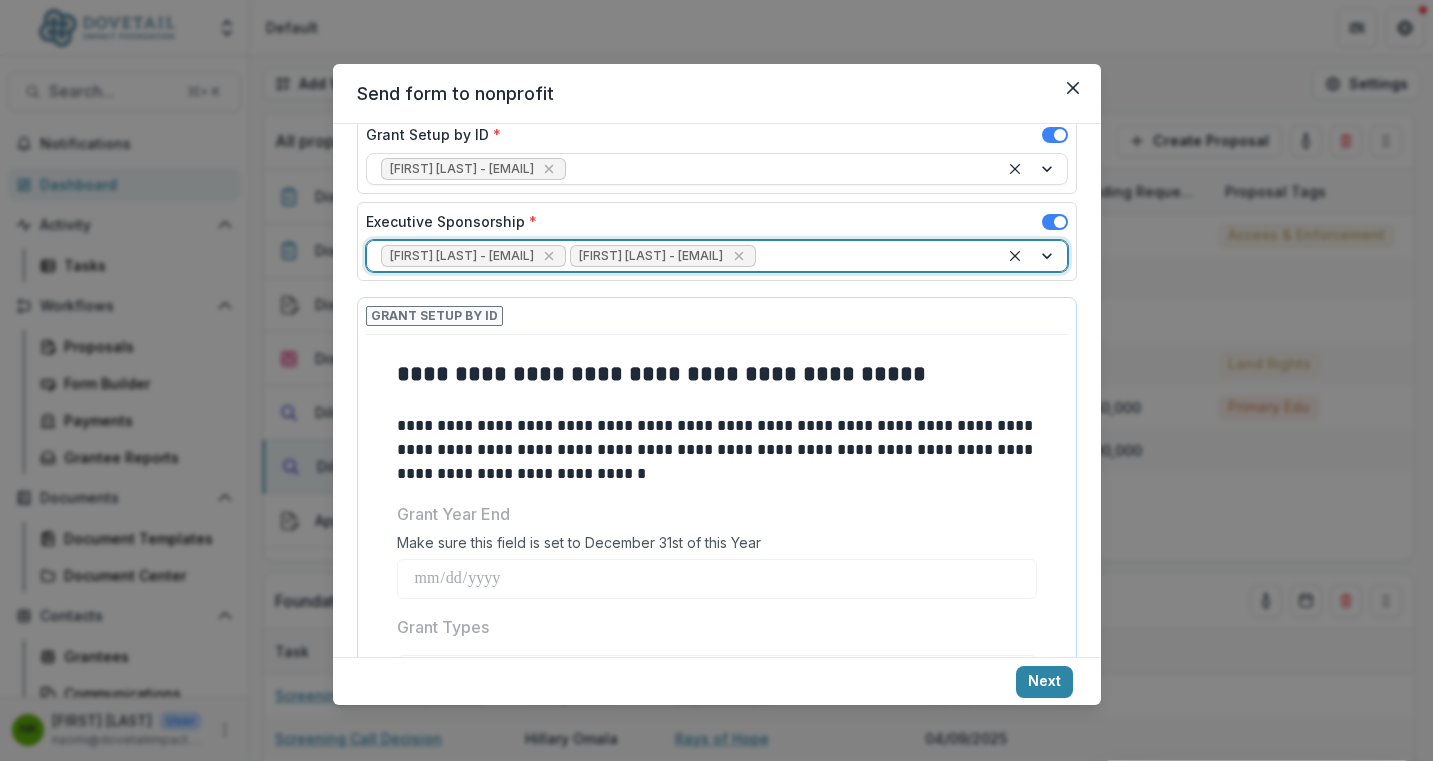scroll, scrollTop: 623, scrollLeft: 0, axis: vertical 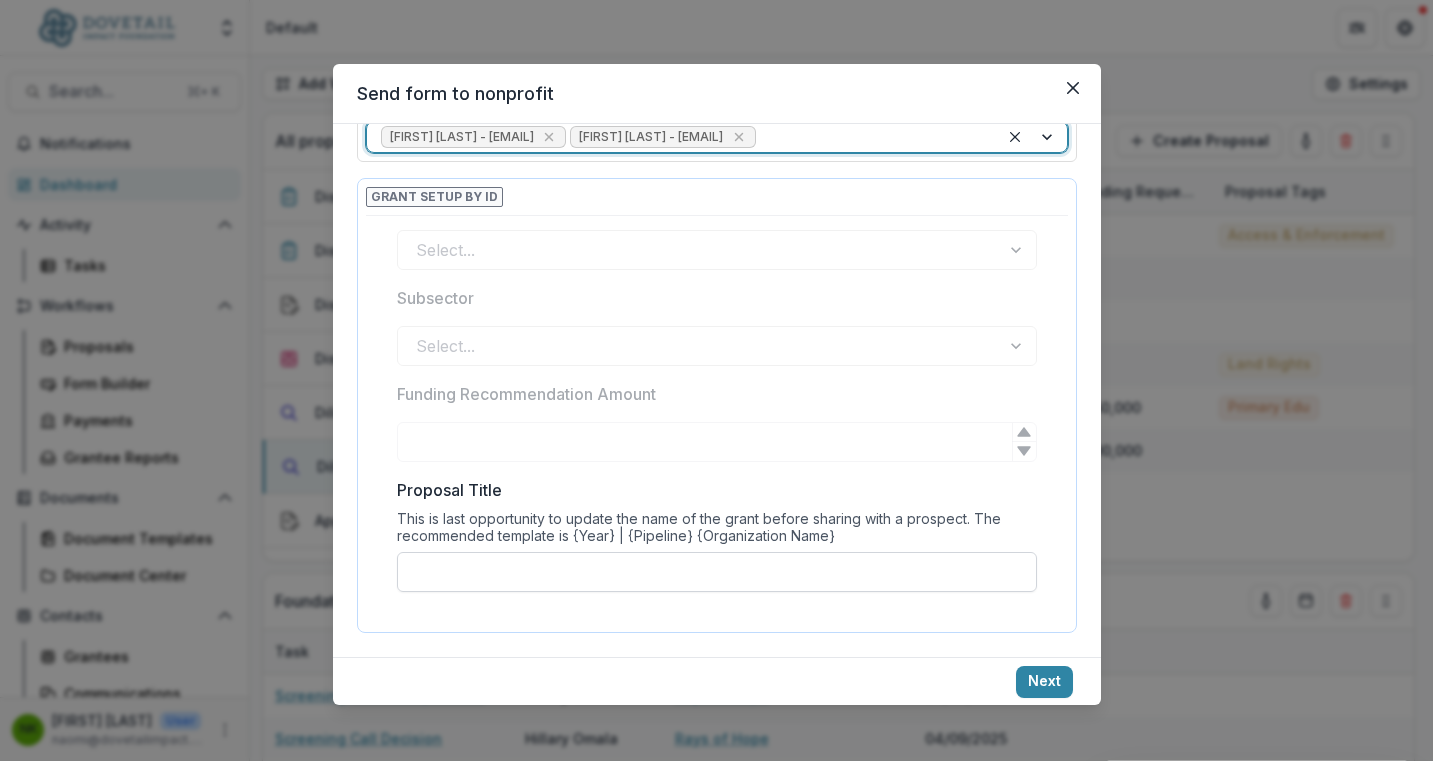 click on "Proposal Title" at bounding box center (717, 572) 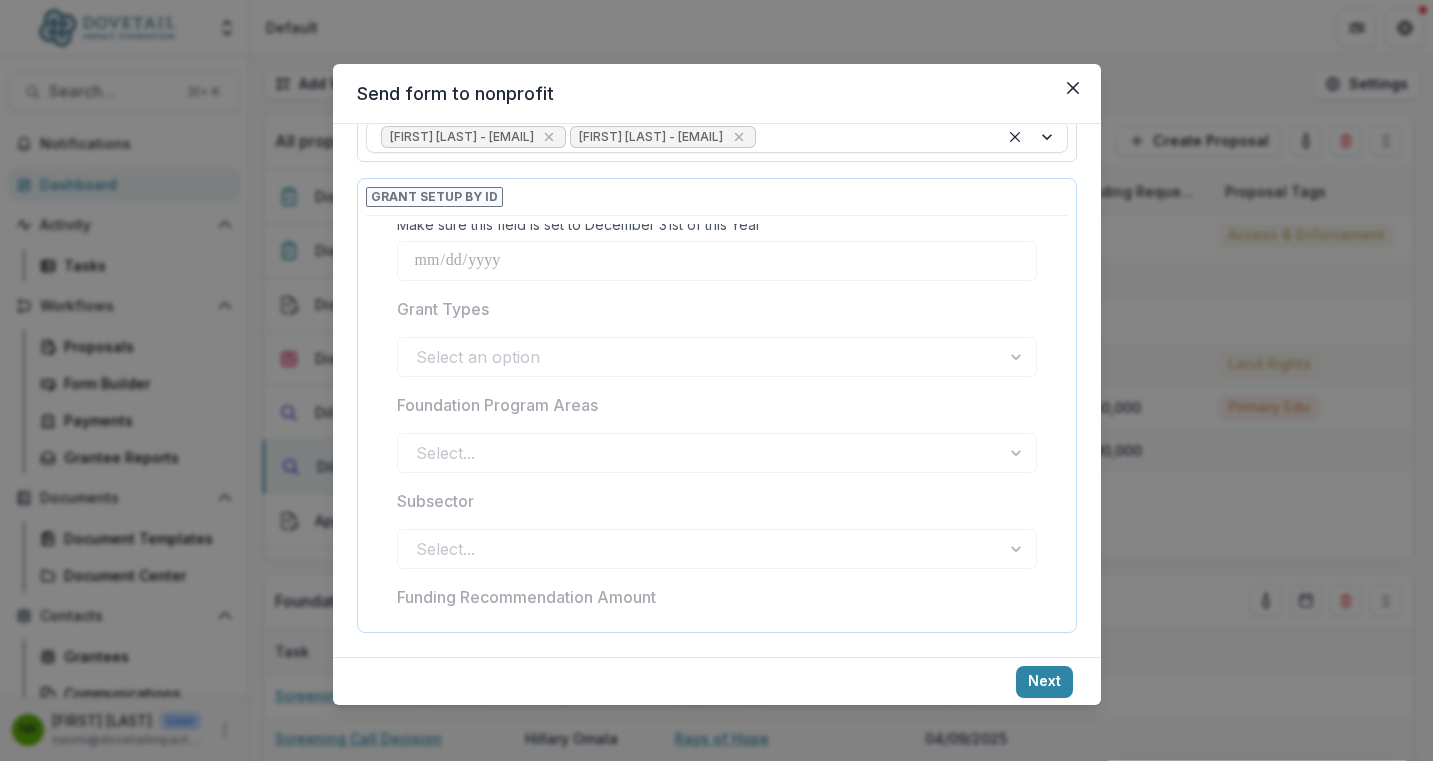 scroll, scrollTop: 0, scrollLeft: 0, axis: both 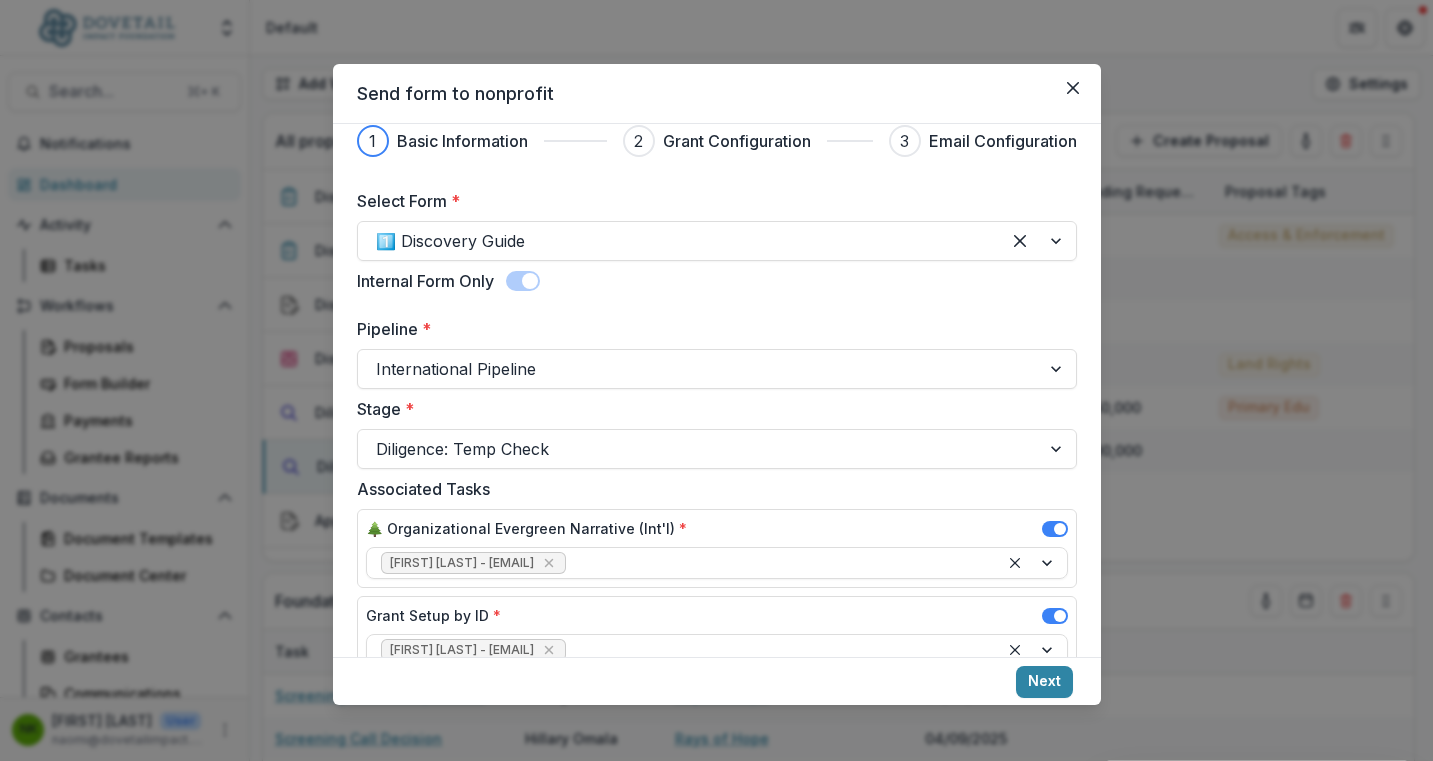 click at bounding box center (523, 281) 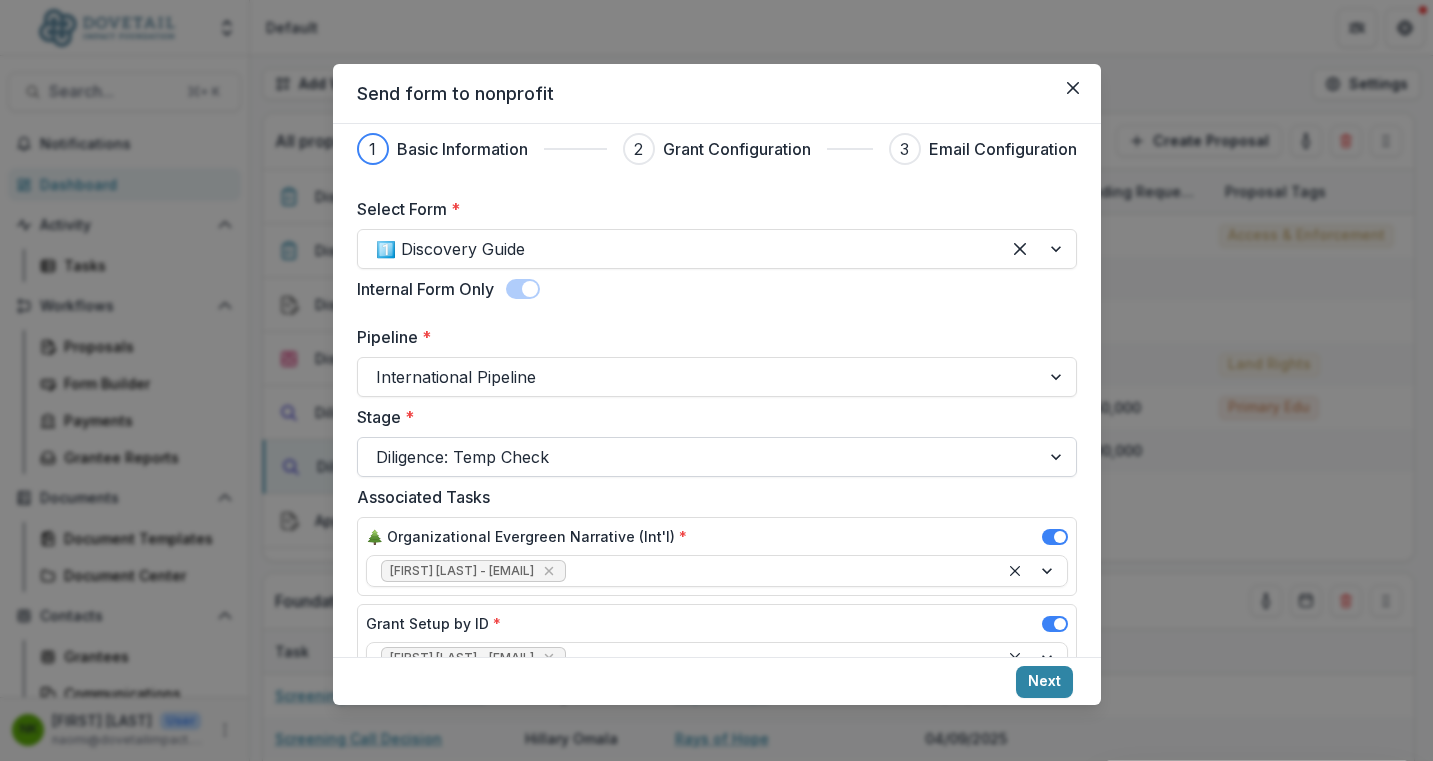 scroll, scrollTop: 16, scrollLeft: 0, axis: vertical 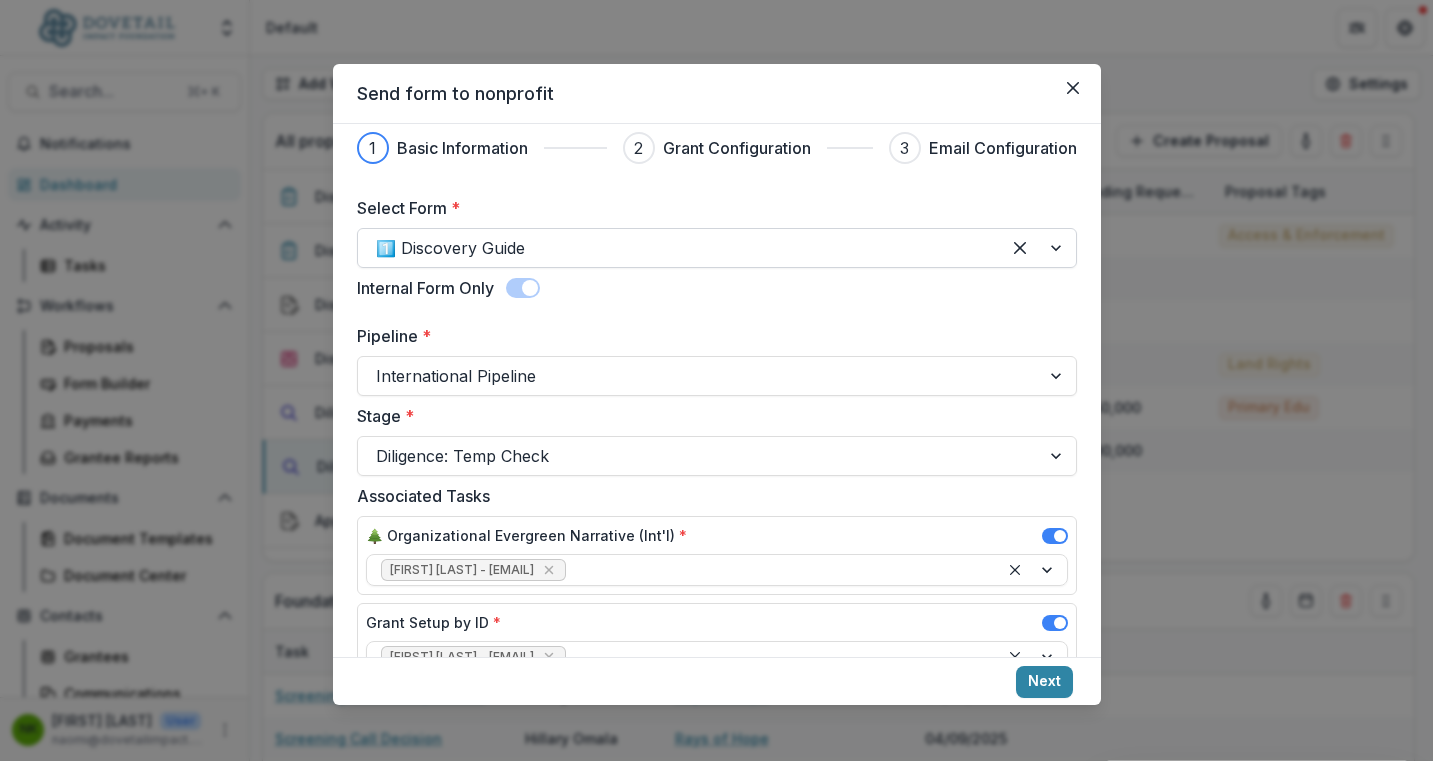 click at bounding box center (679, 248) 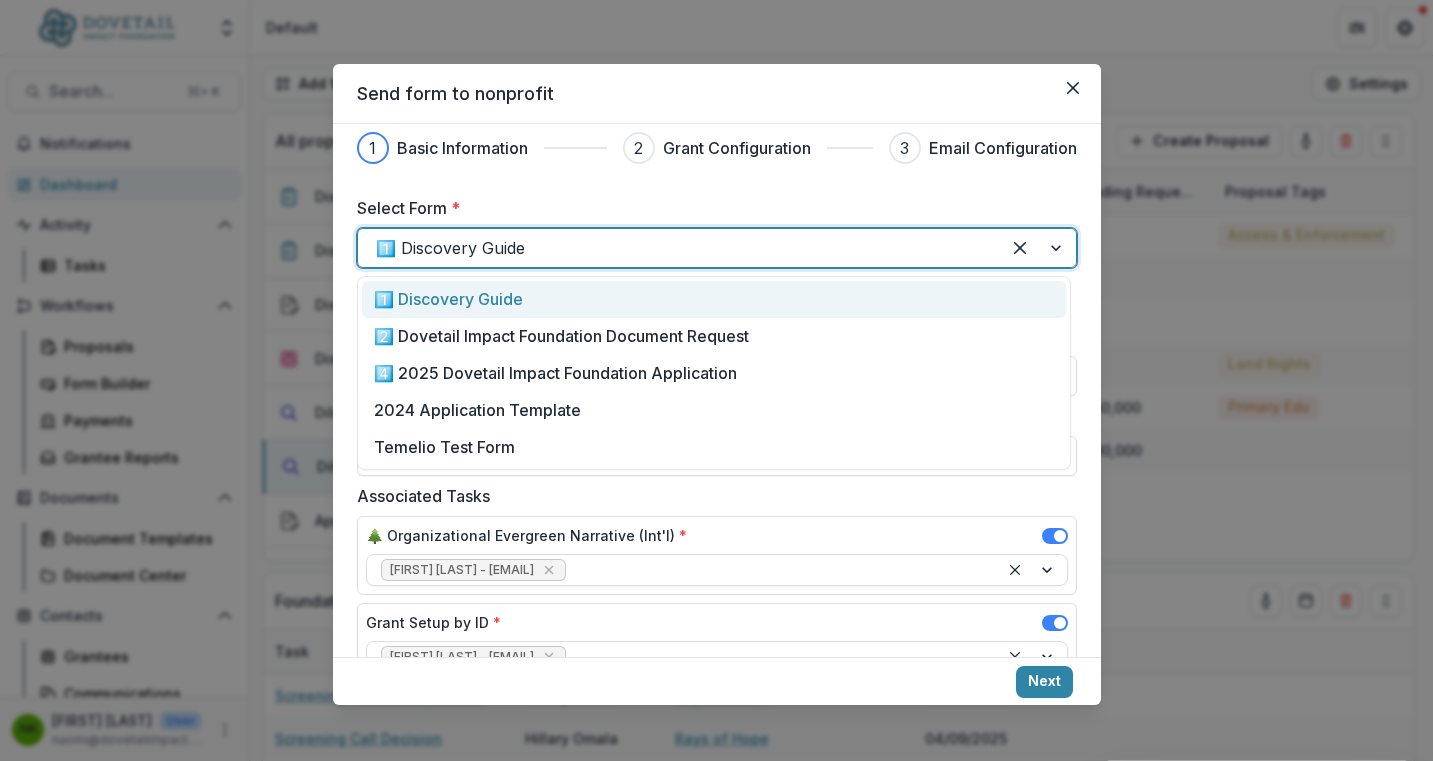 click on "1️⃣ Discovery Guide" at bounding box center (713, 299) 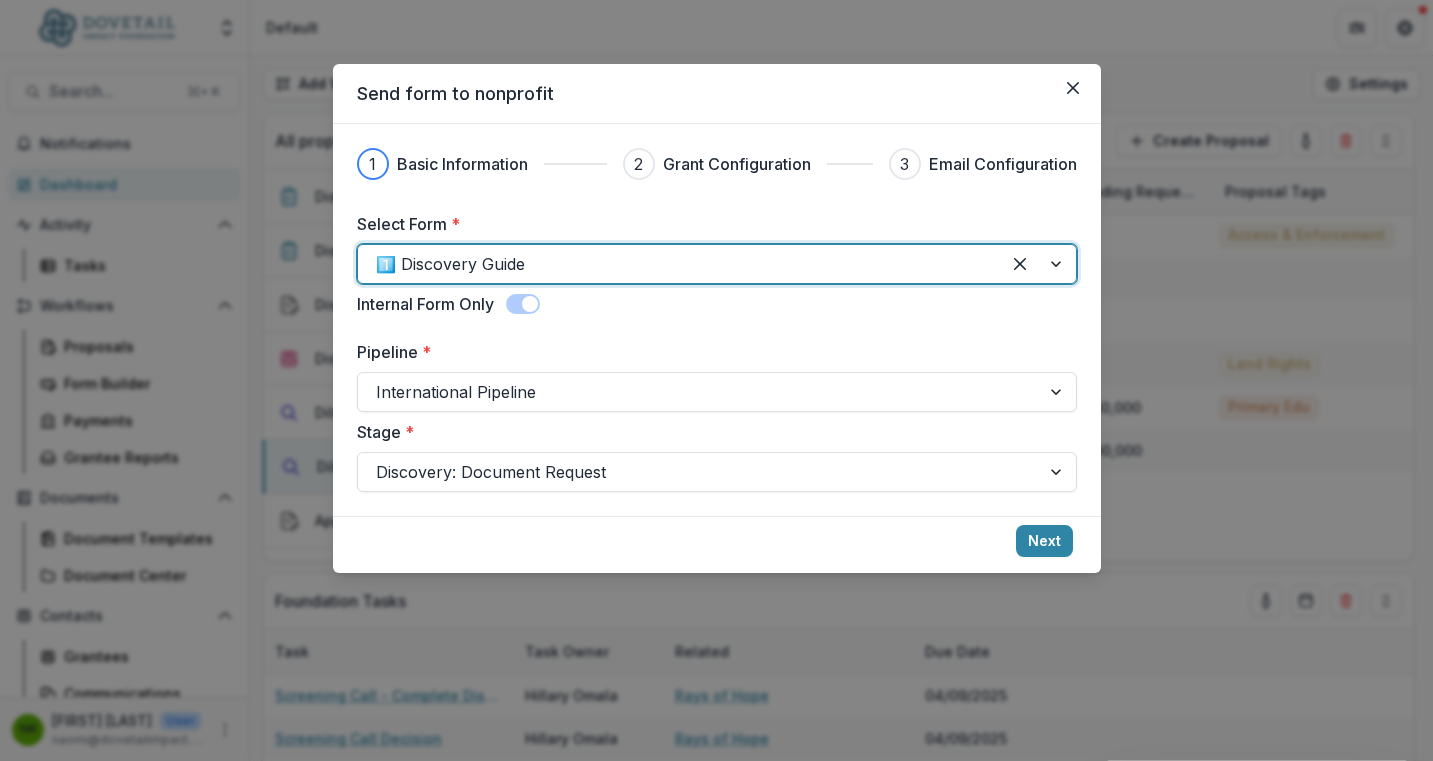 scroll, scrollTop: 0, scrollLeft: 0, axis: both 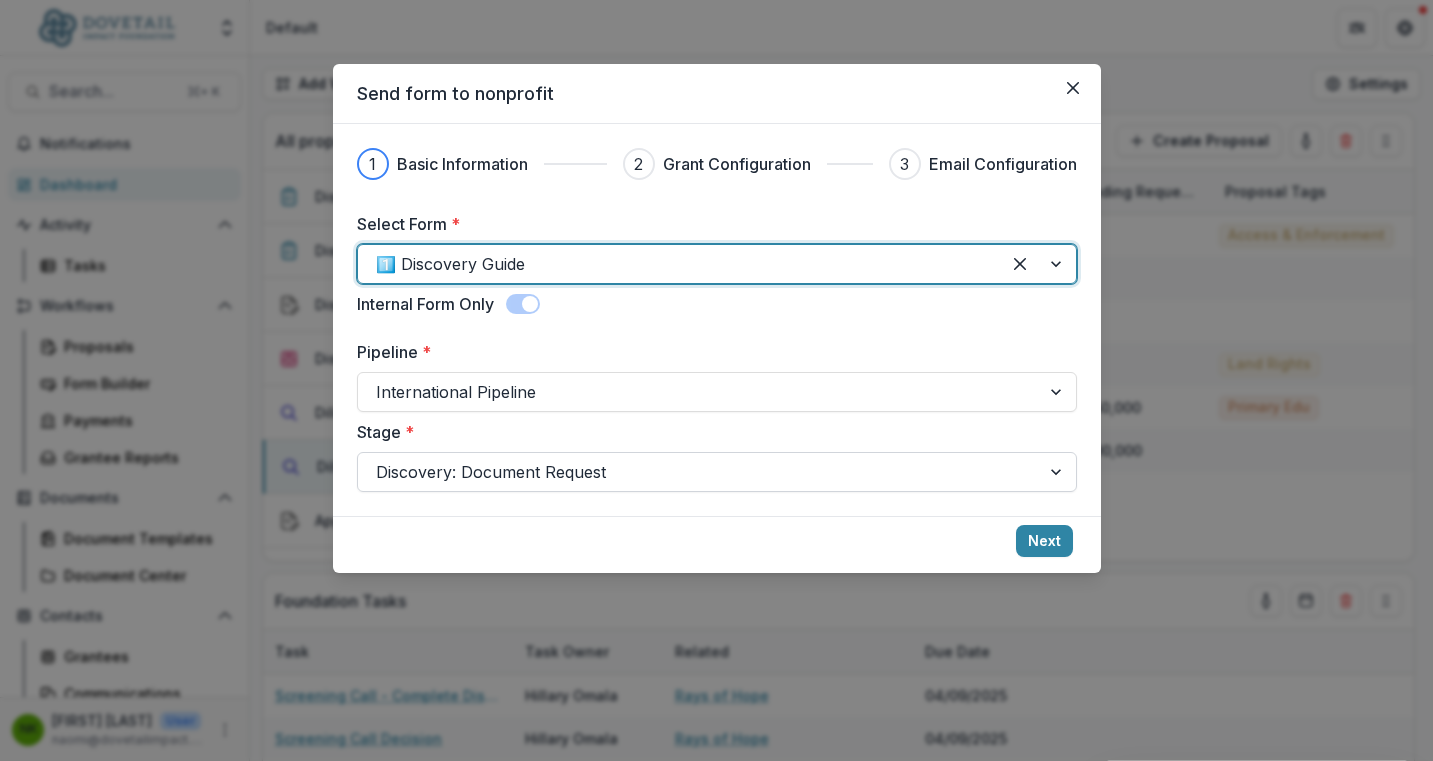 click at bounding box center (699, 472) 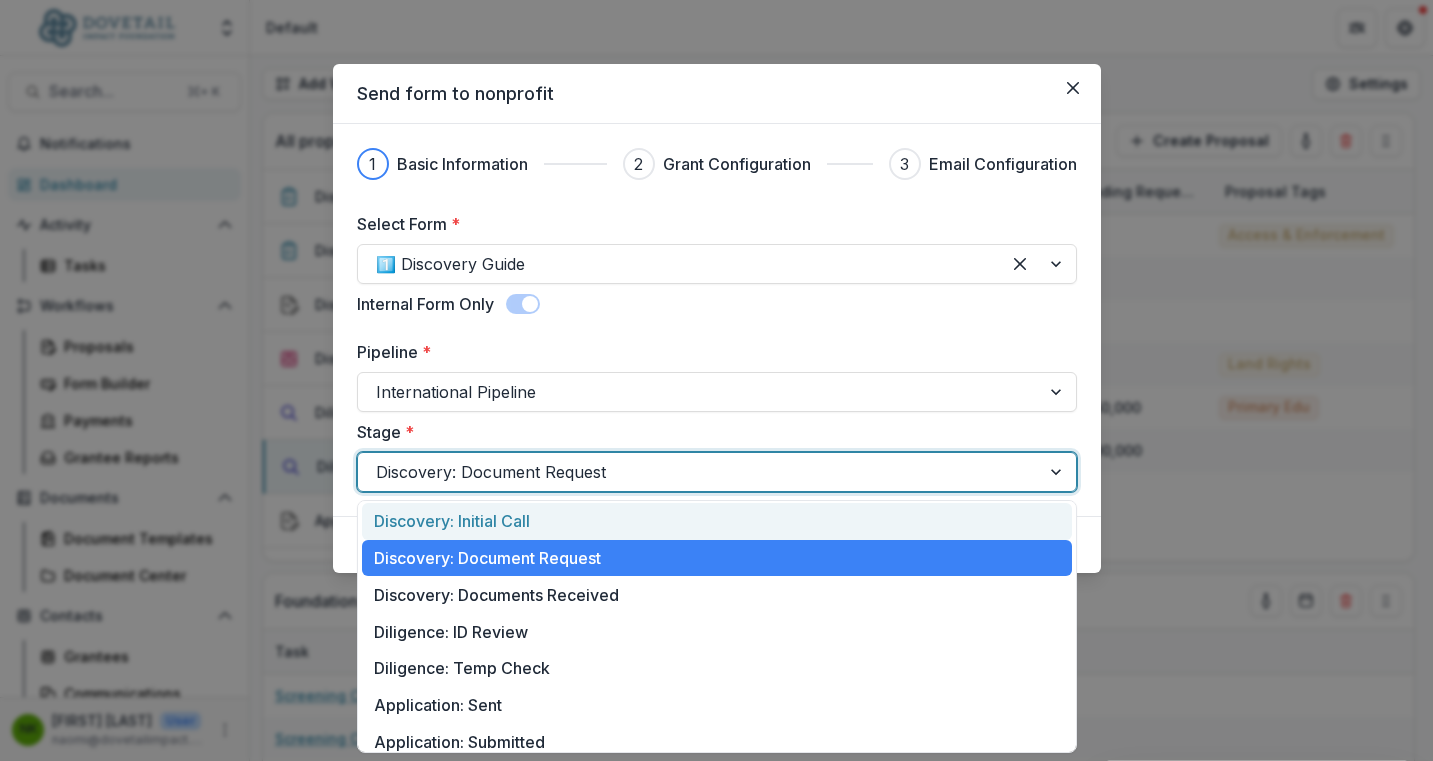 scroll, scrollTop: 44, scrollLeft: 0, axis: vertical 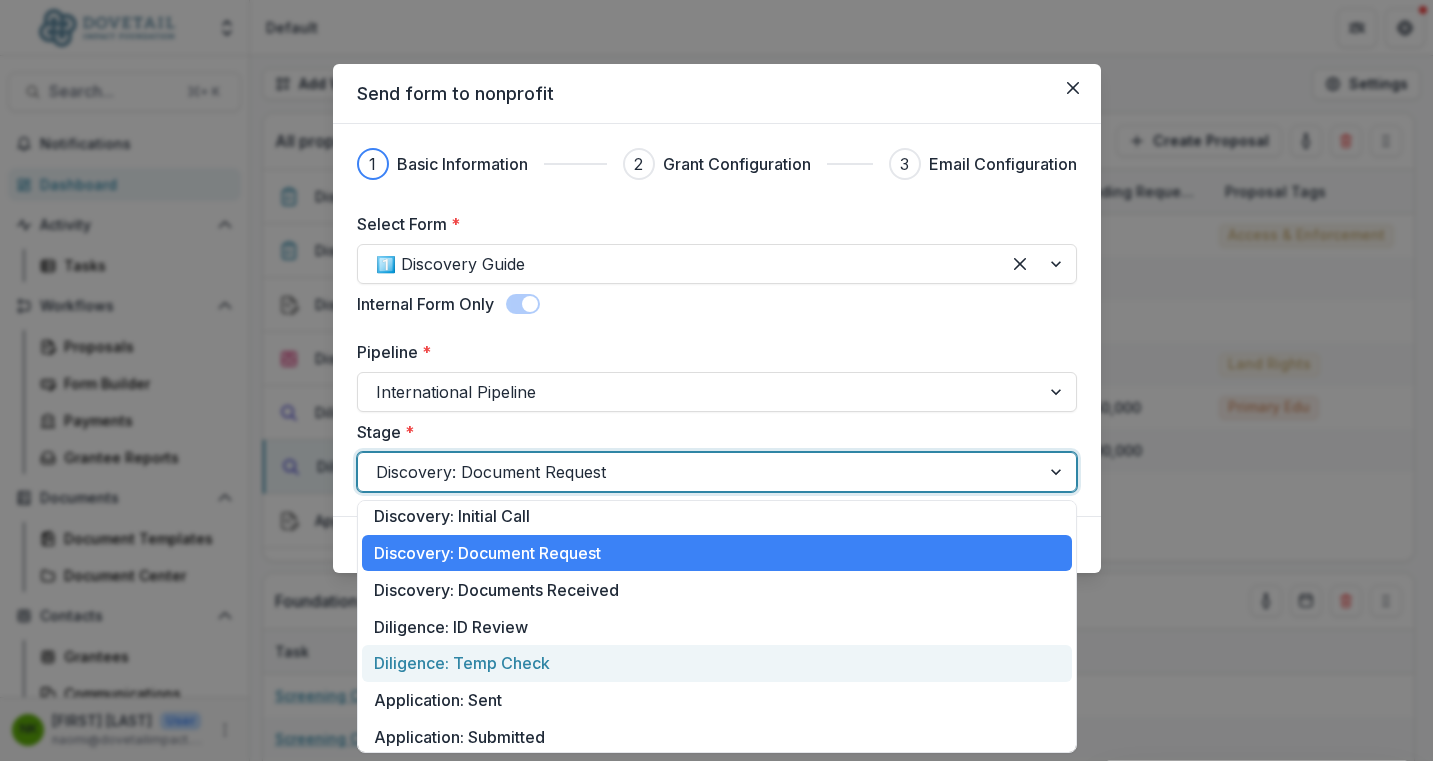 click on "Diligence: Temp Check" at bounding box center (717, 663) 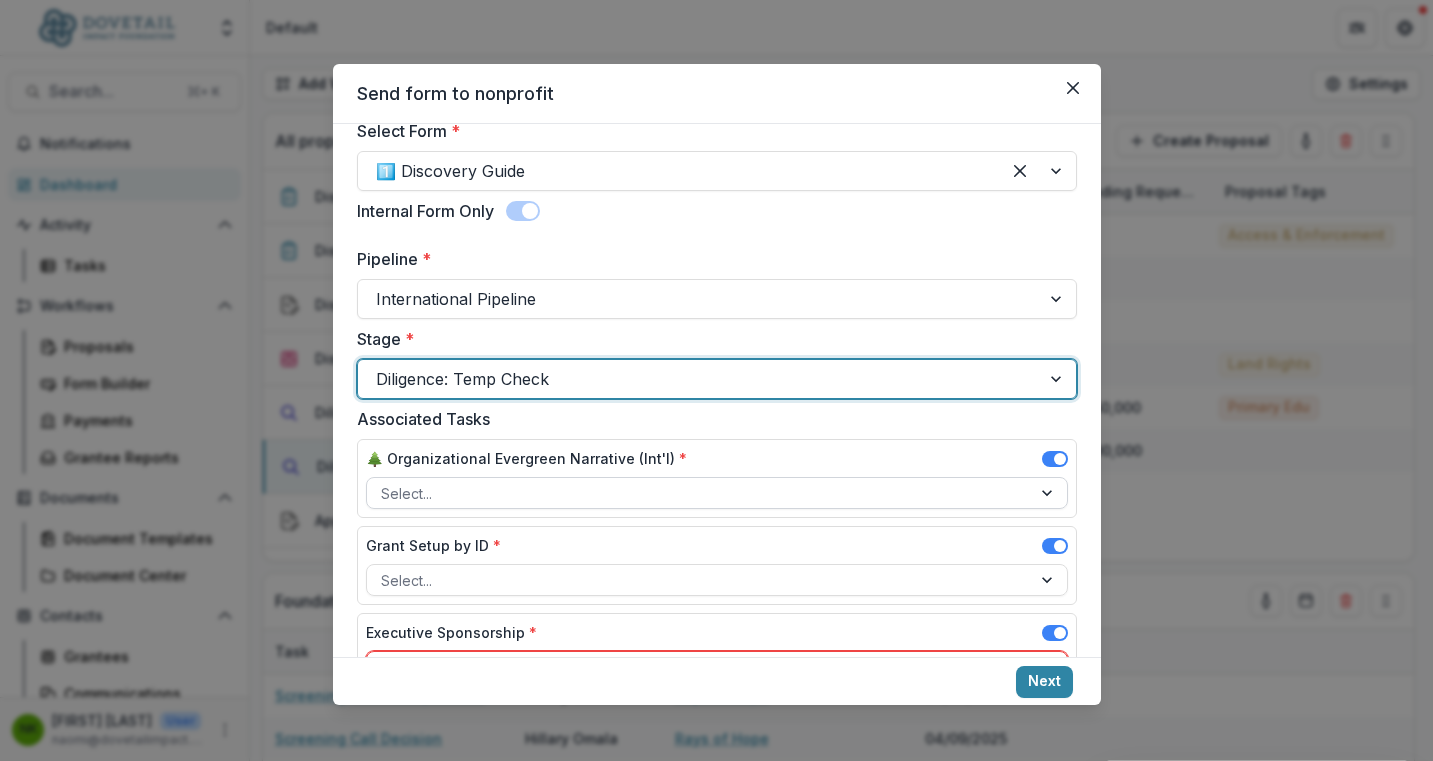 scroll, scrollTop: 99, scrollLeft: 0, axis: vertical 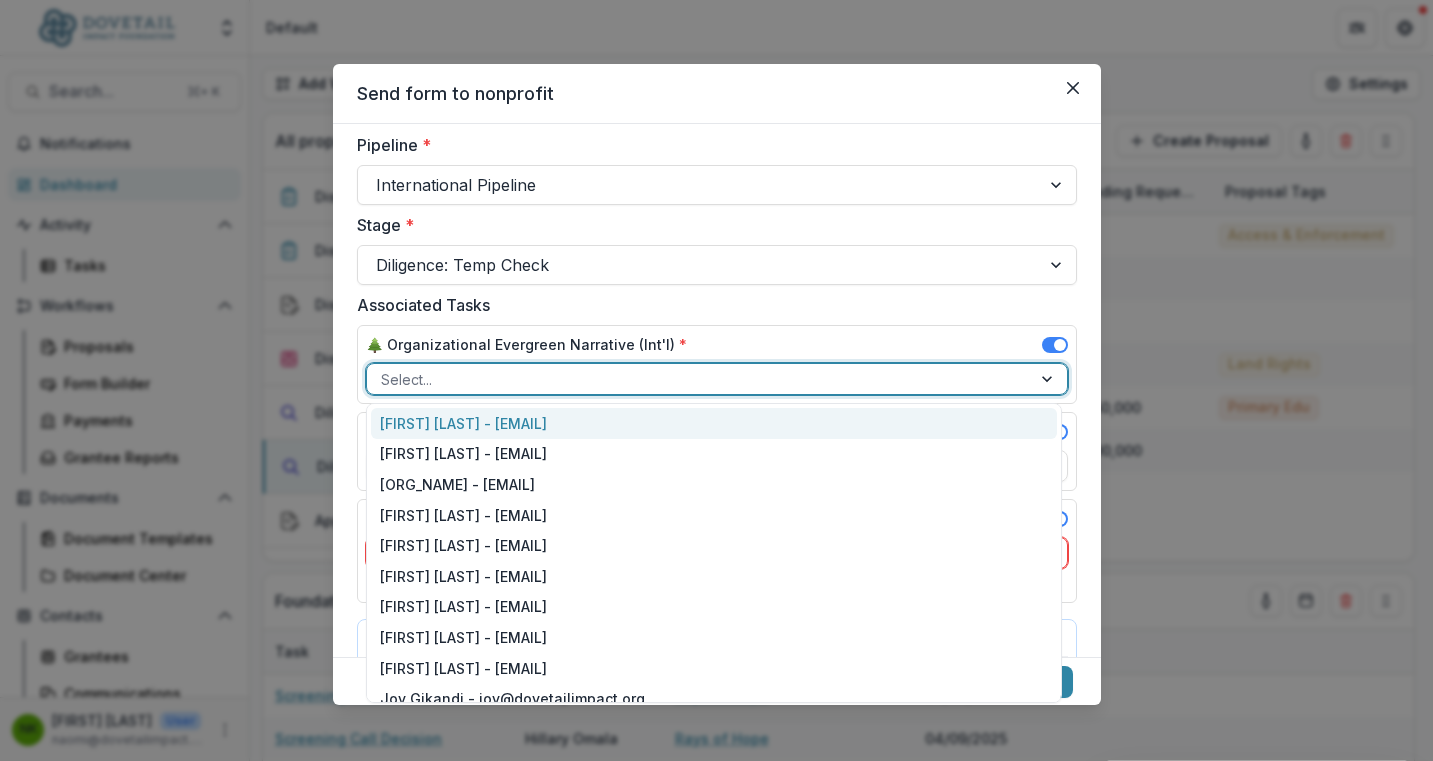 click at bounding box center (699, 379) 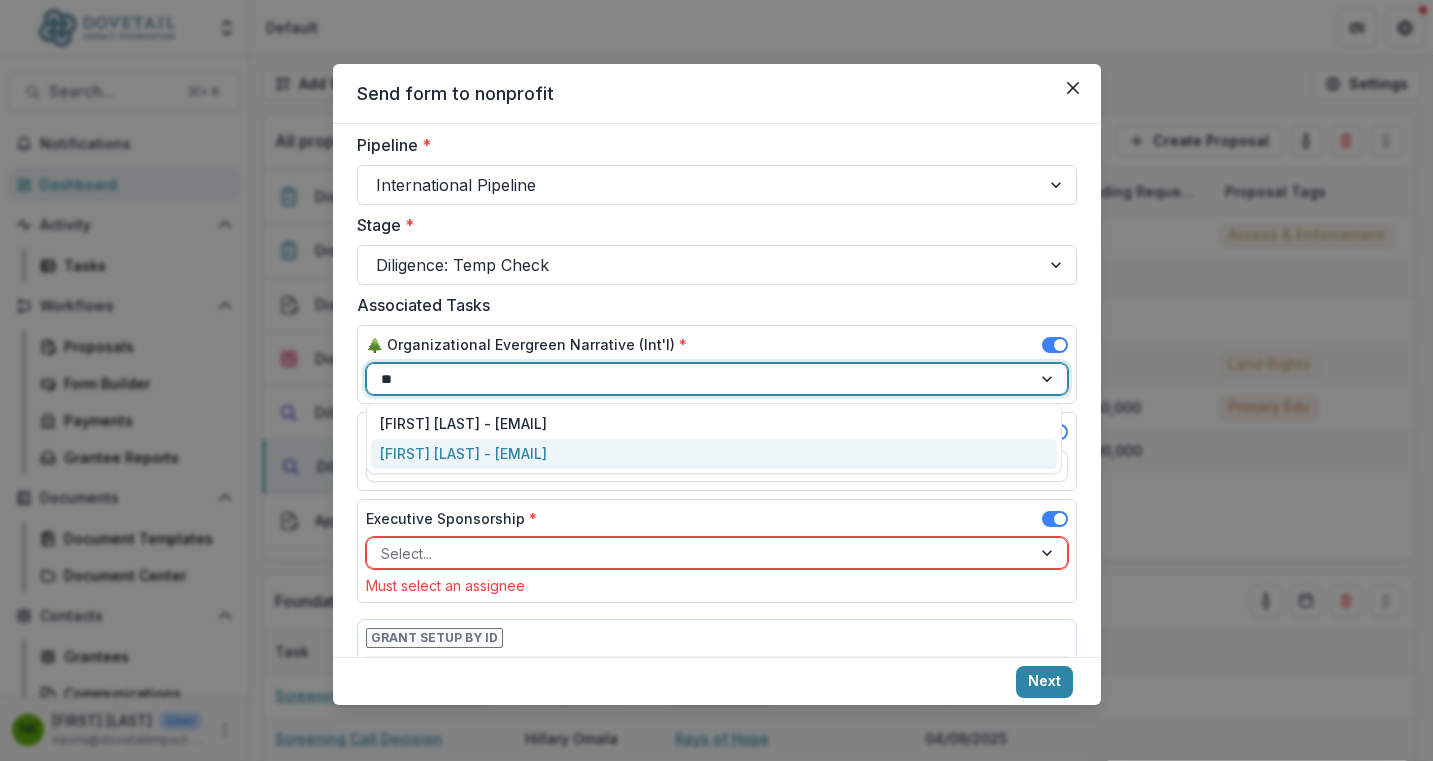 click on "[FIRST] [LAST] - [EMAIL]" at bounding box center (714, 454) 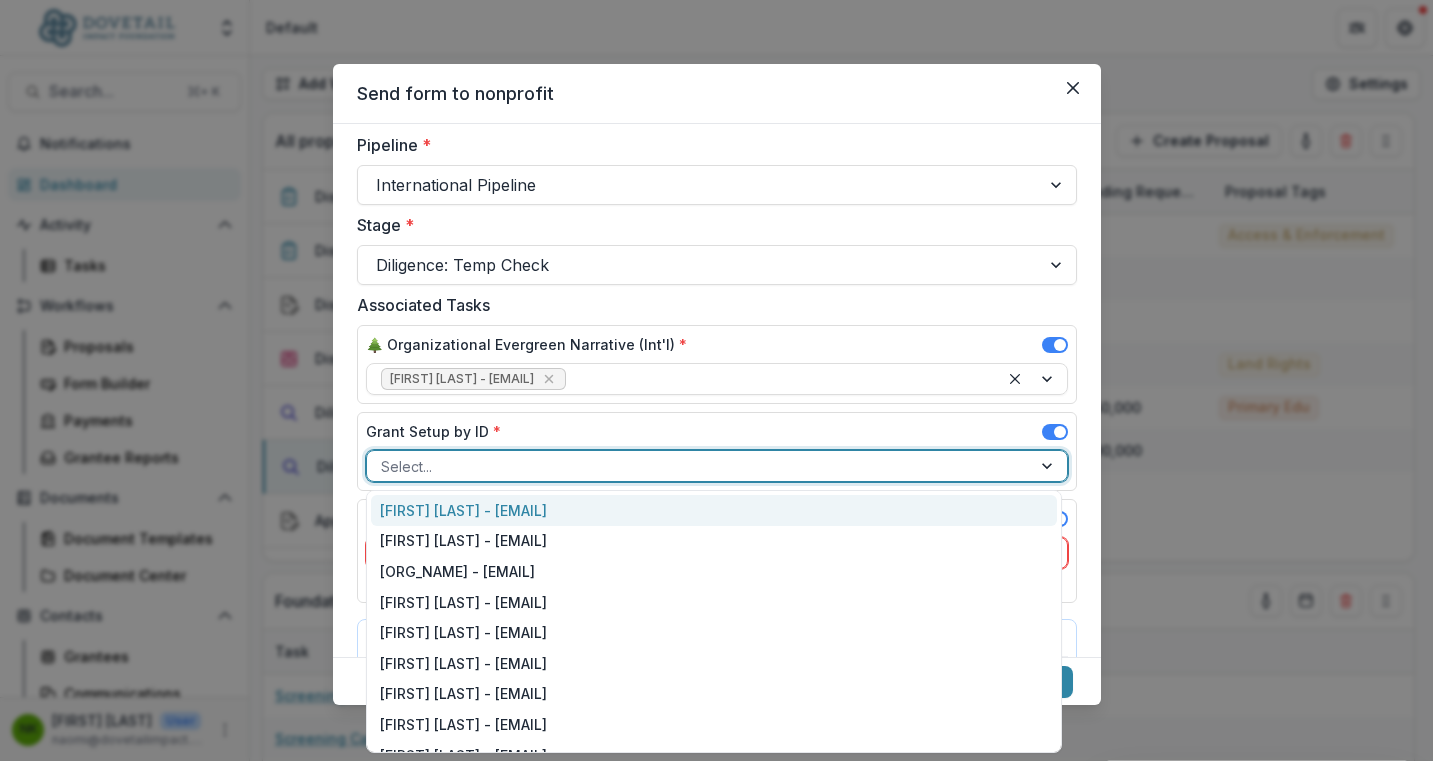 click at bounding box center (699, 466) 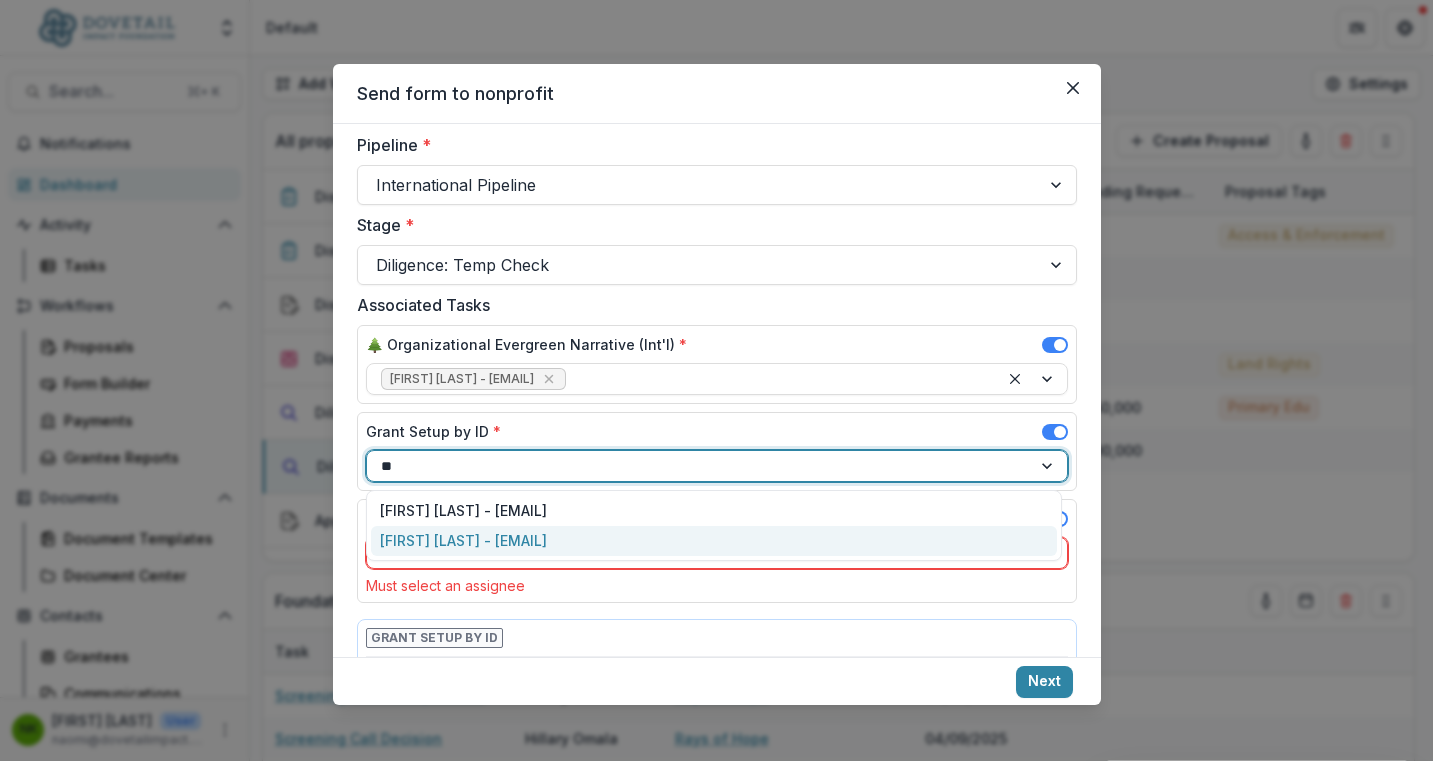 click on "[FIRST] [LAST] - [EMAIL]" at bounding box center [714, 541] 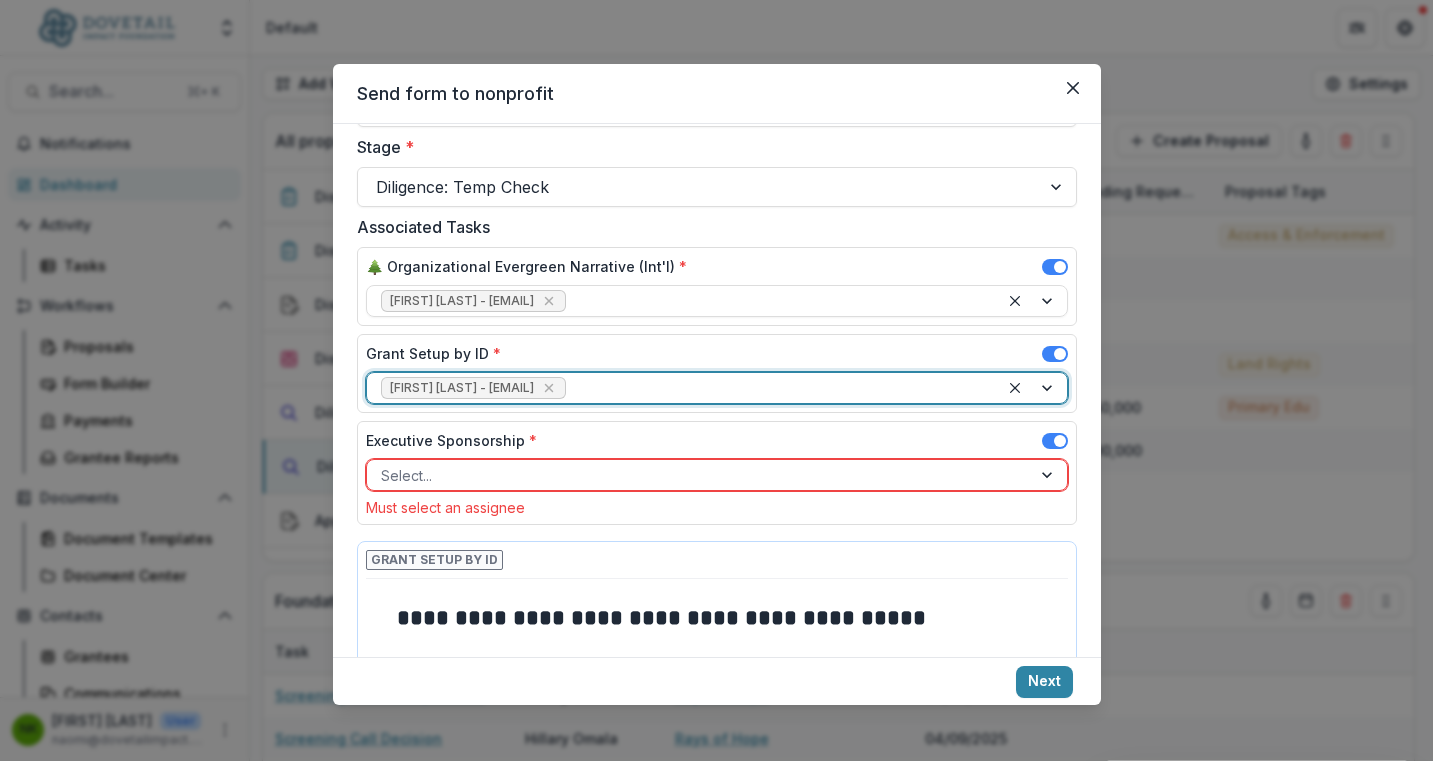 scroll, scrollTop: 323, scrollLeft: 0, axis: vertical 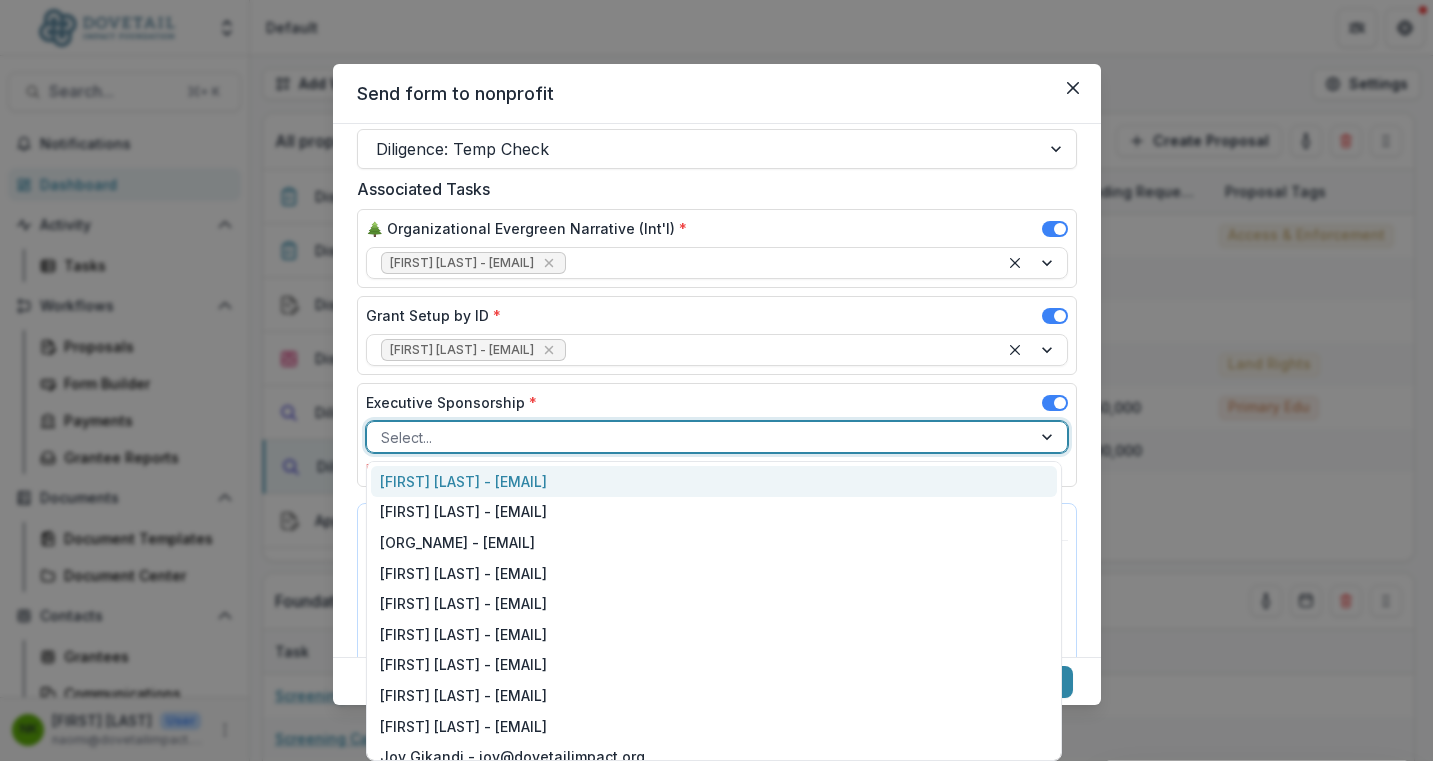 click at bounding box center (699, 437) 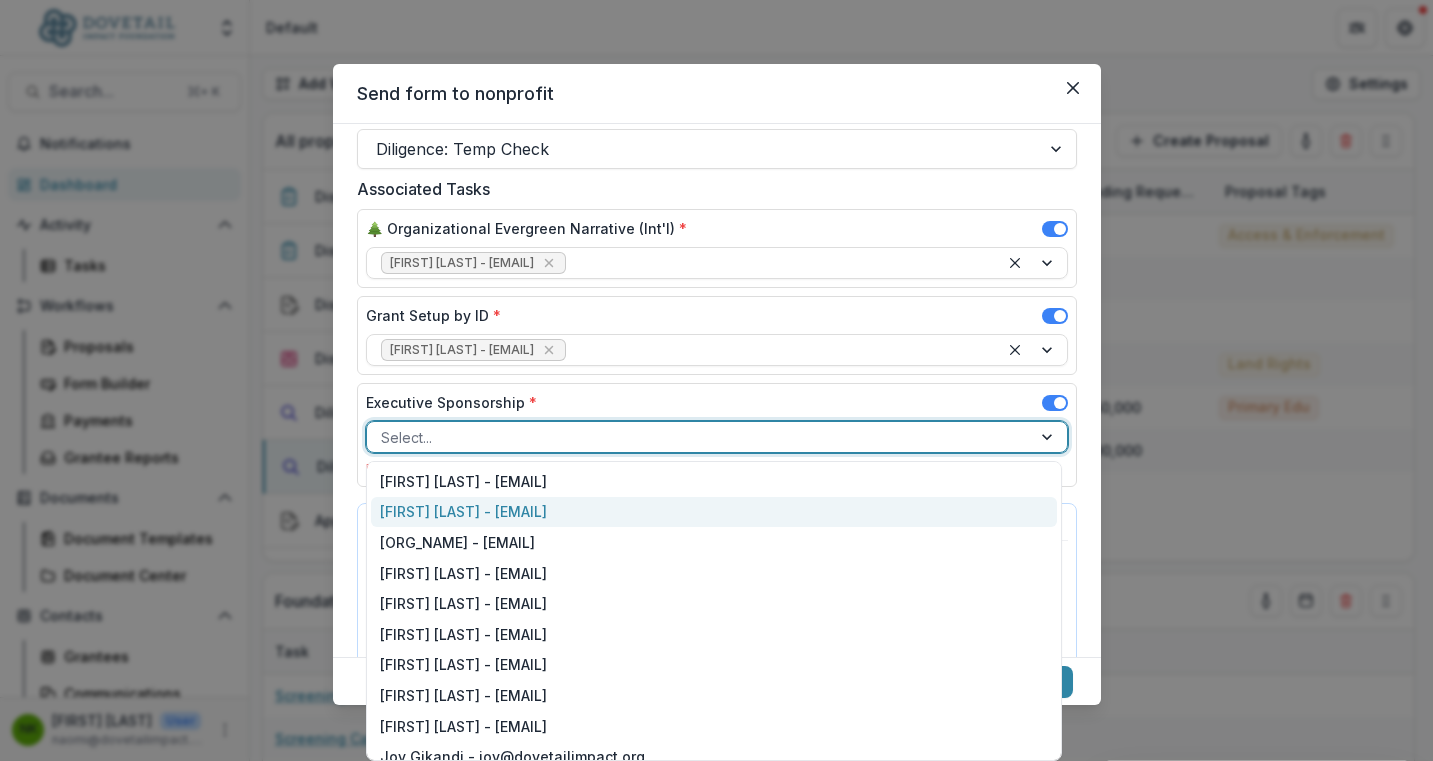 click on "[FIRST] [LAST] - [EMAIL]" at bounding box center [714, 512] 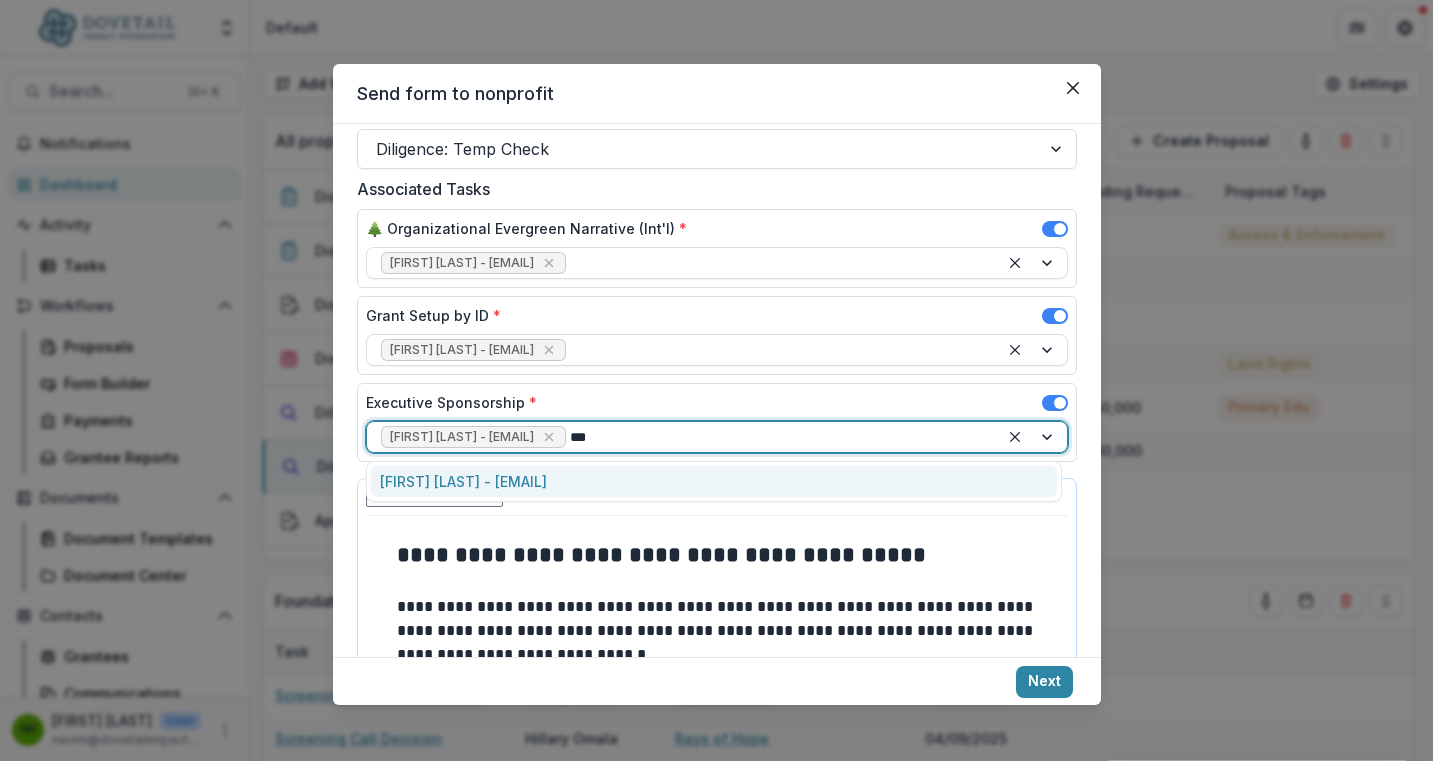 click on "[FIRST] [LAST] - [EMAIL]" at bounding box center (714, 481) 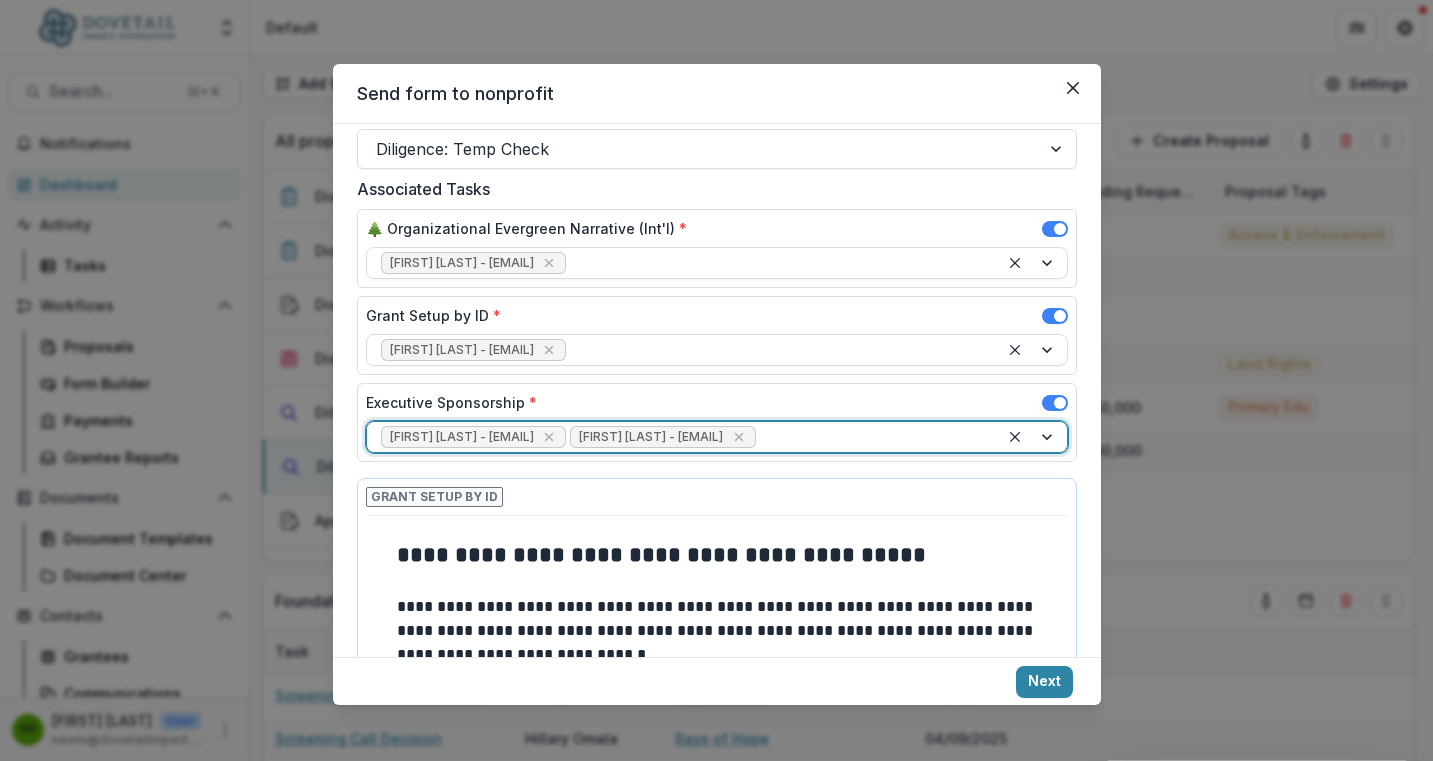 scroll, scrollTop: 623, scrollLeft: 0, axis: vertical 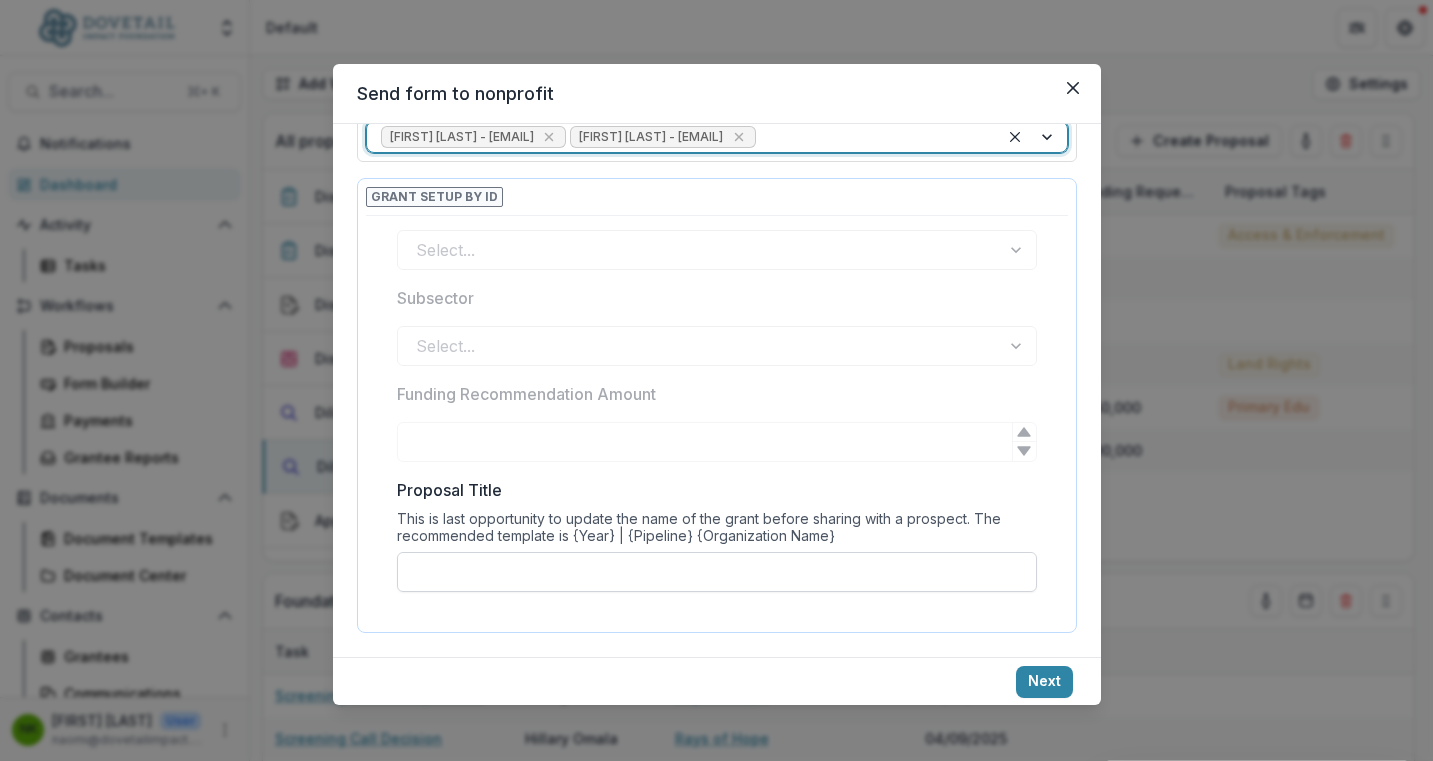 click on "Proposal Title" at bounding box center (717, 572) 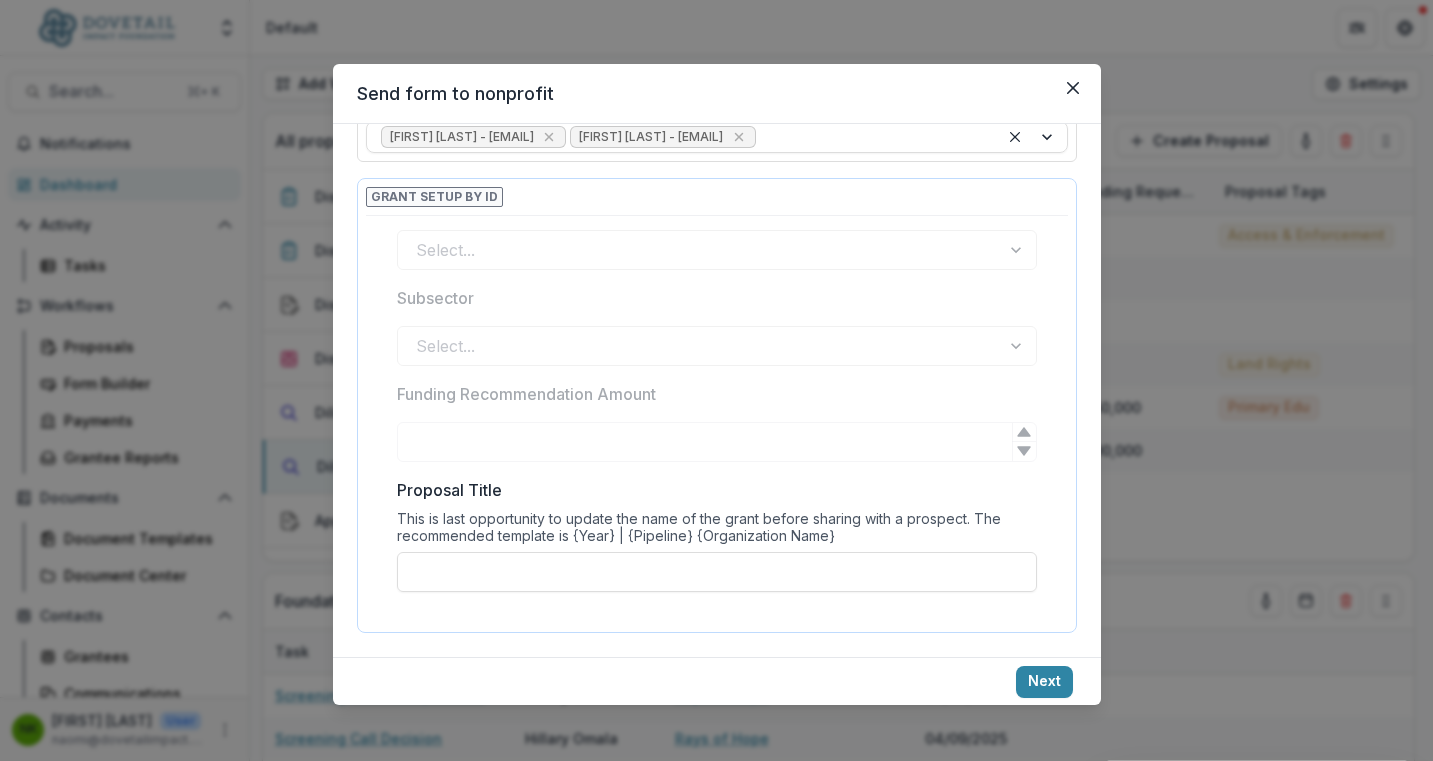 paste on "**********" 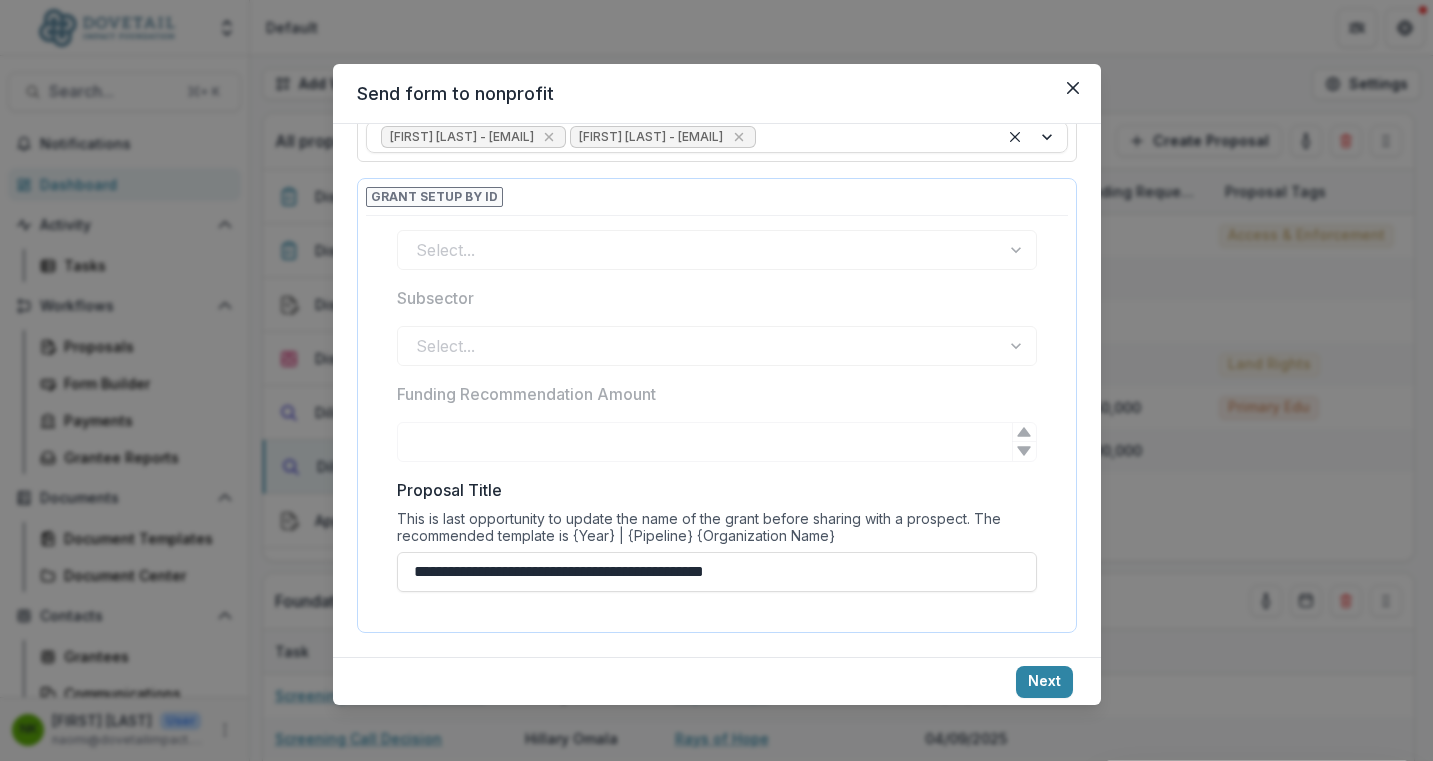 paste on "**********" 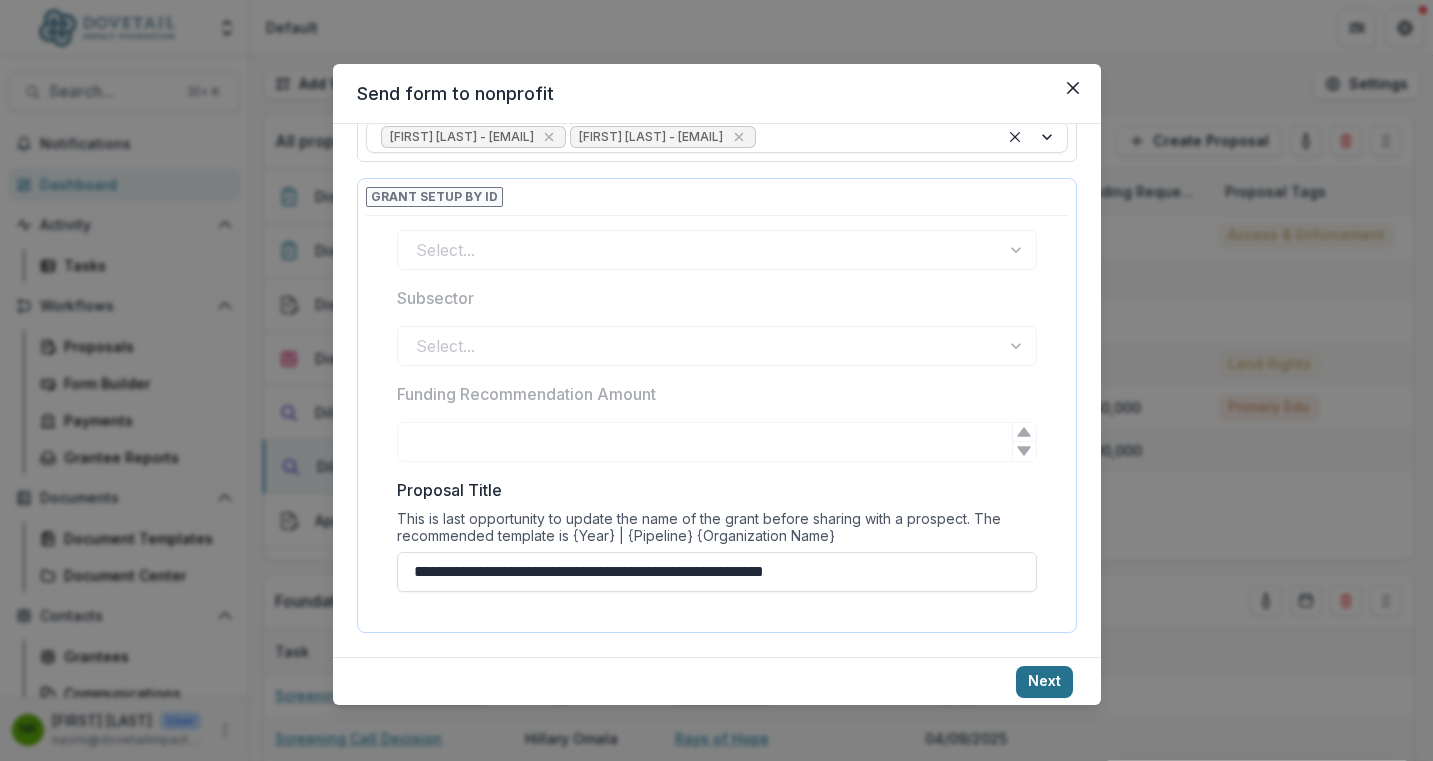 click on "Next" at bounding box center [1044, 682] 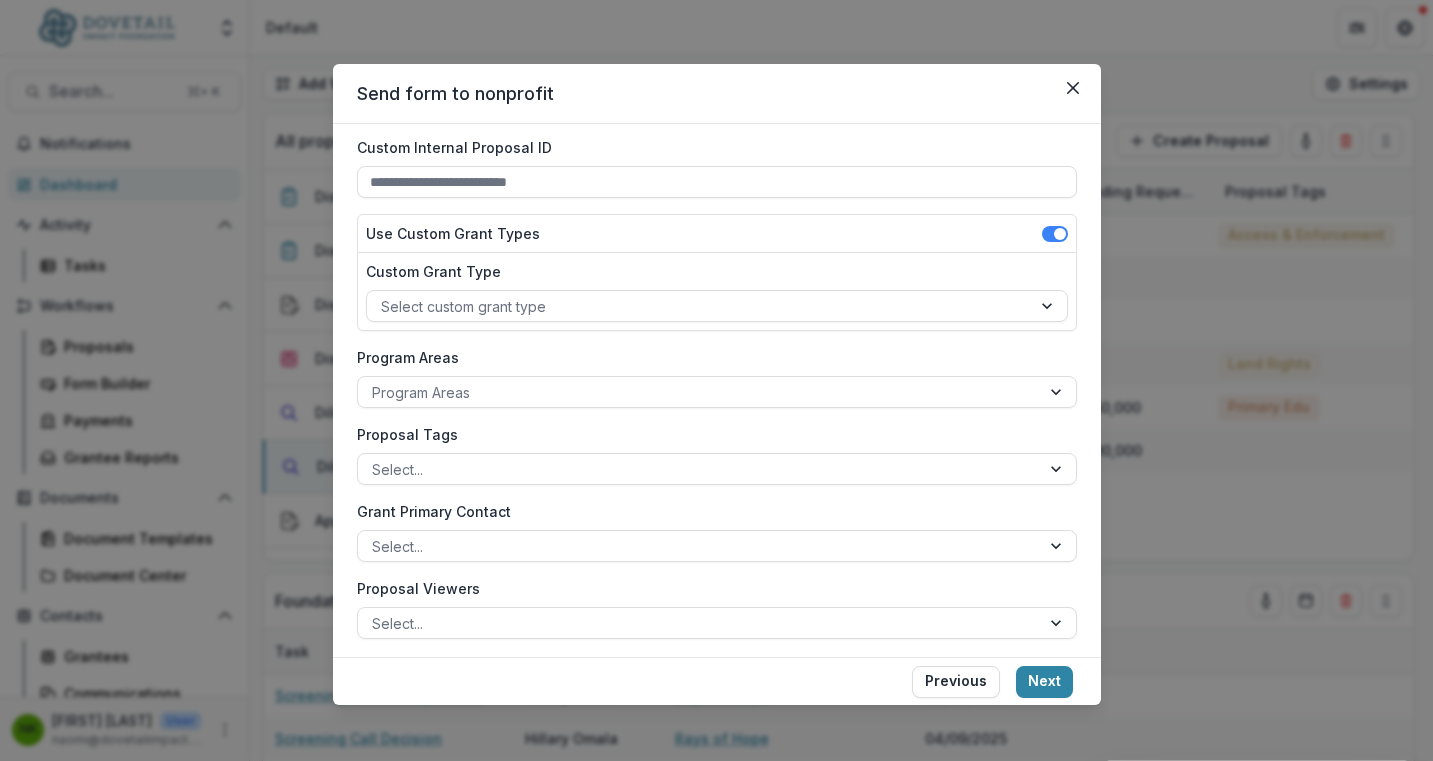 scroll, scrollTop: 0, scrollLeft: 0, axis: both 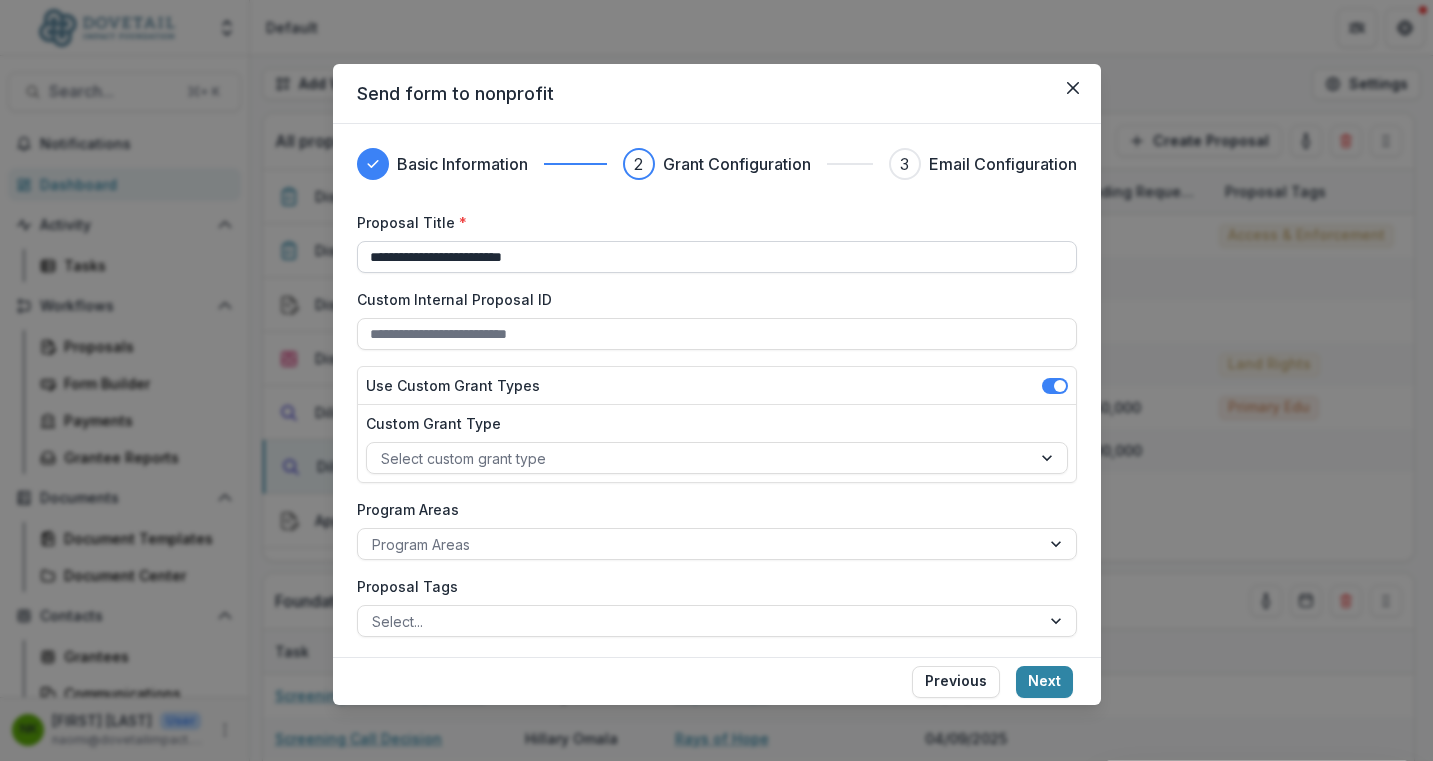 click on "**********" at bounding box center [717, 257] 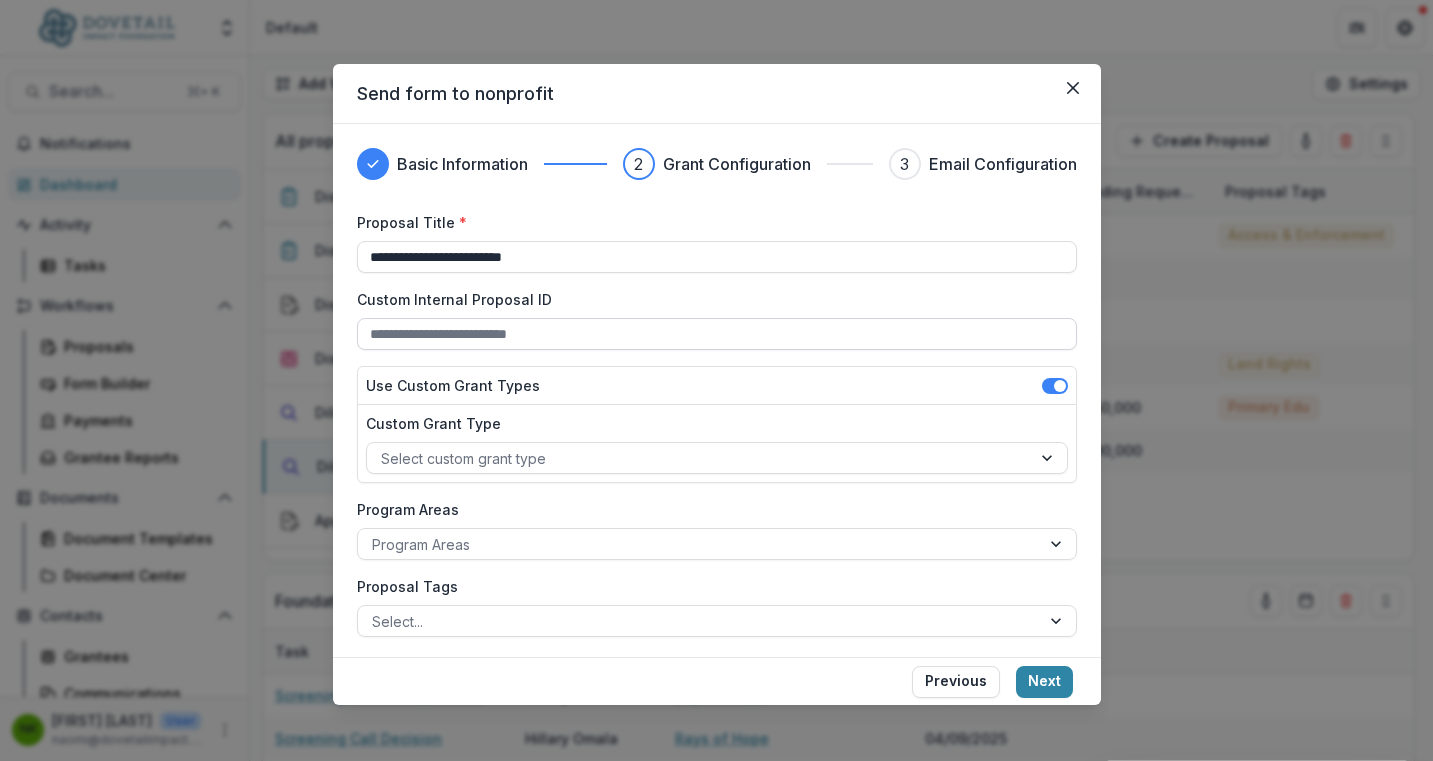 click on "Custom Internal Proposal ID" at bounding box center [717, 334] 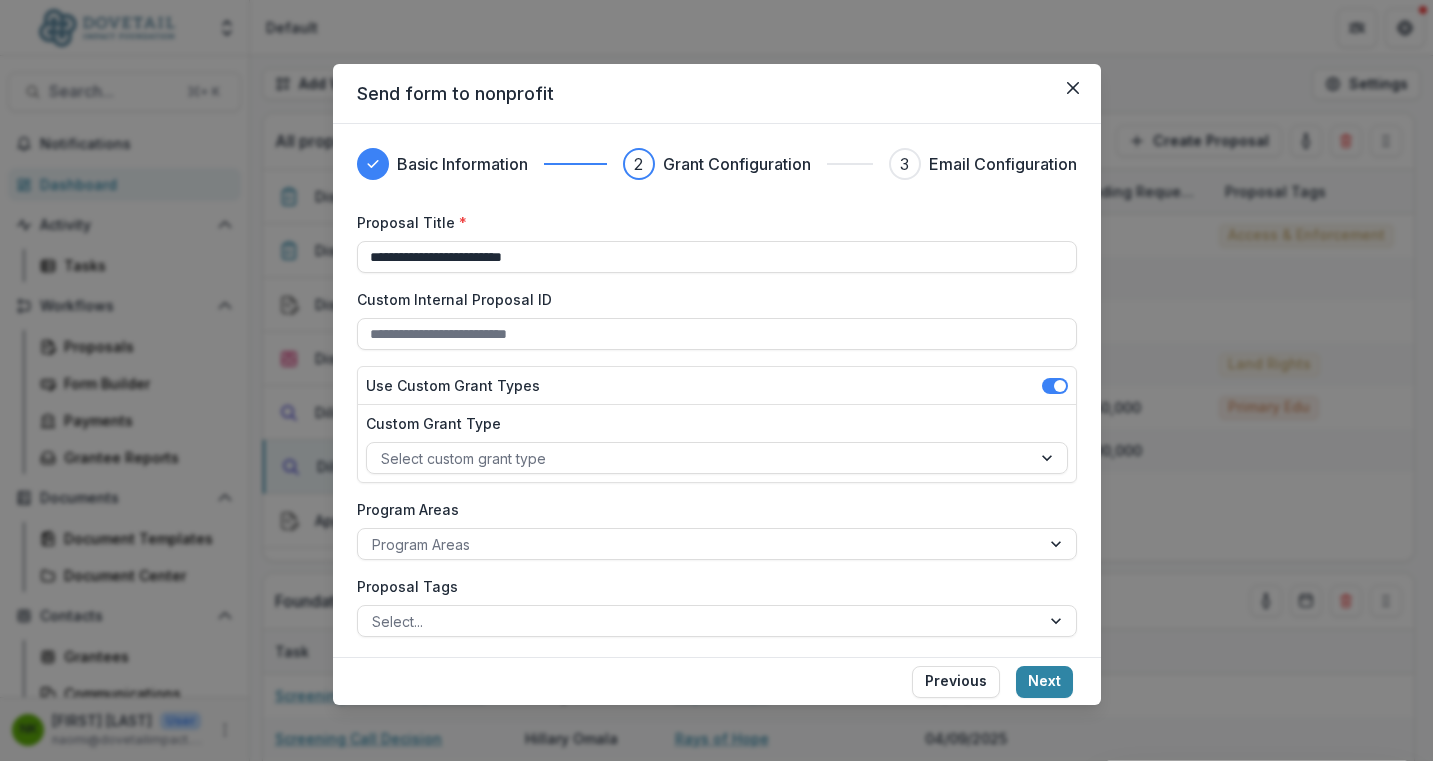 click on "**********" at bounding box center (717, 925) 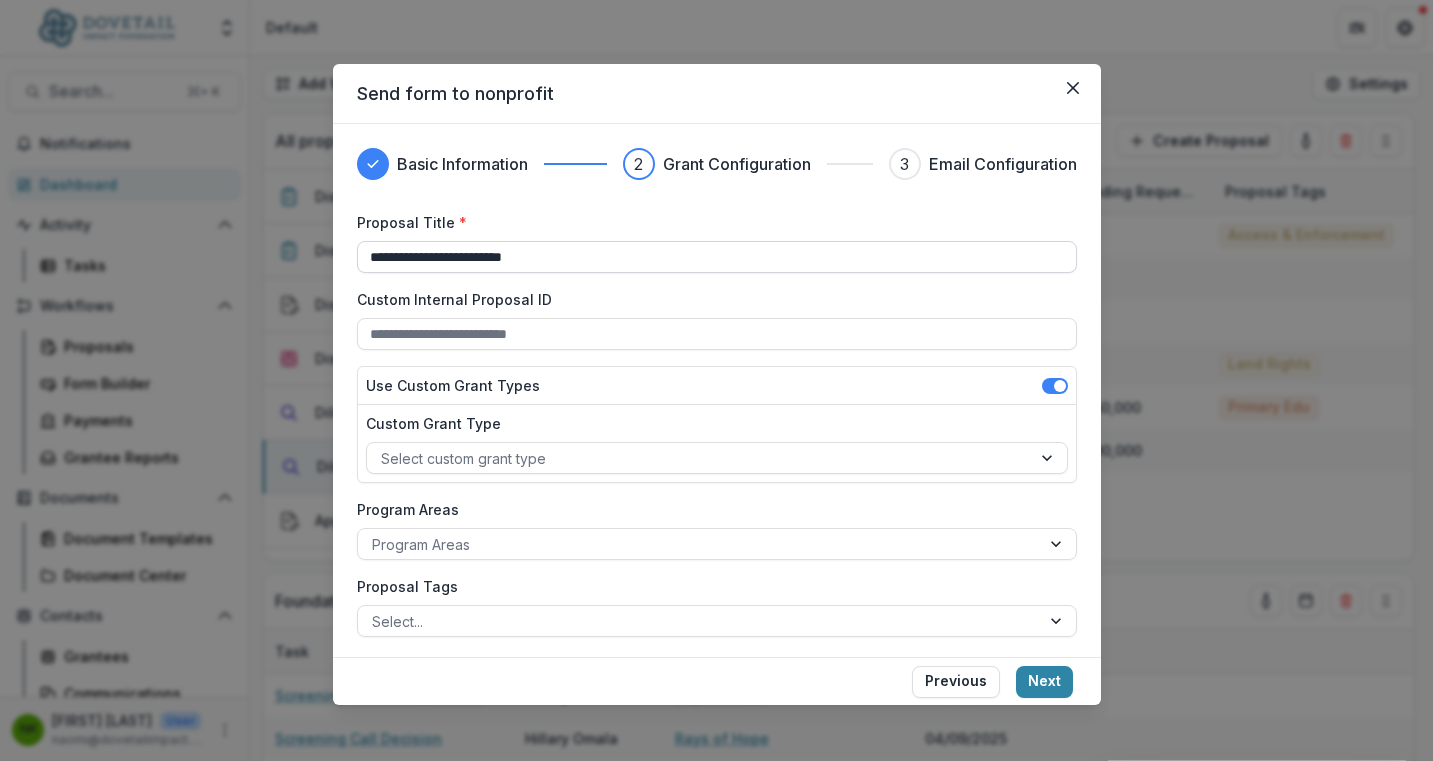 click on "**********" at bounding box center [717, 257] 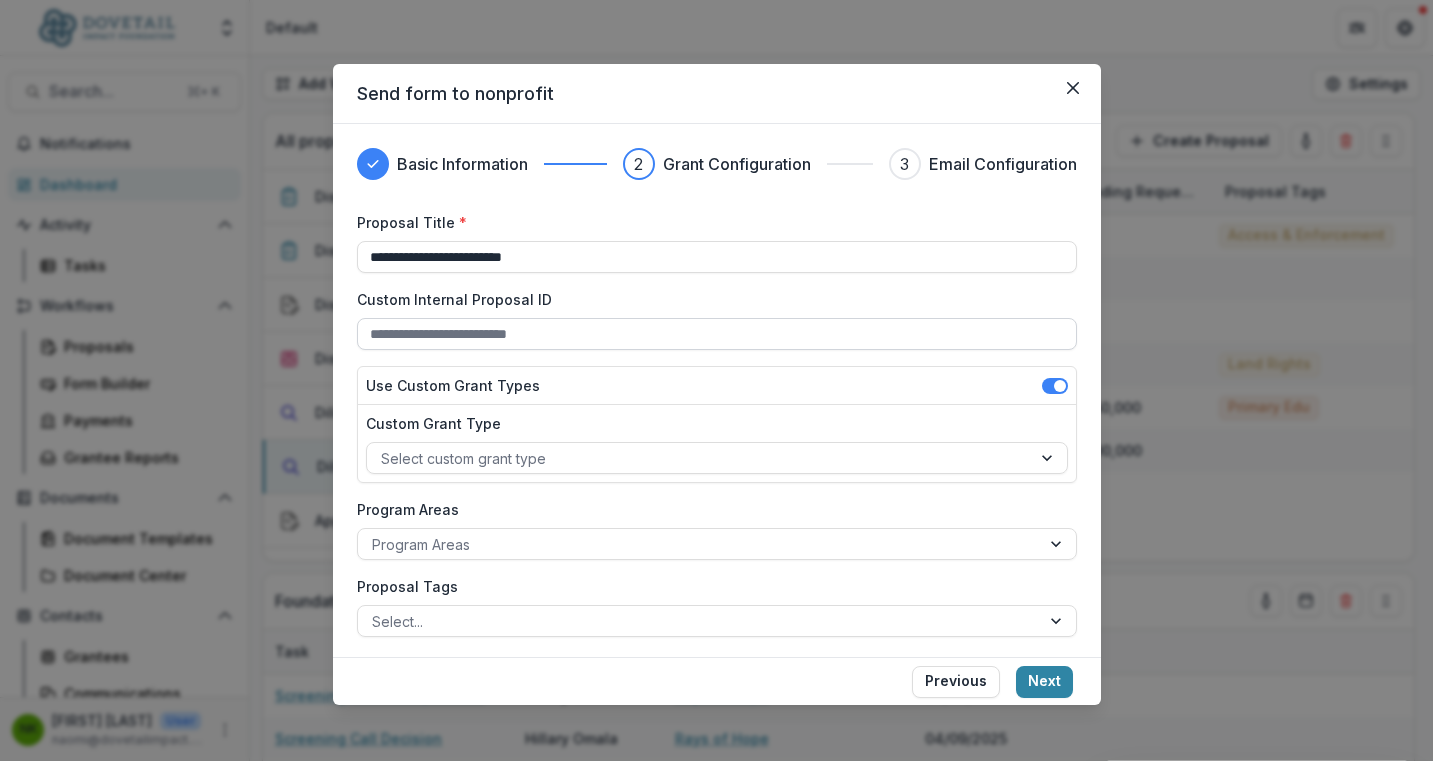 click on "Custom Internal Proposal ID" at bounding box center [717, 334] 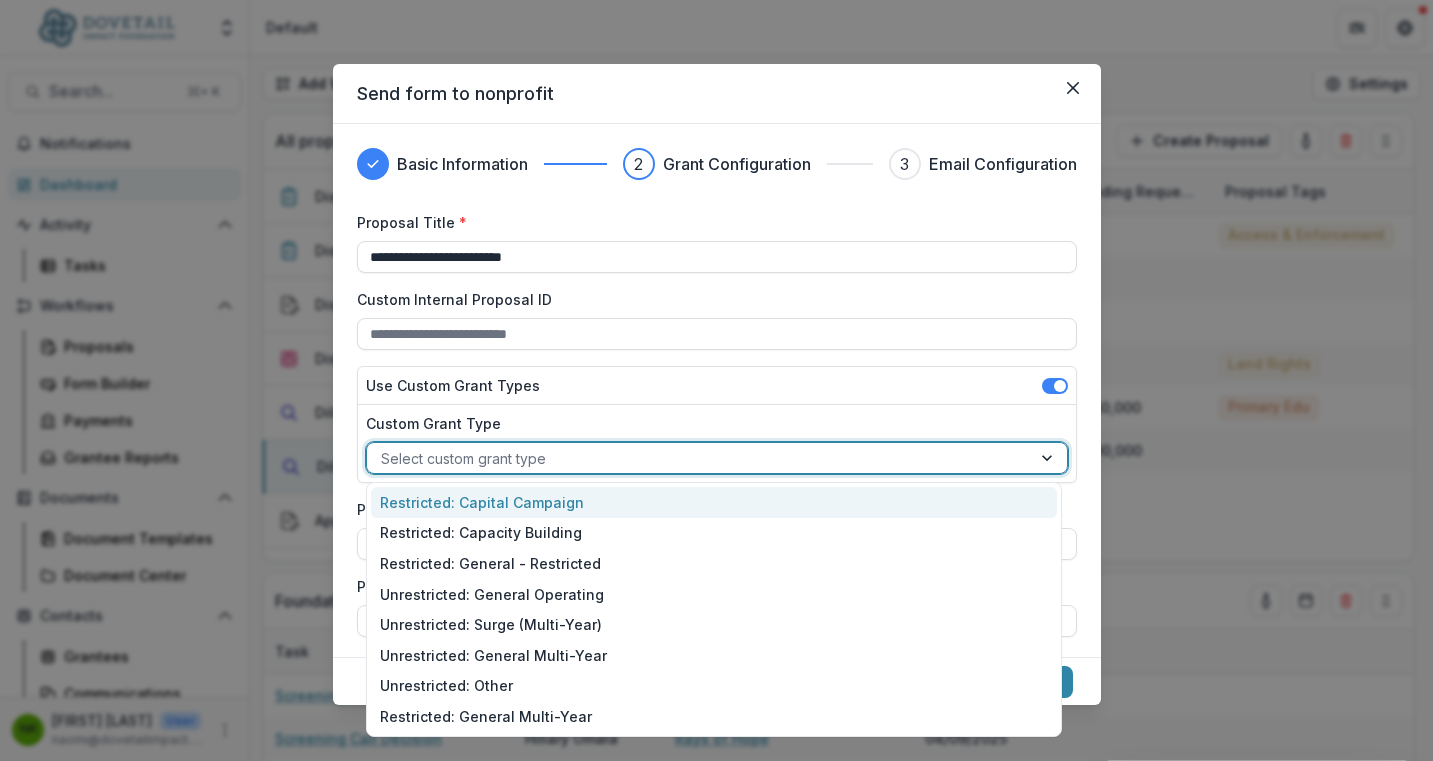 click at bounding box center (699, 458) 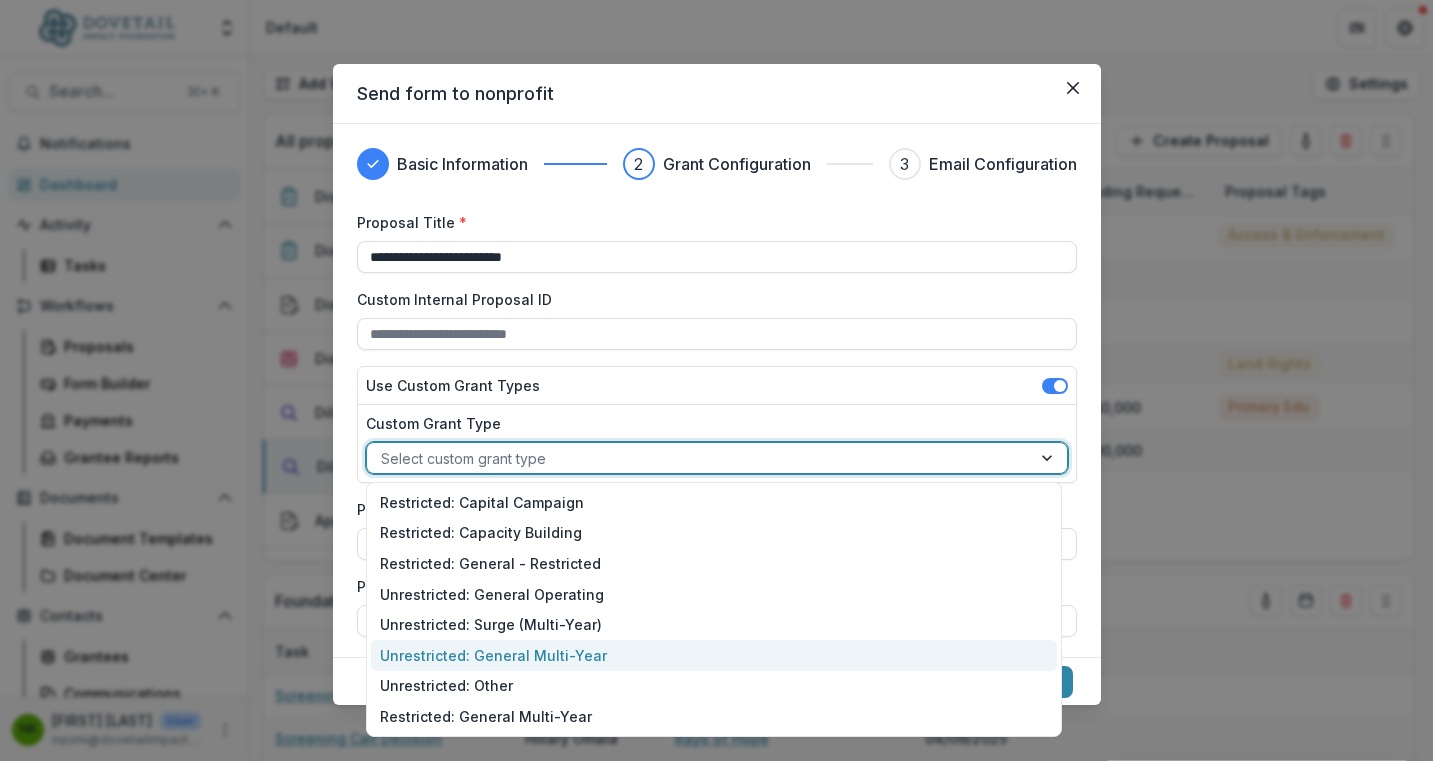 click on "Unrestricted: General Multi-Year" at bounding box center [714, 655] 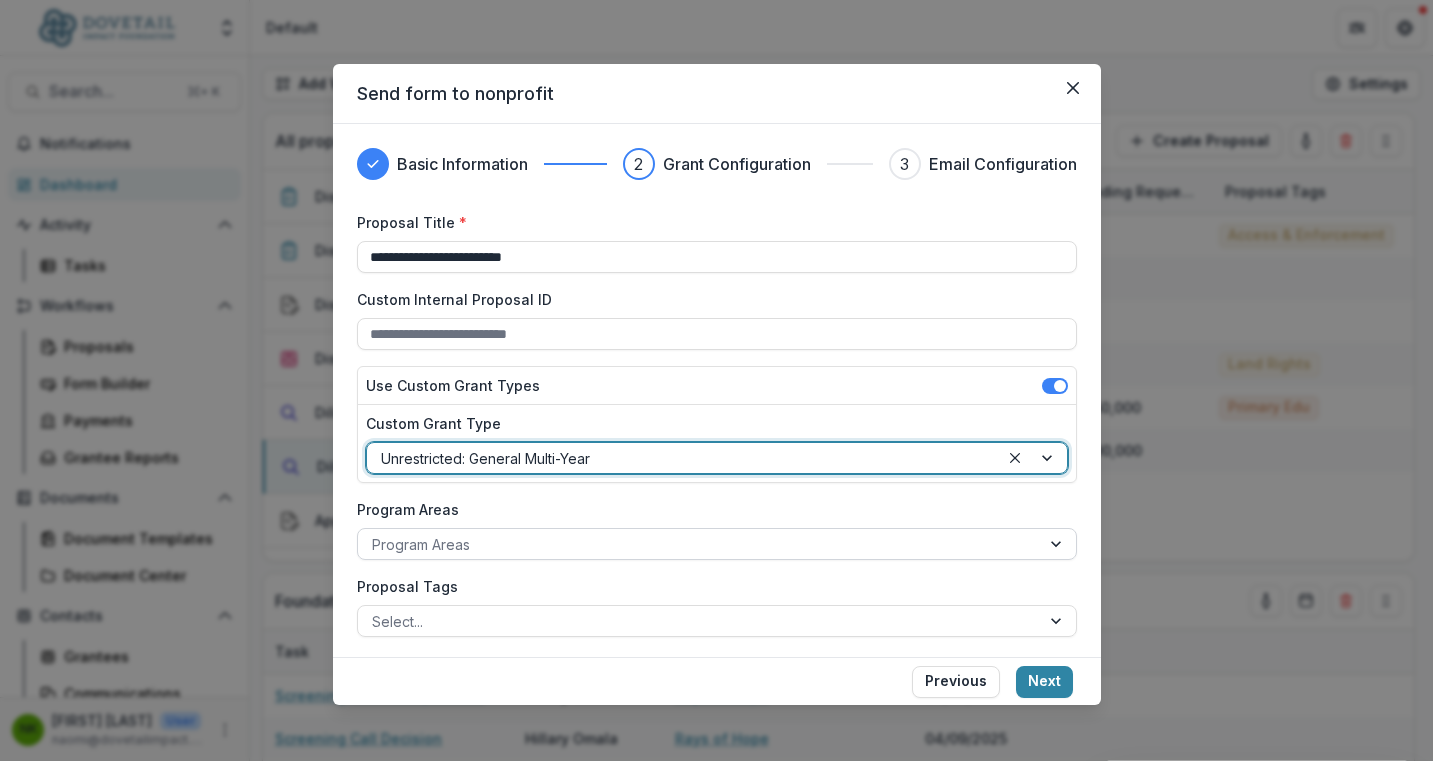 click at bounding box center [699, 544] 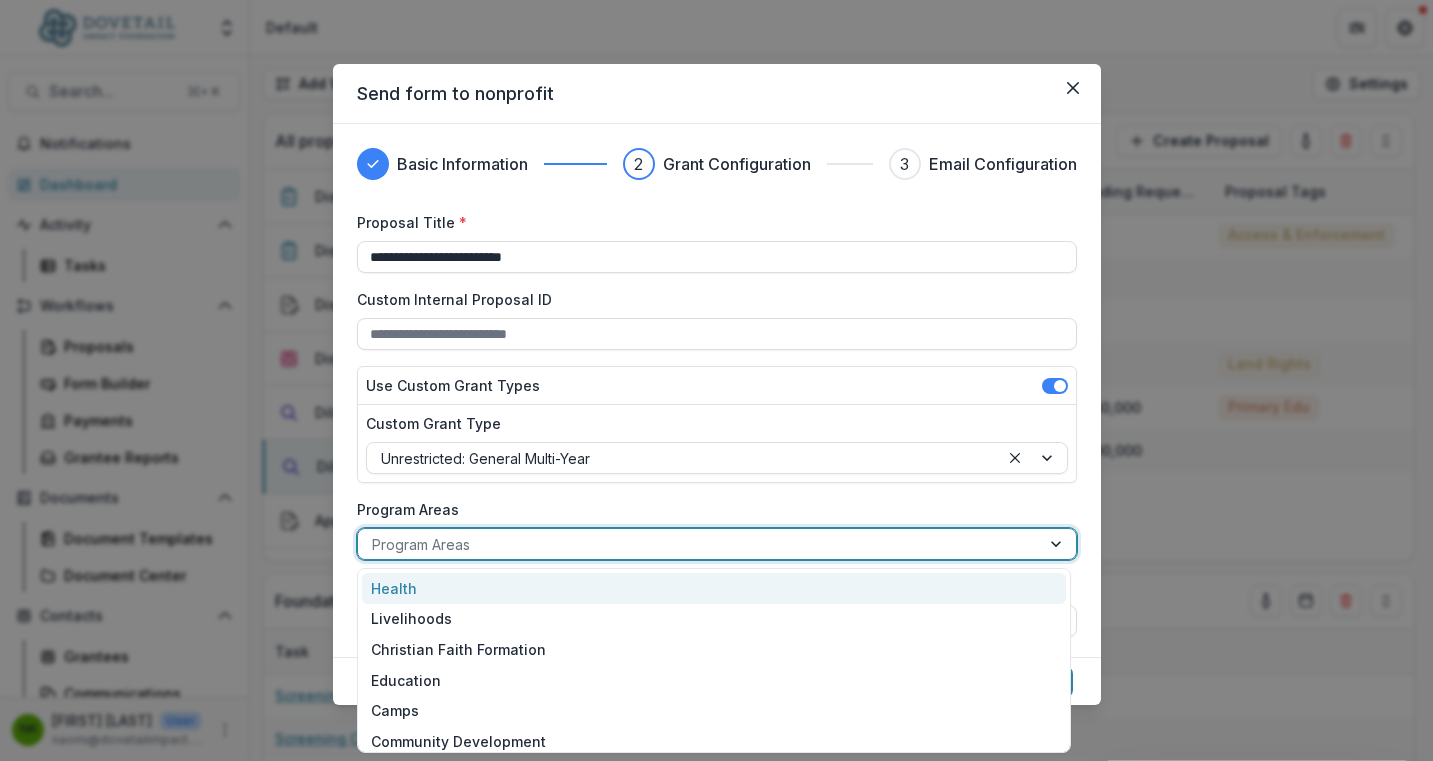 click at bounding box center (699, 544) 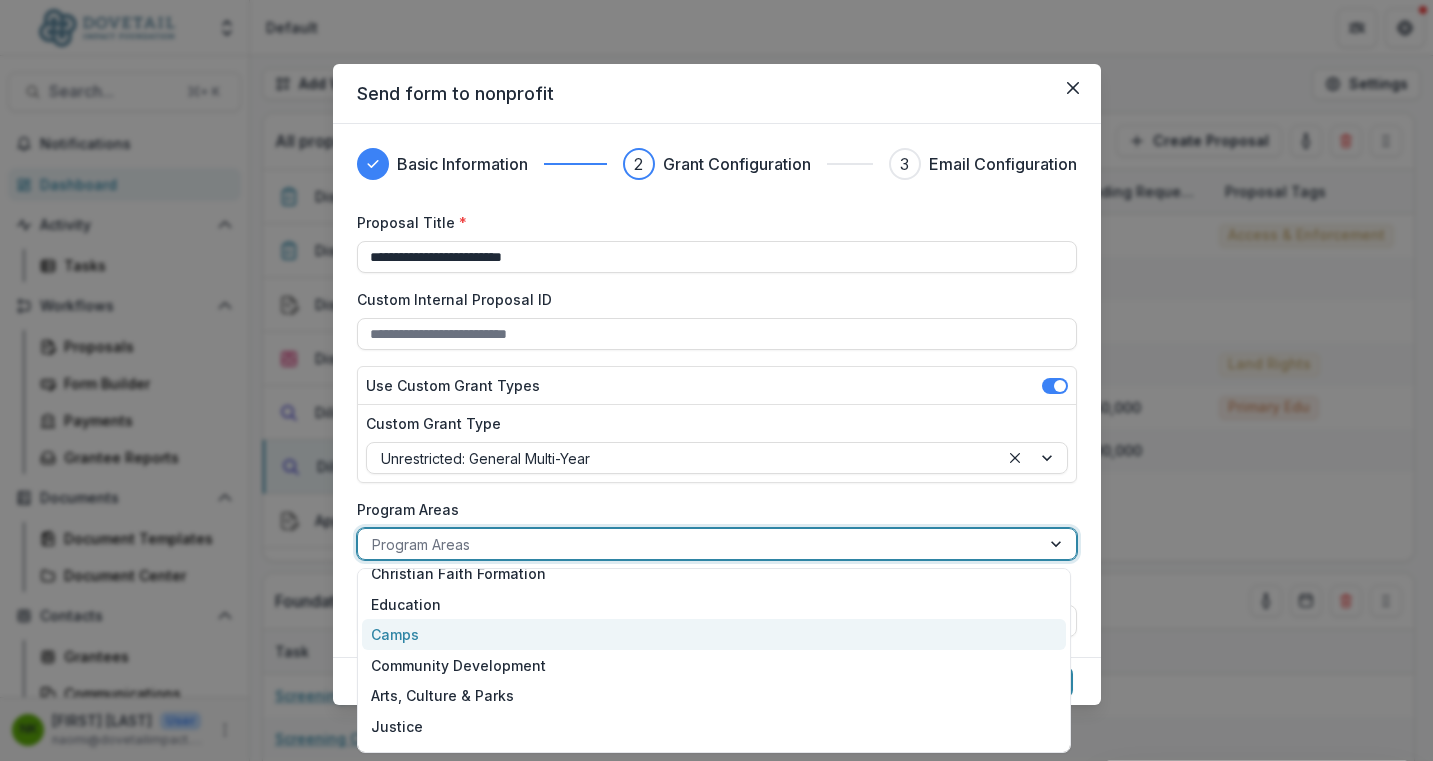 scroll, scrollTop: 100, scrollLeft: 0, axis: vertical 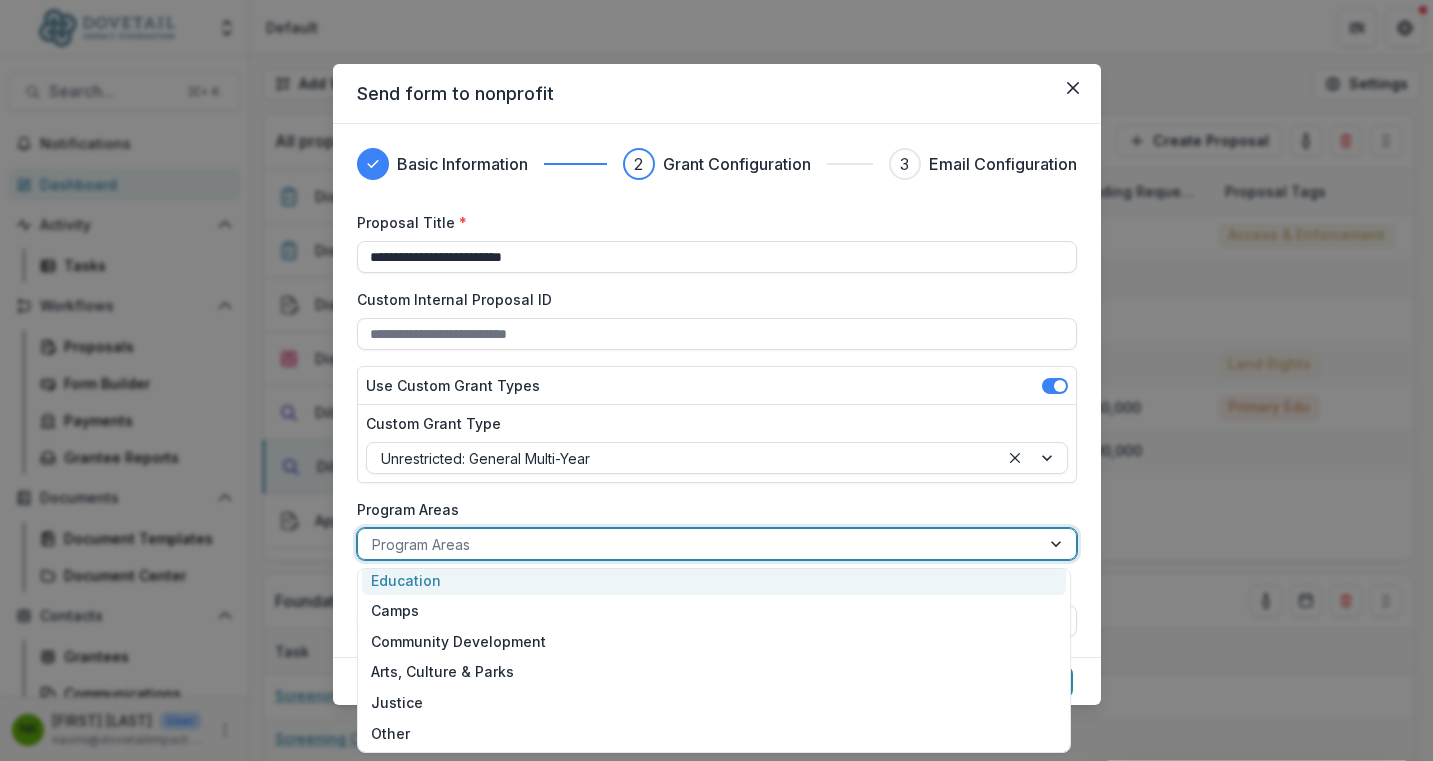 click on "Education" at bounding box center (714, 580) 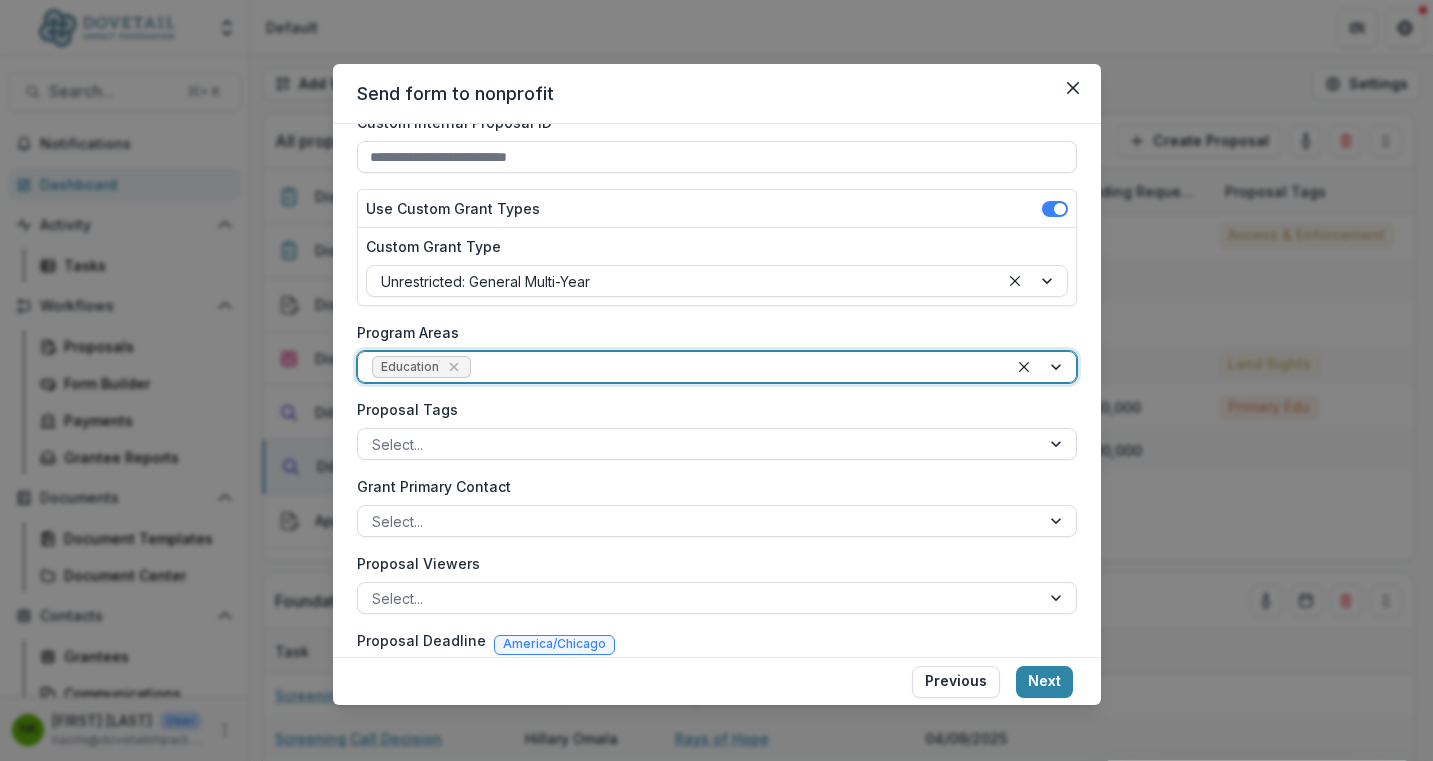 scroll, scrollTop: 190, scrollLeft: 0, axis: vertical 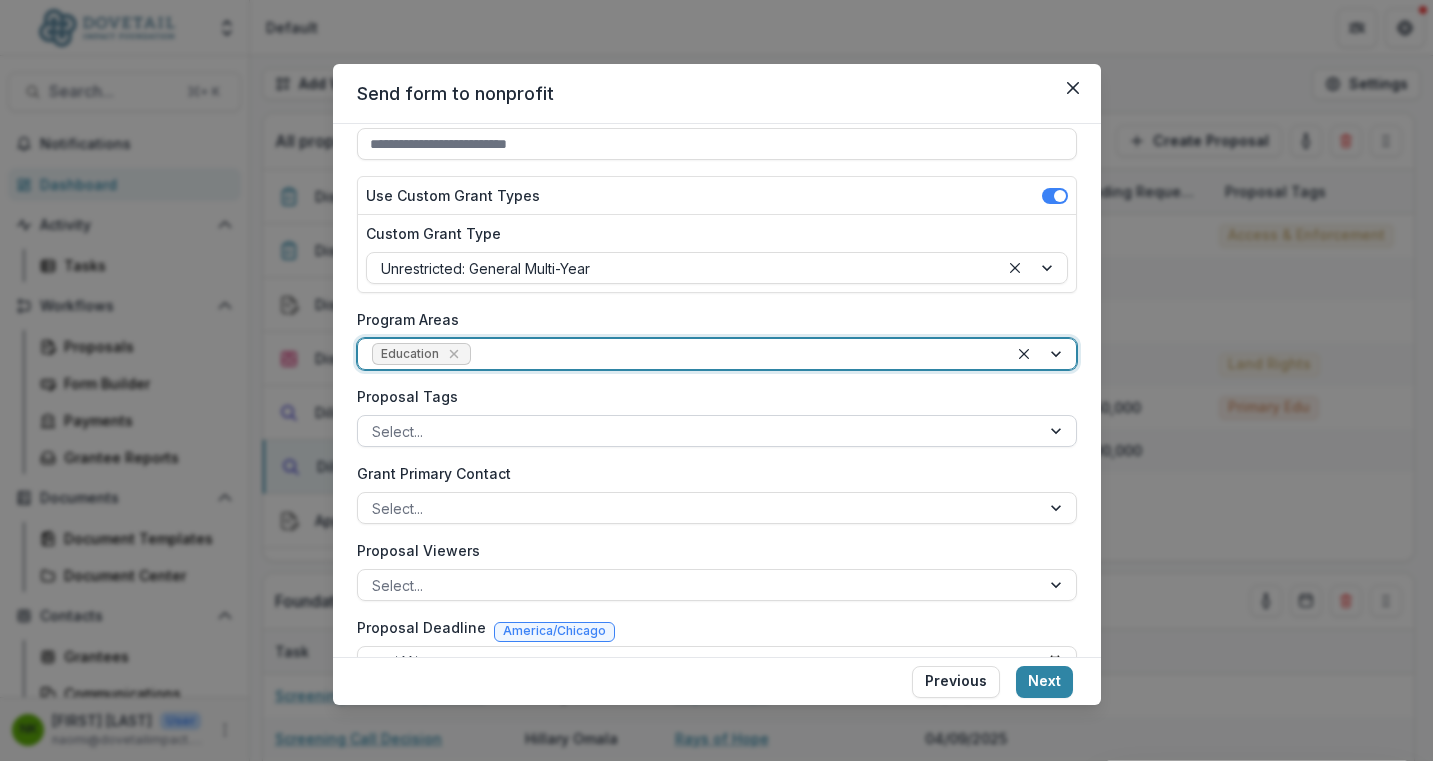 click at bounding box center [699, 431] 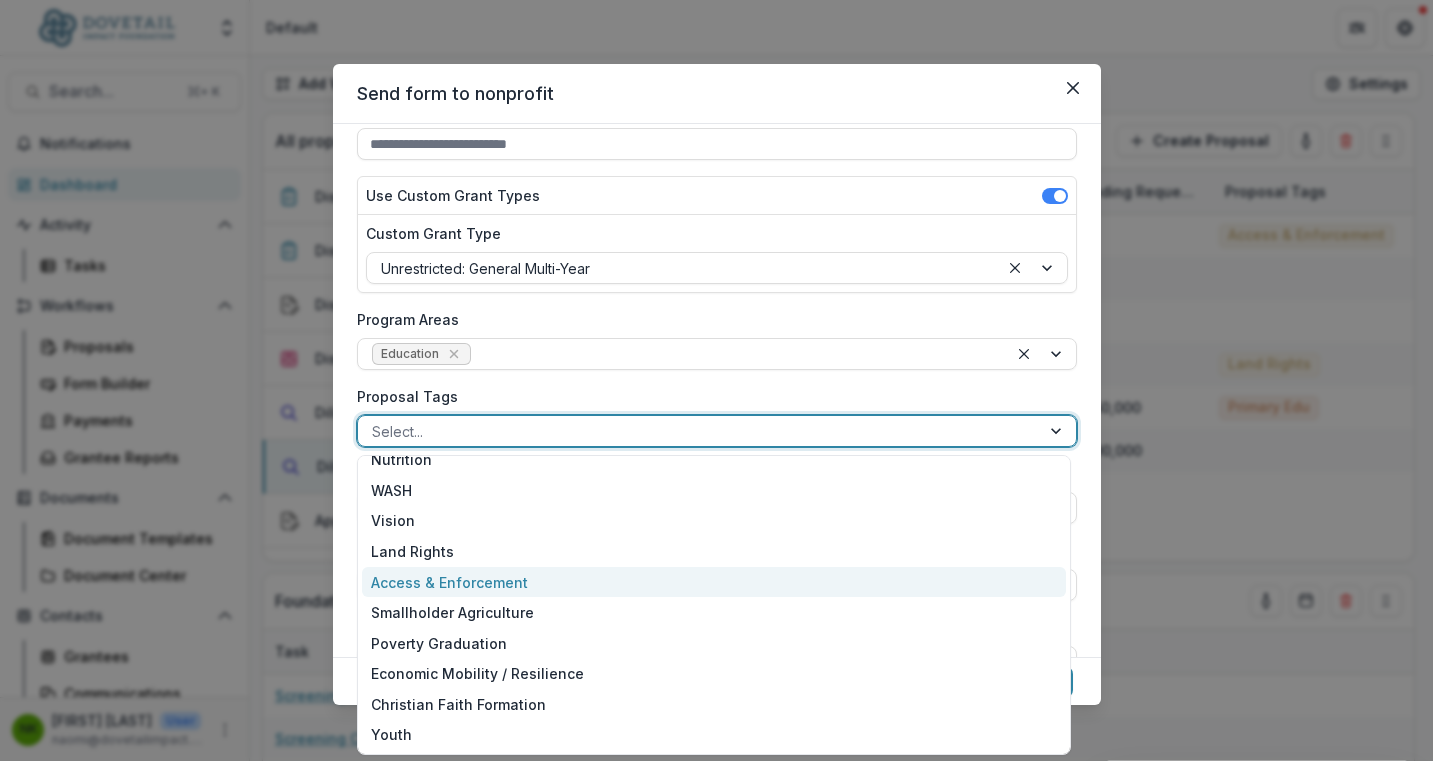 scroll, scrollTop: 322, scrollLeft: 0, axis: vertical 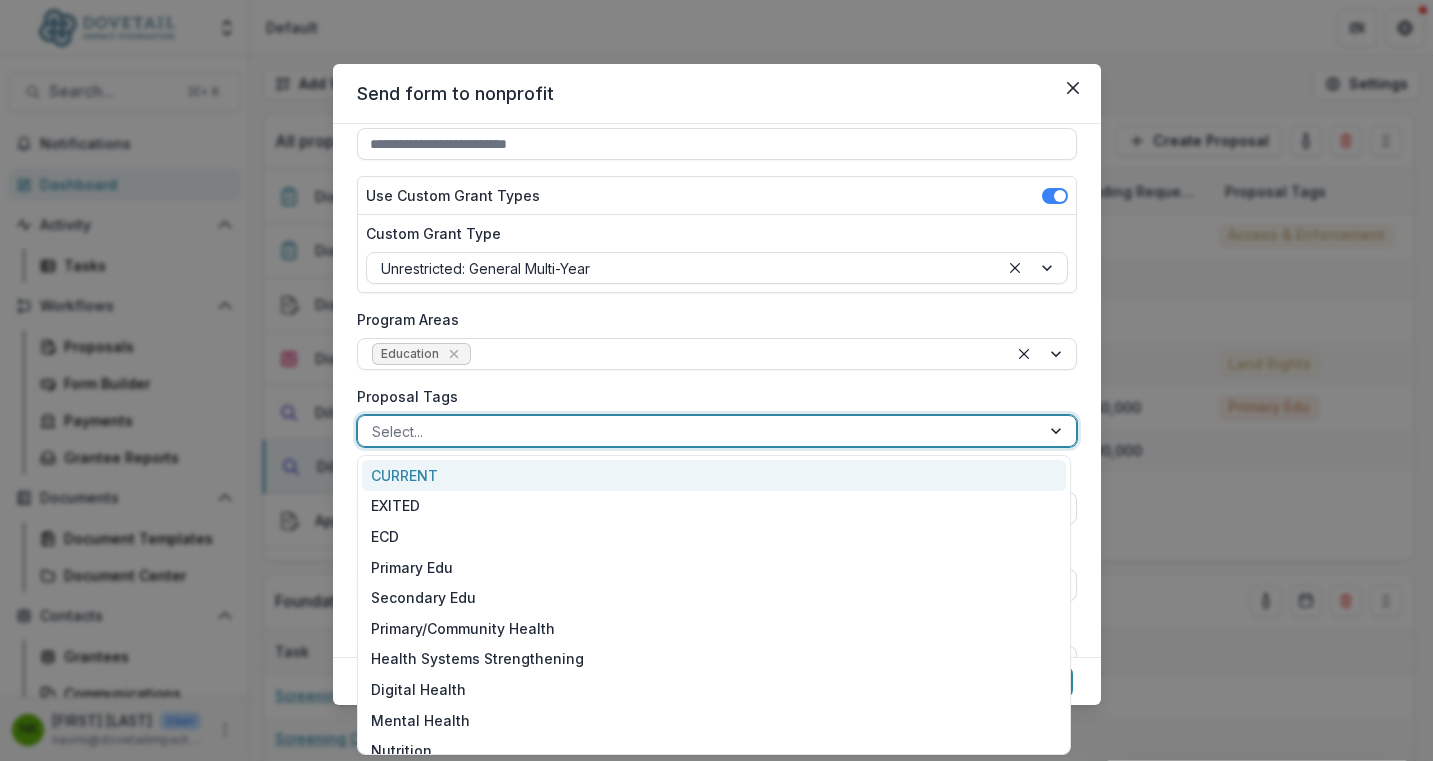 click at bounding box center [699, 431] 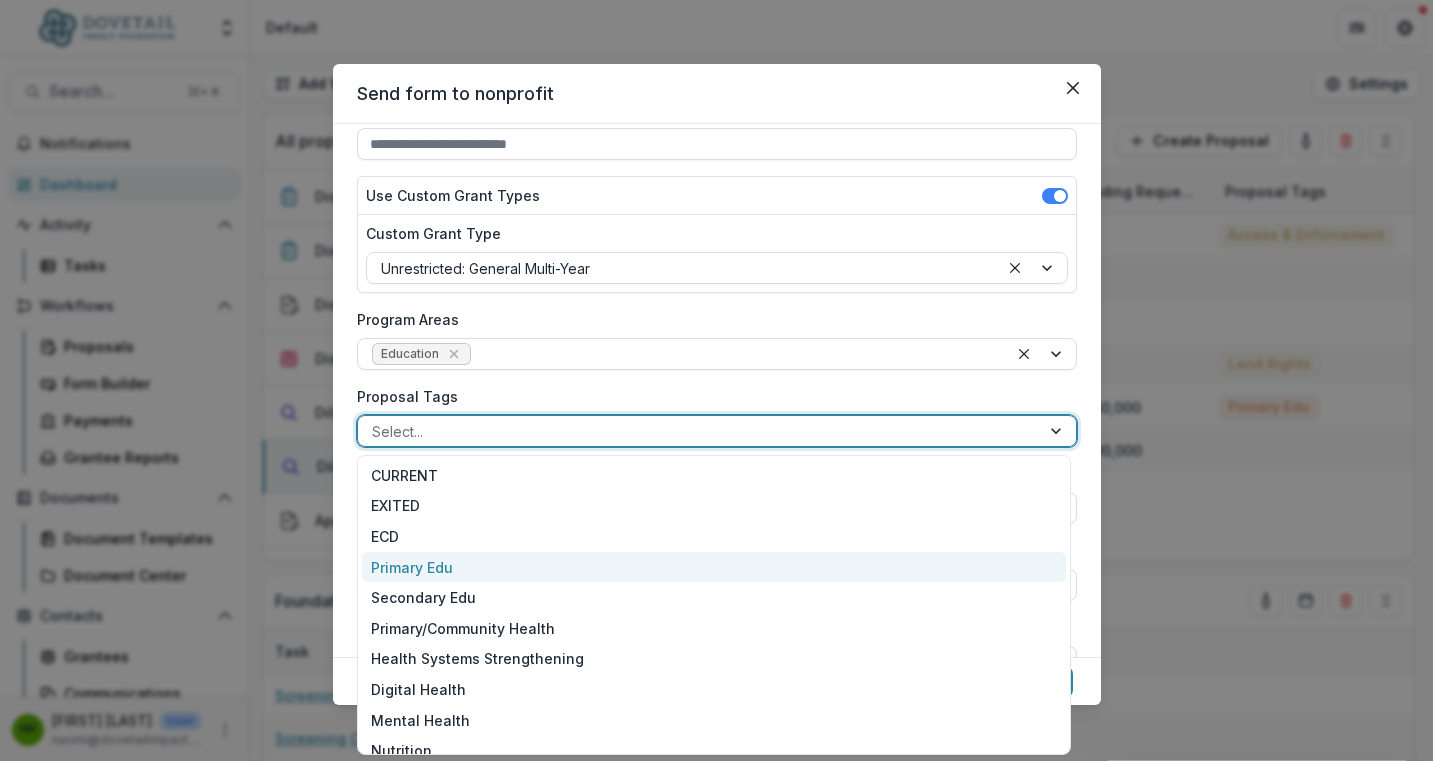 click on "Primary Edu" at bounding box center [714, 567] 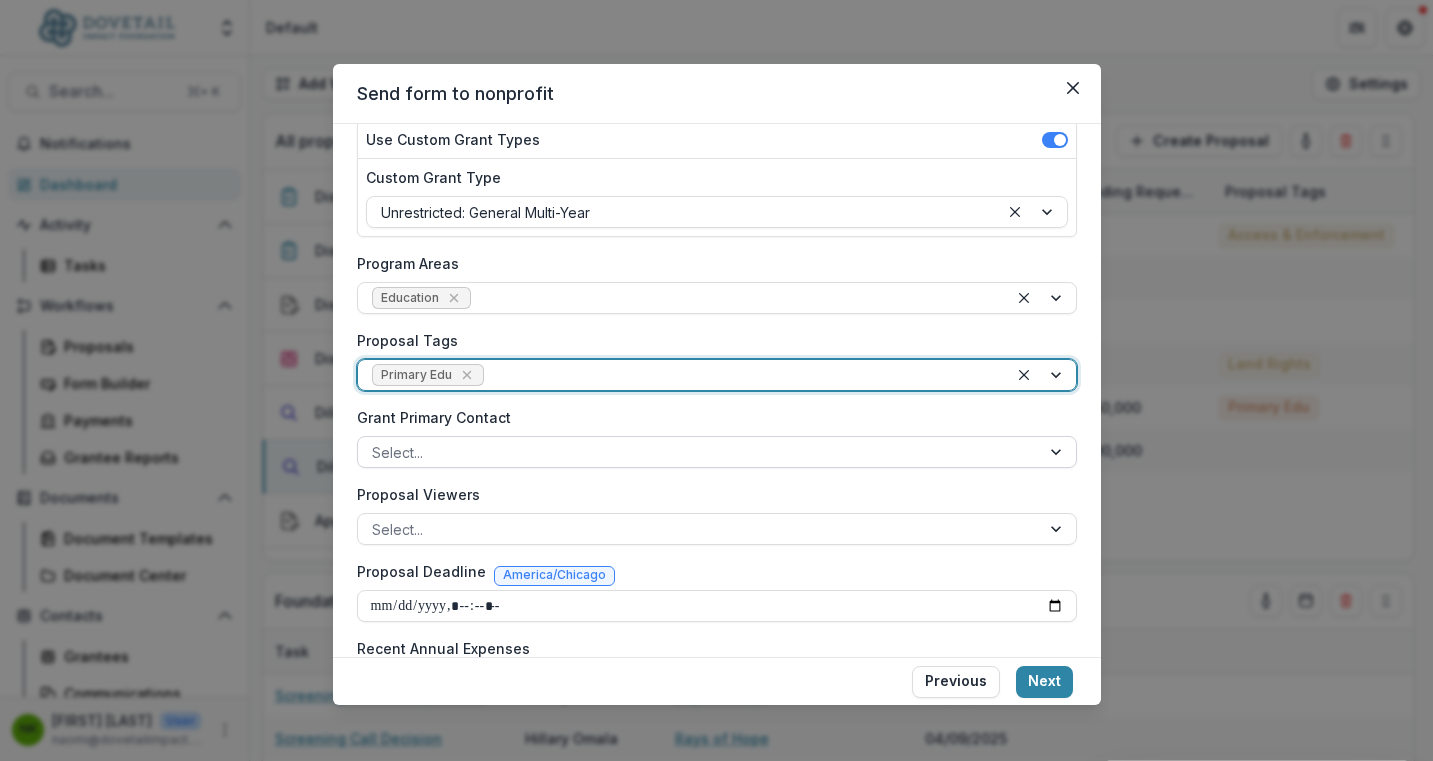 scroll, scrollTop: 273, scrollLeft: 0, axis: vertical 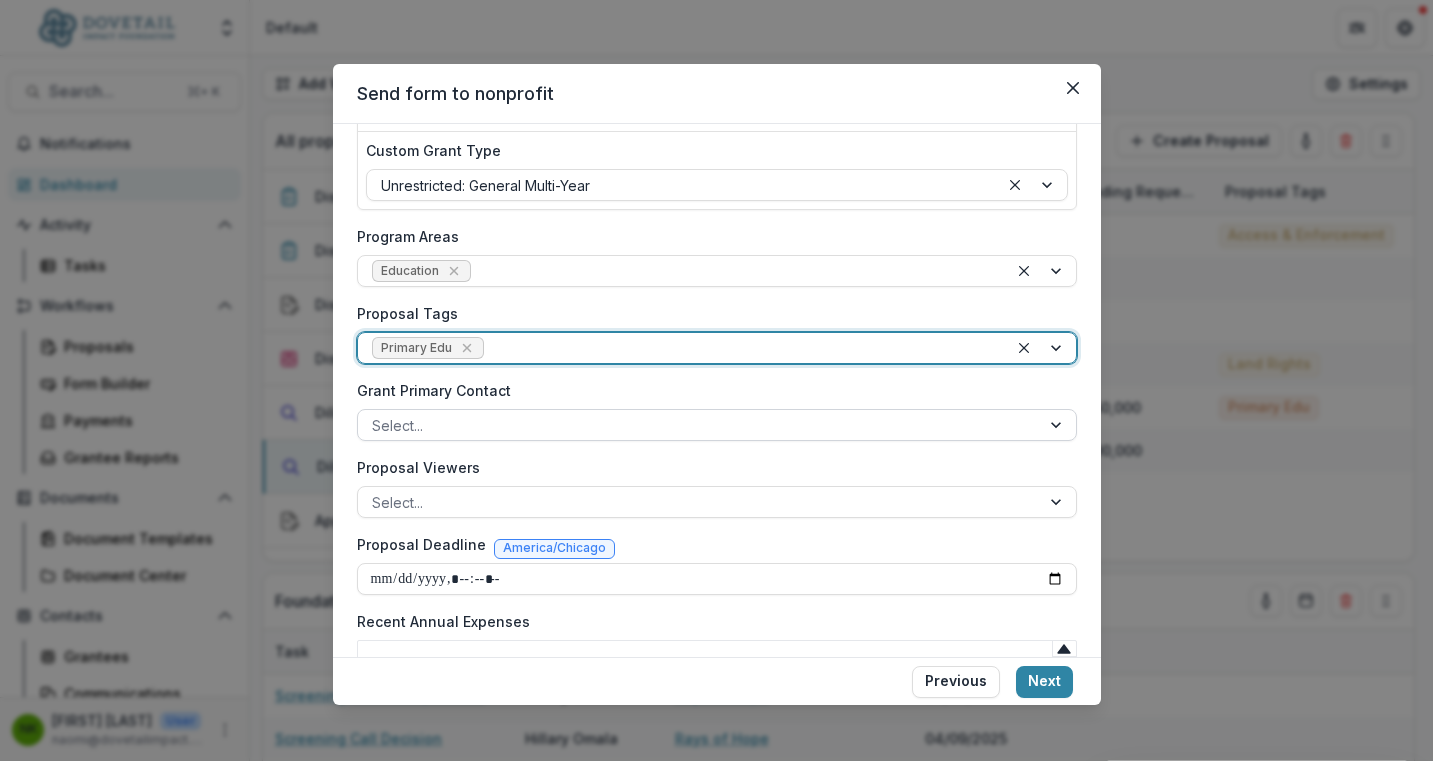click at bounding box center (699, 425) 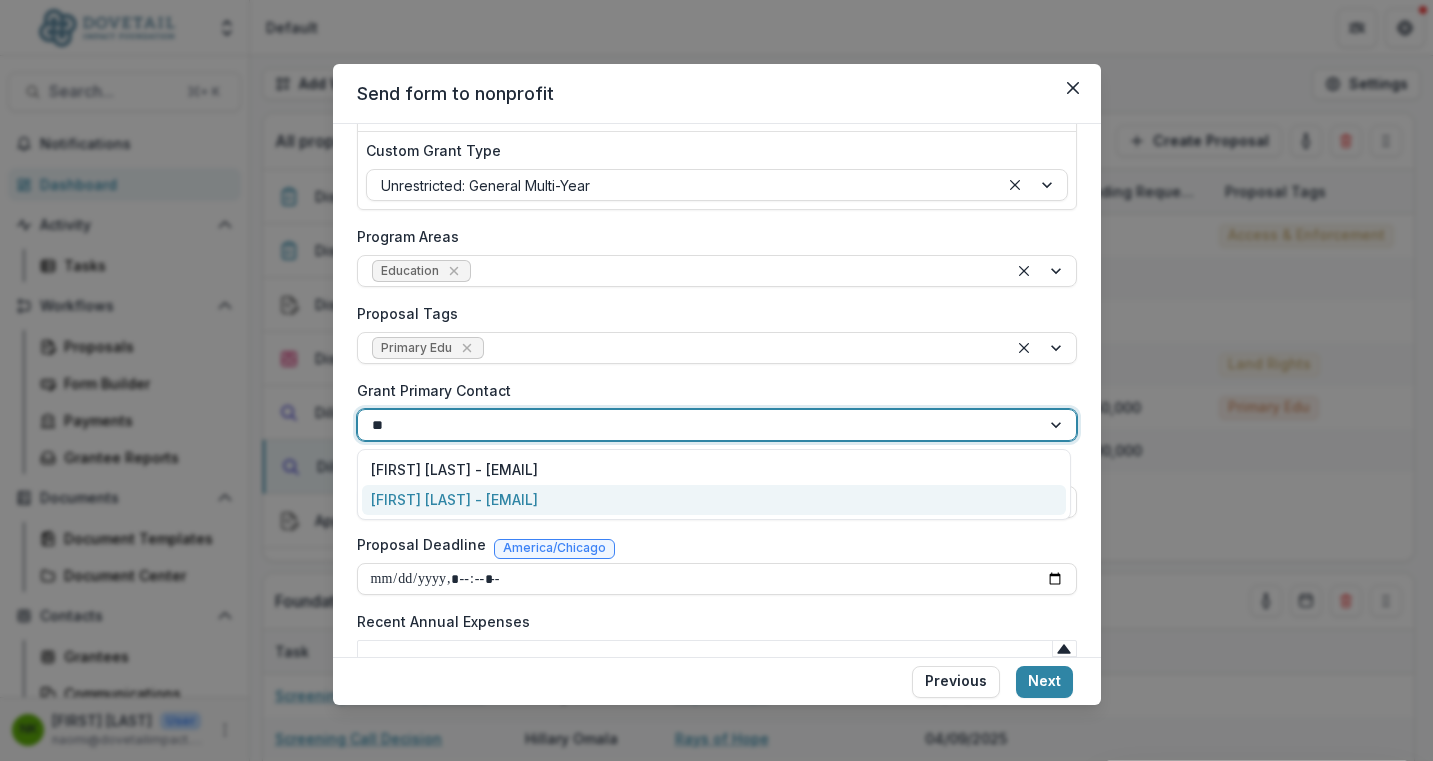 click on "[FIRST] [LAST] - [EMAIL]" at bounding box center [714, 500] 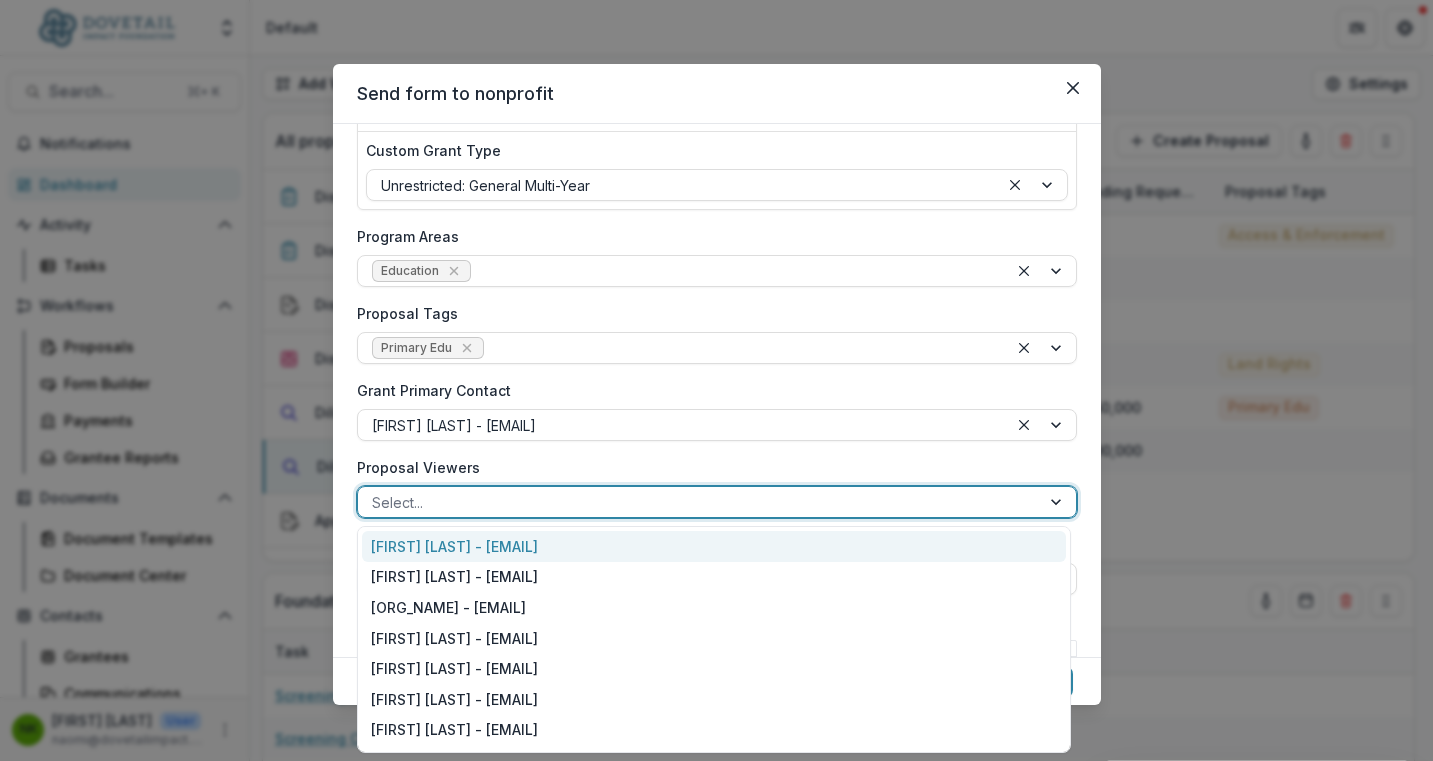 click at bounding box center (699, 502) 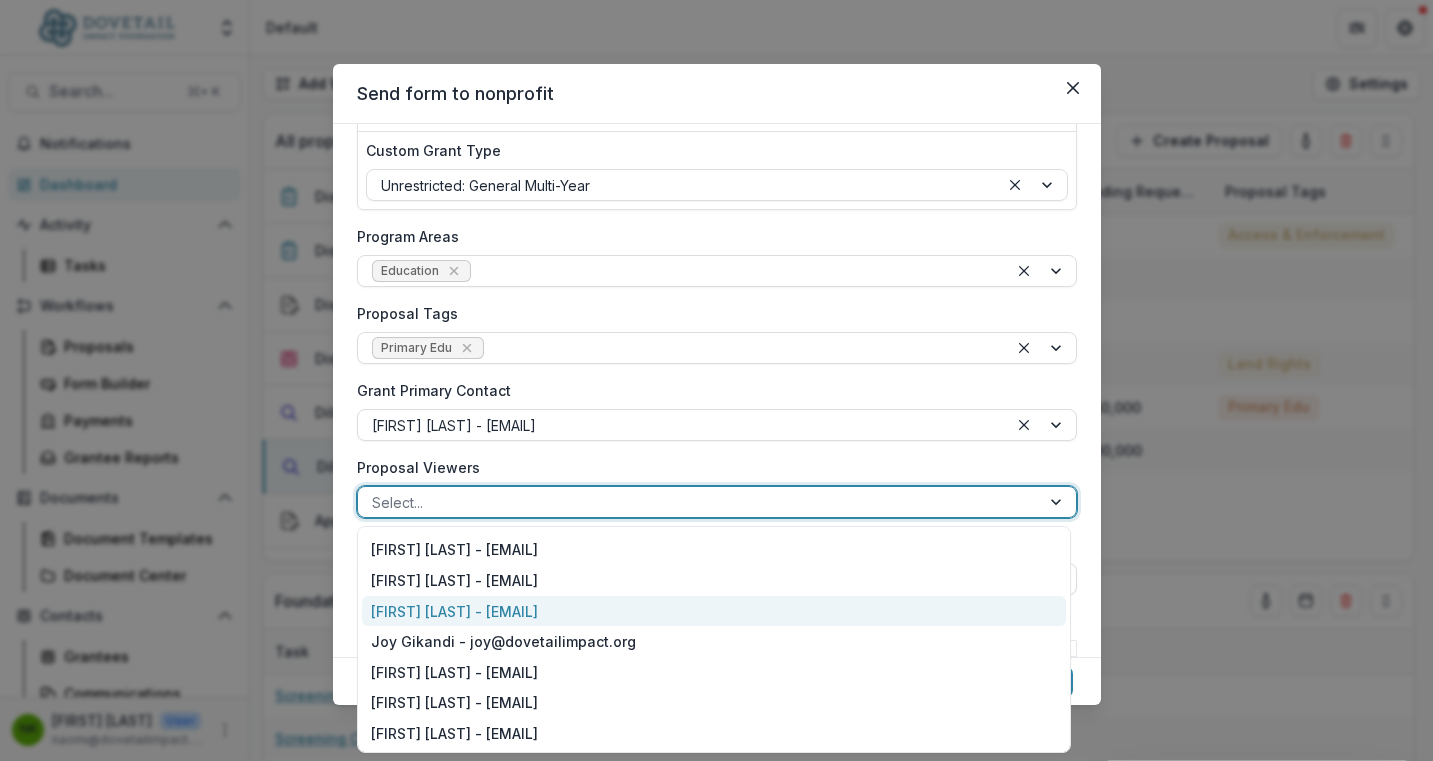 scroll, scrollTop: 0, scrollLeft: 0, axis: both 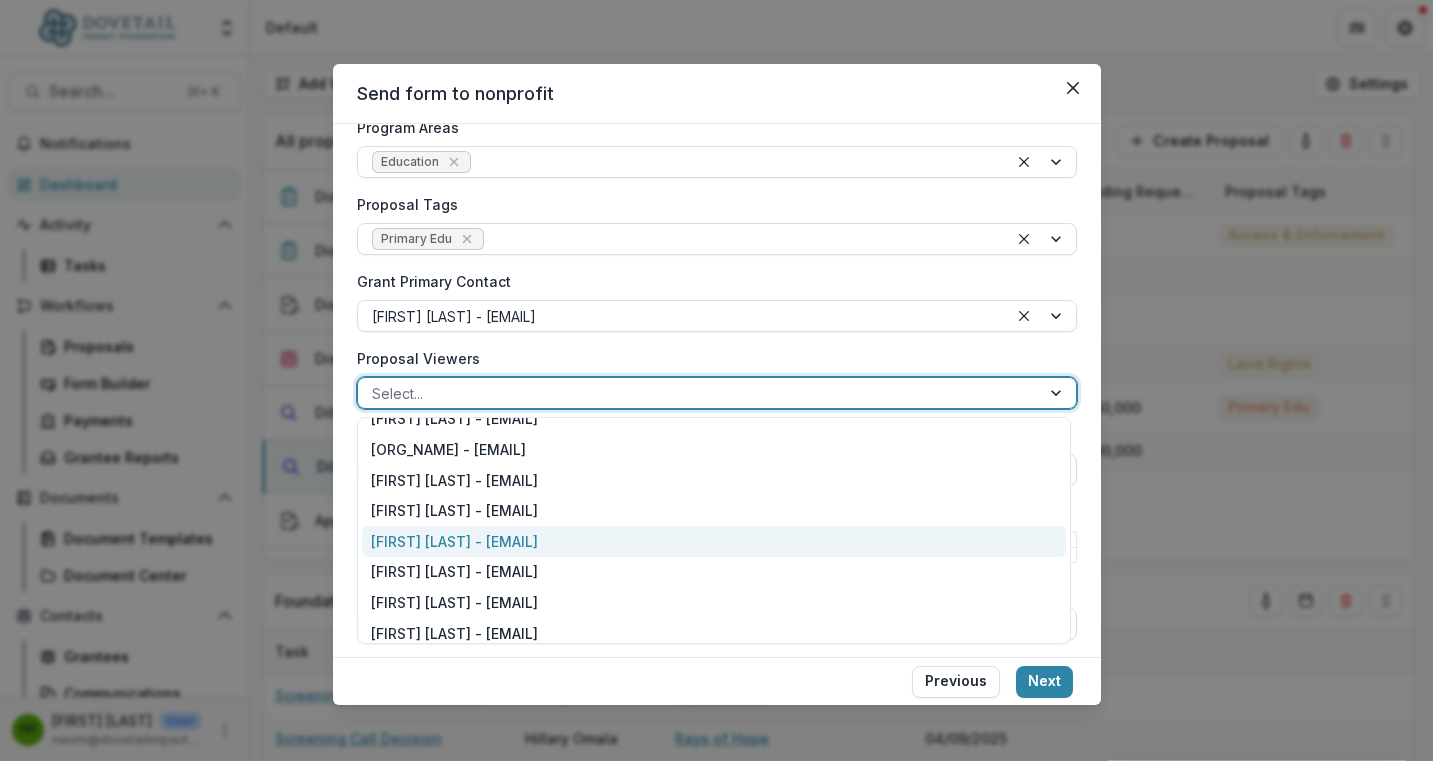 click on "[FIRST] [LAST] - [EMAIL]" at bounding box center (714, 541) 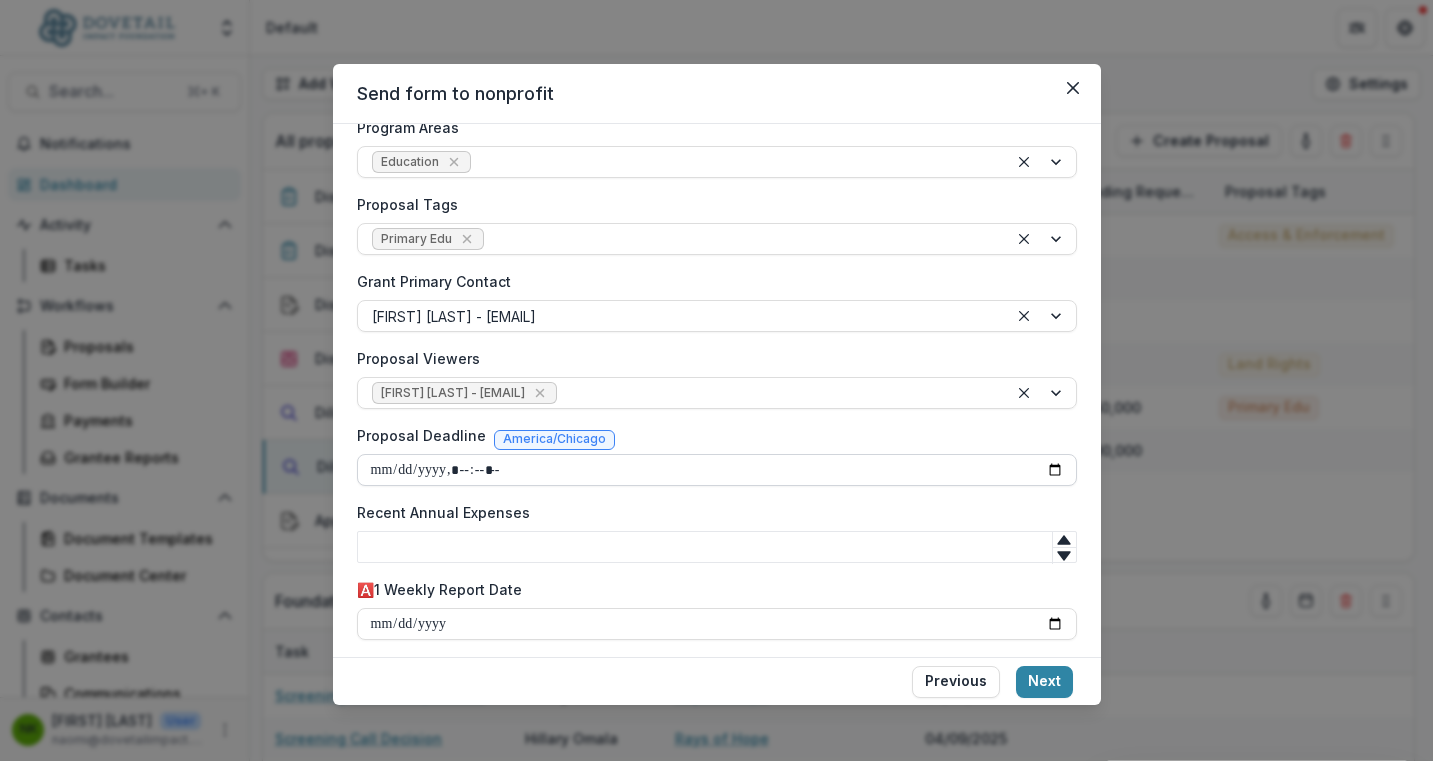 click on "Proposal Deadline" at bounding box center (717, 470) 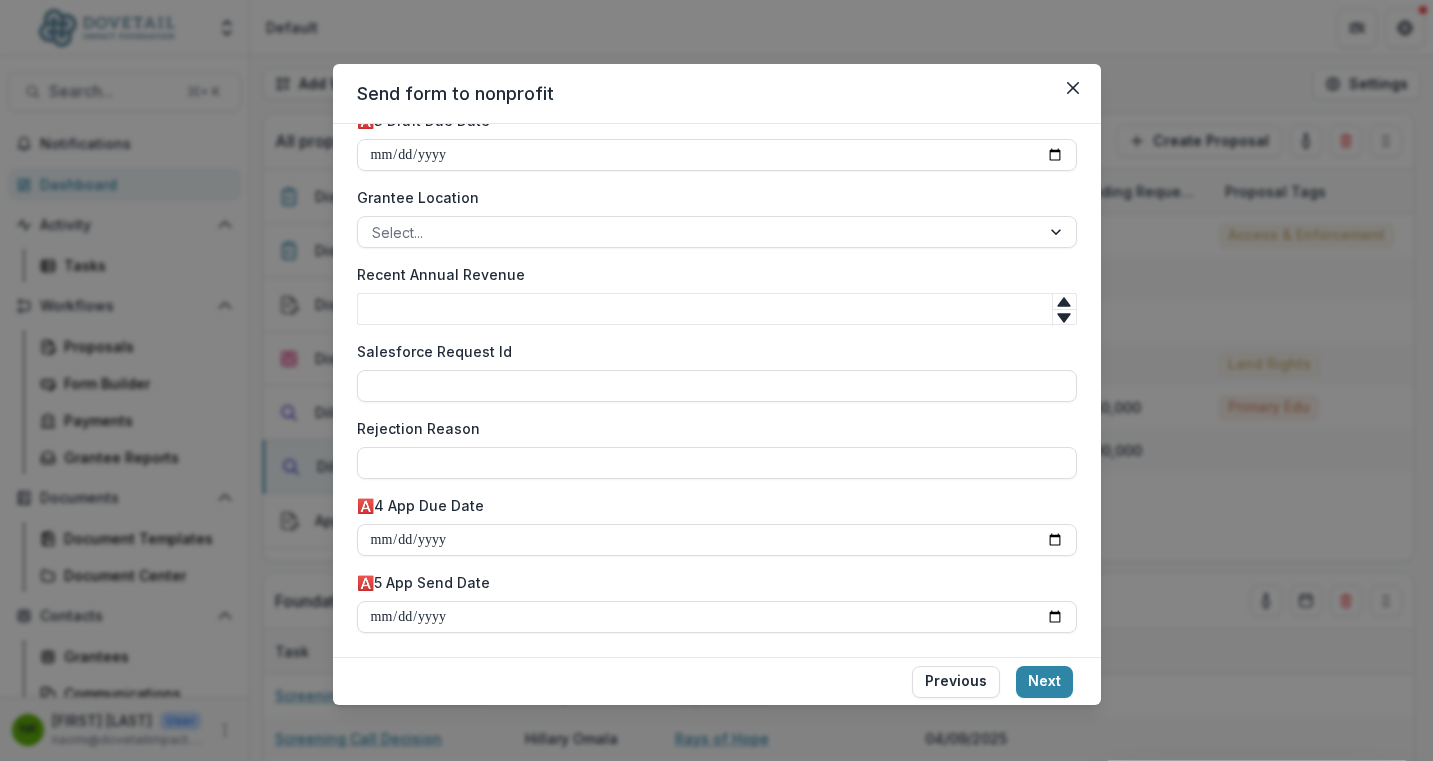 scroll, scrollTop: 0, scrollLeft: 0, axis: both 